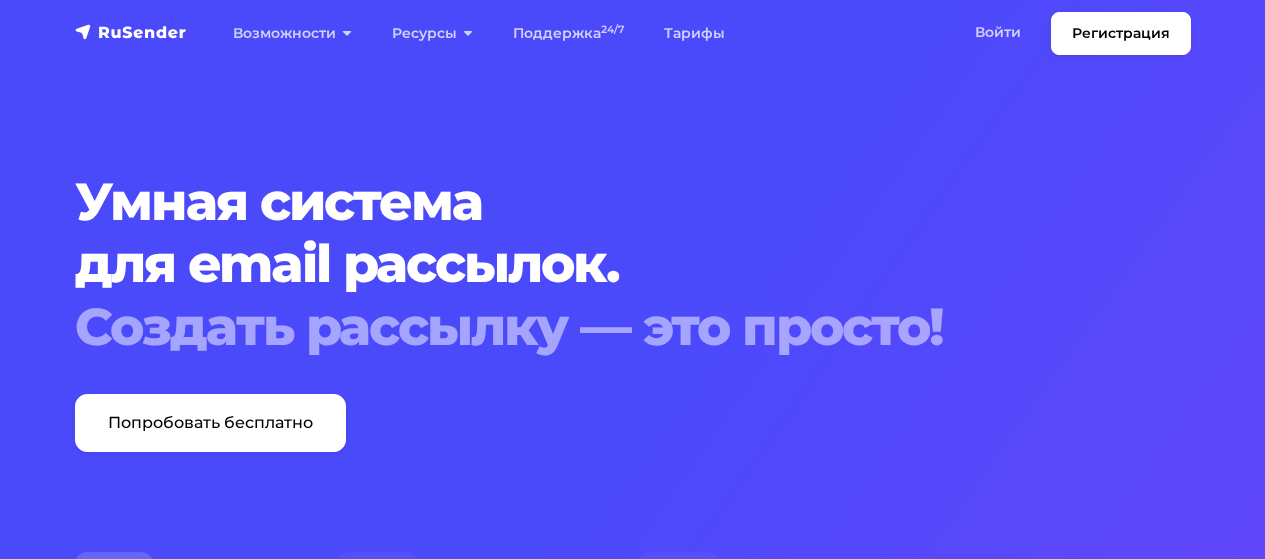 scroll, scrollTop: 0, scrollLeft: 0, axis: both 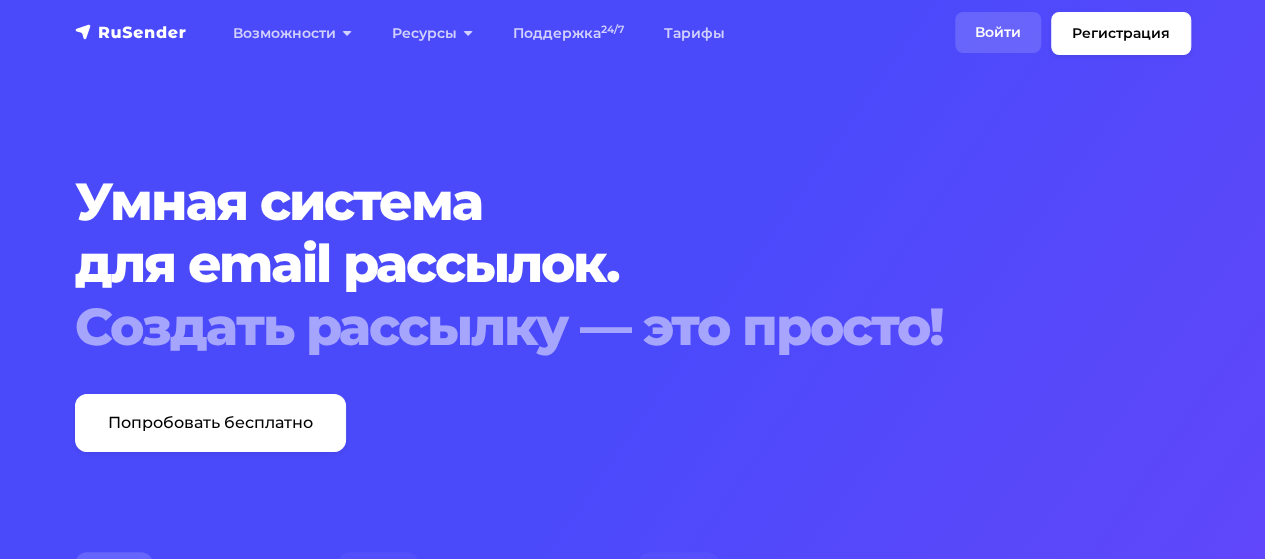 click on "Войти" at bounding box center [998, 32] 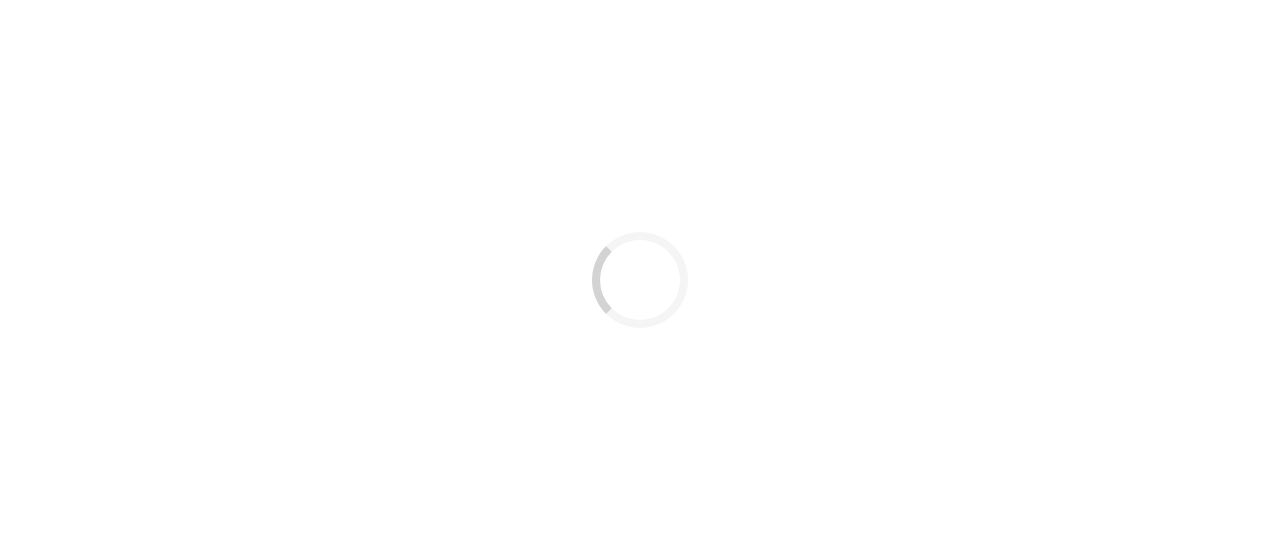 scroll, scrollTop: 0, scrollLeft: 0, axis: both 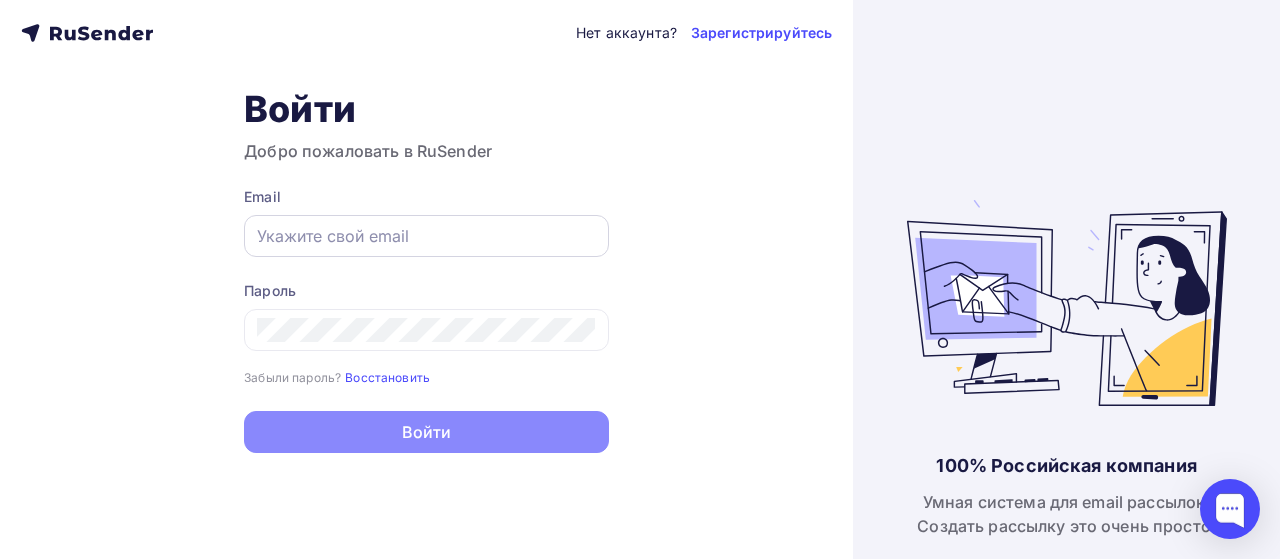 click at bounding box center [426, 236] 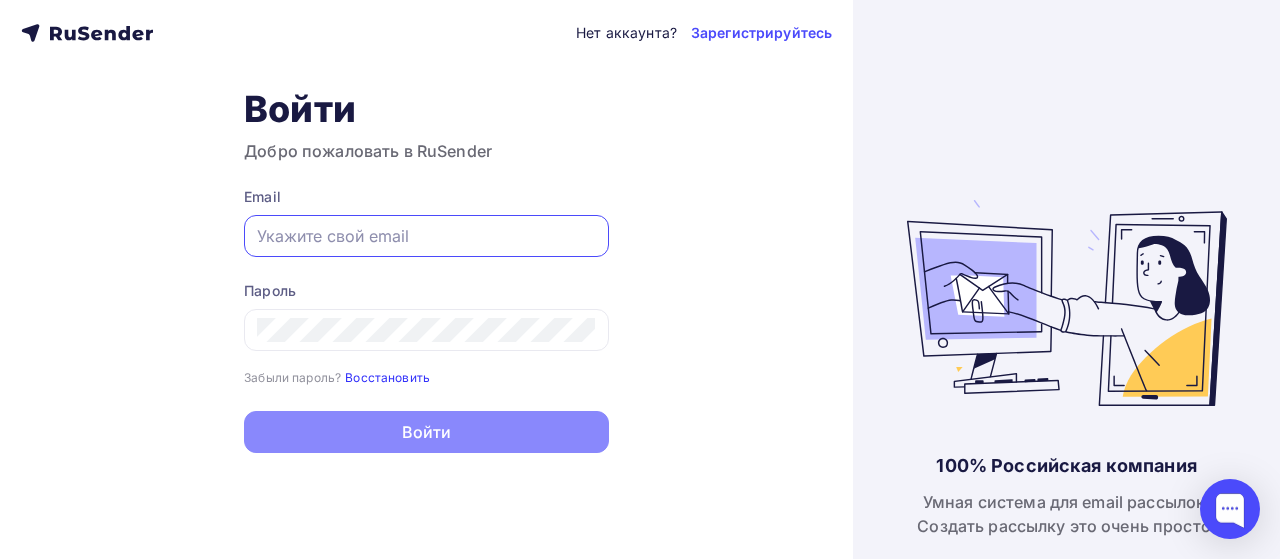 click on "Восстановить" at bounding box center (387, 377) 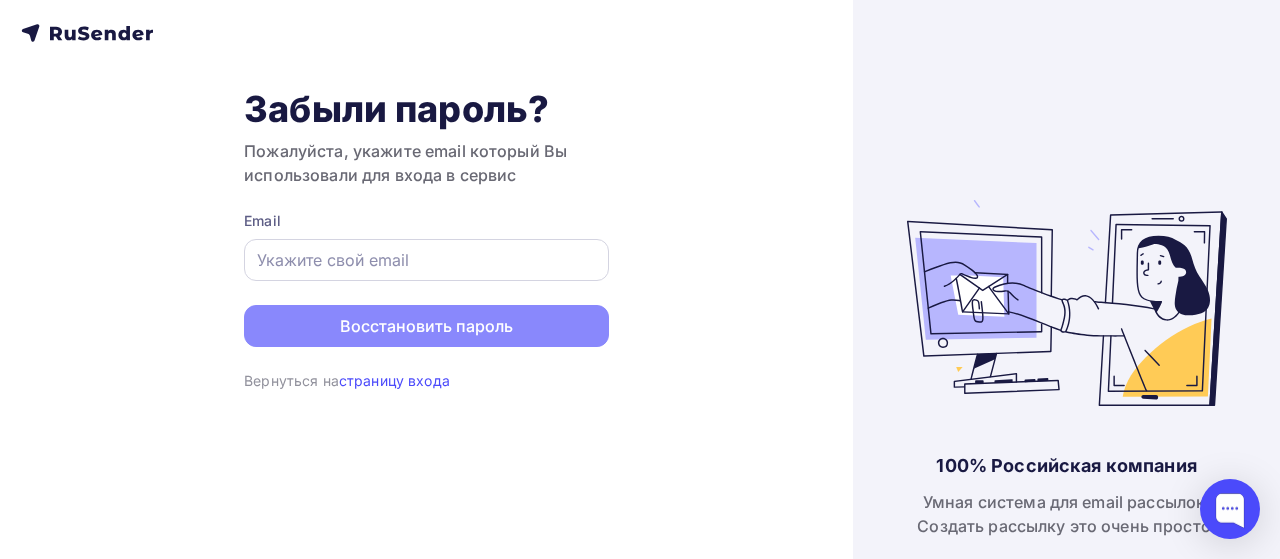 click at bounding box center [426, 260] 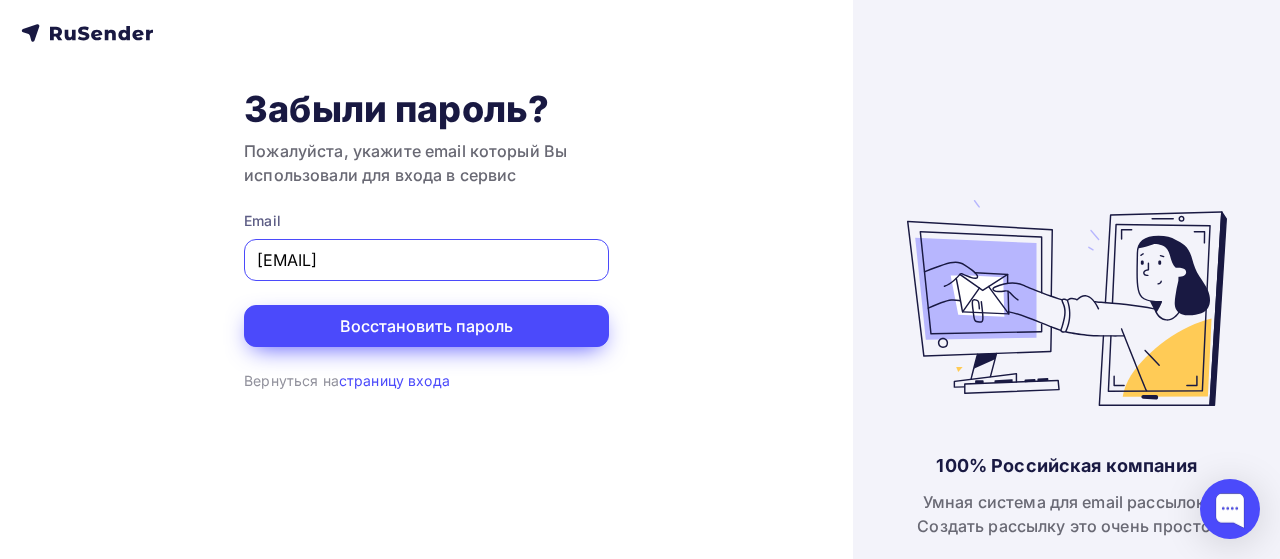 type on "[EMAIL]" 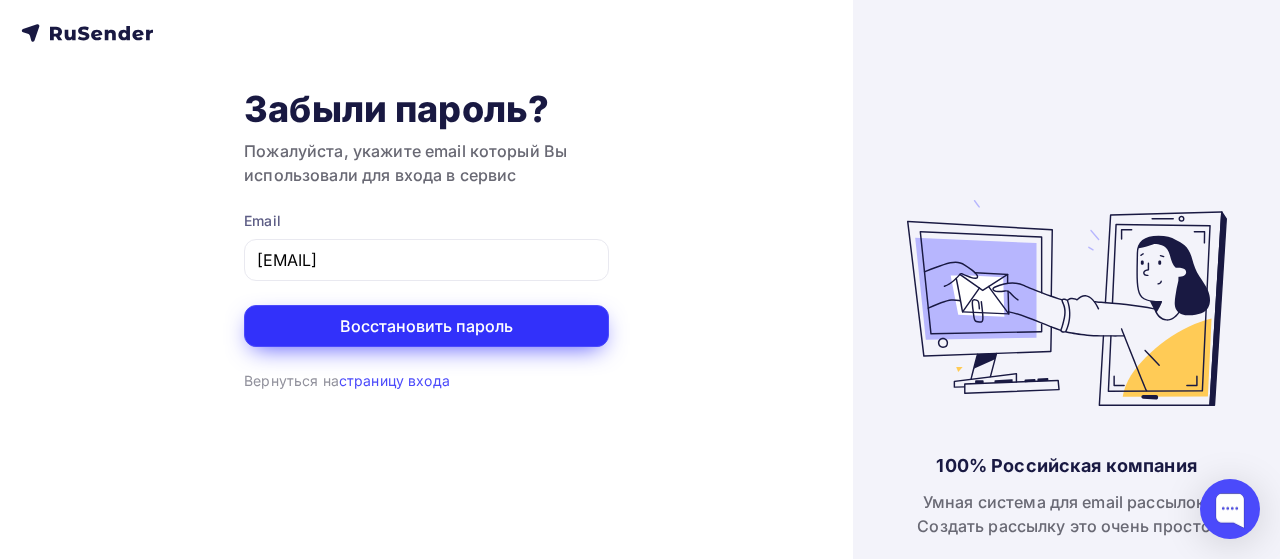 click on "Восстановить пароль" at bounding box center (426, 326) 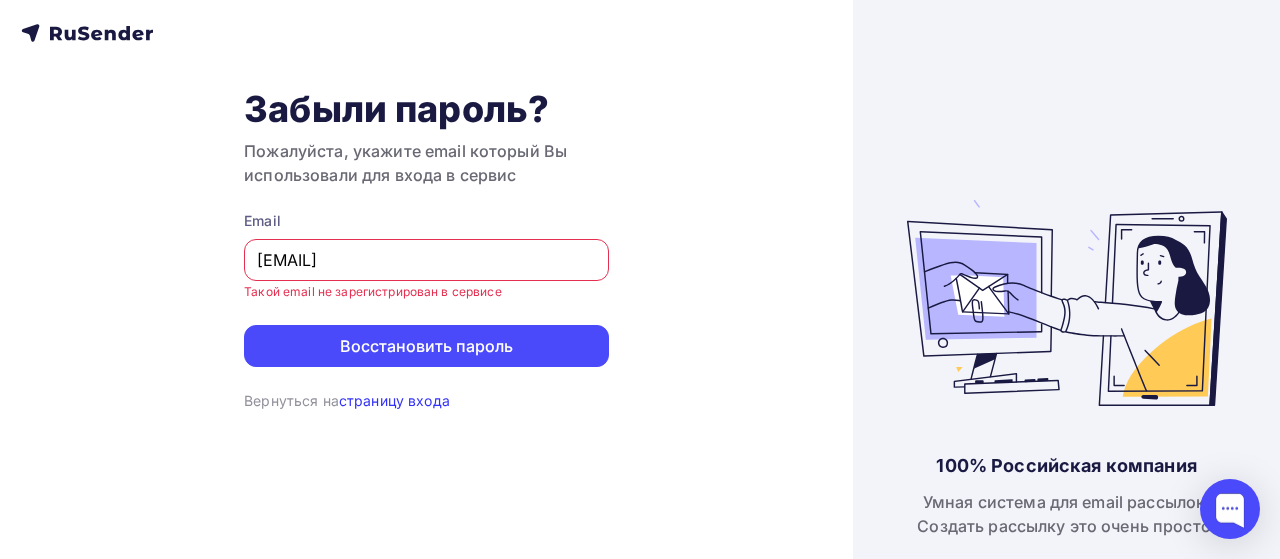 click on "страницу входа" at bounding box center (394, 400) 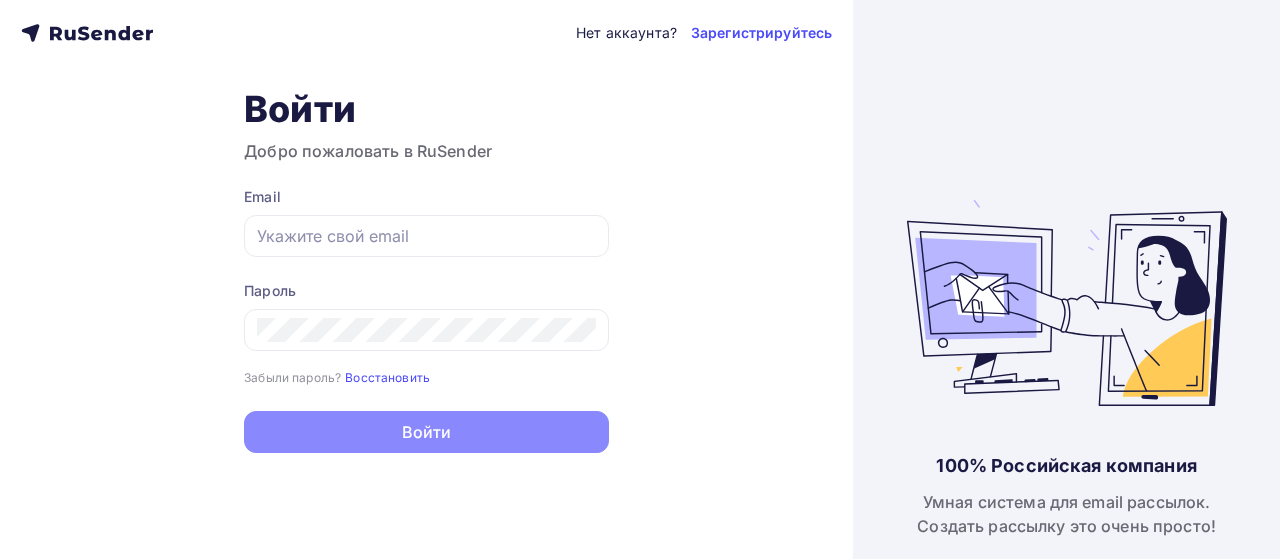 scroll, scrollTop: 0, scrollLeft: 0, axis: both 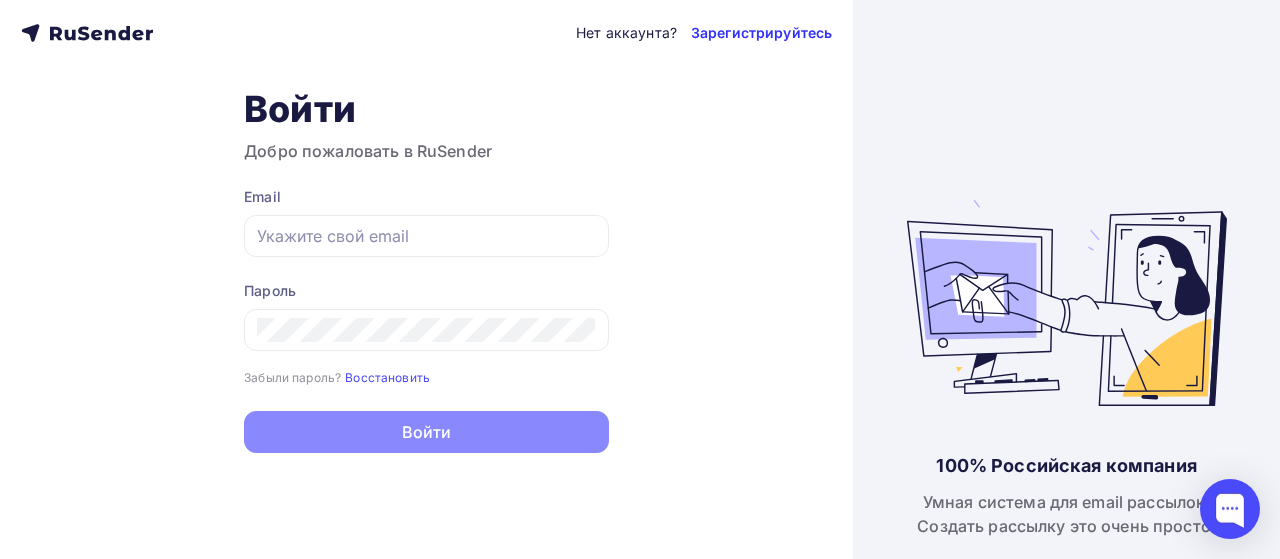 click on "Зарегистрируйтесь" at bounding box center (761, 33) 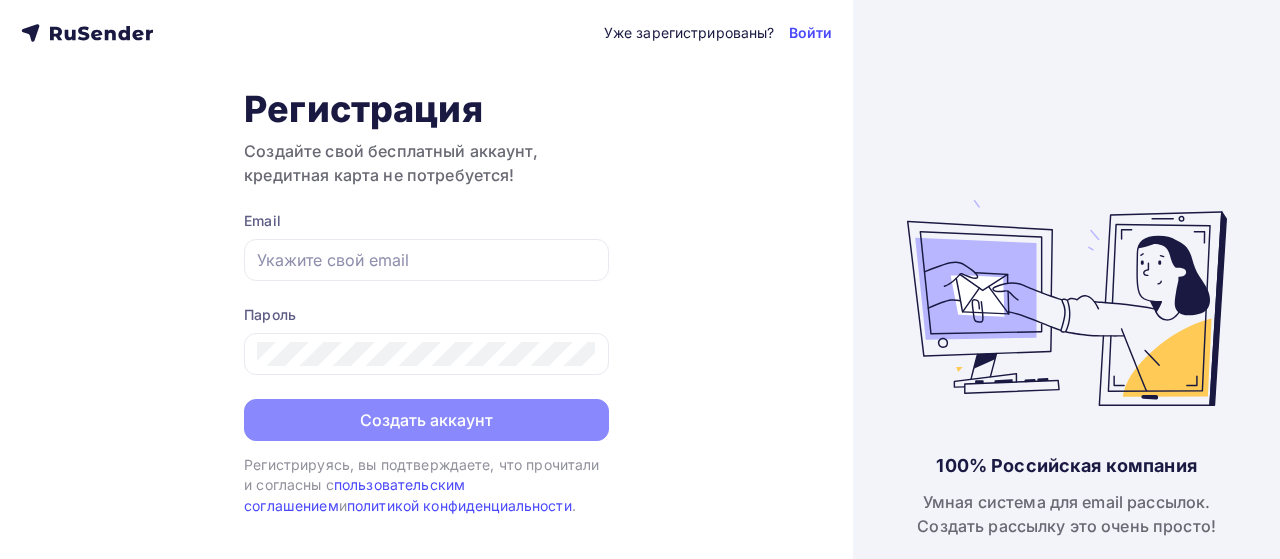 scroll, scrollTop: 0, scrollLeft: 0, axis: both 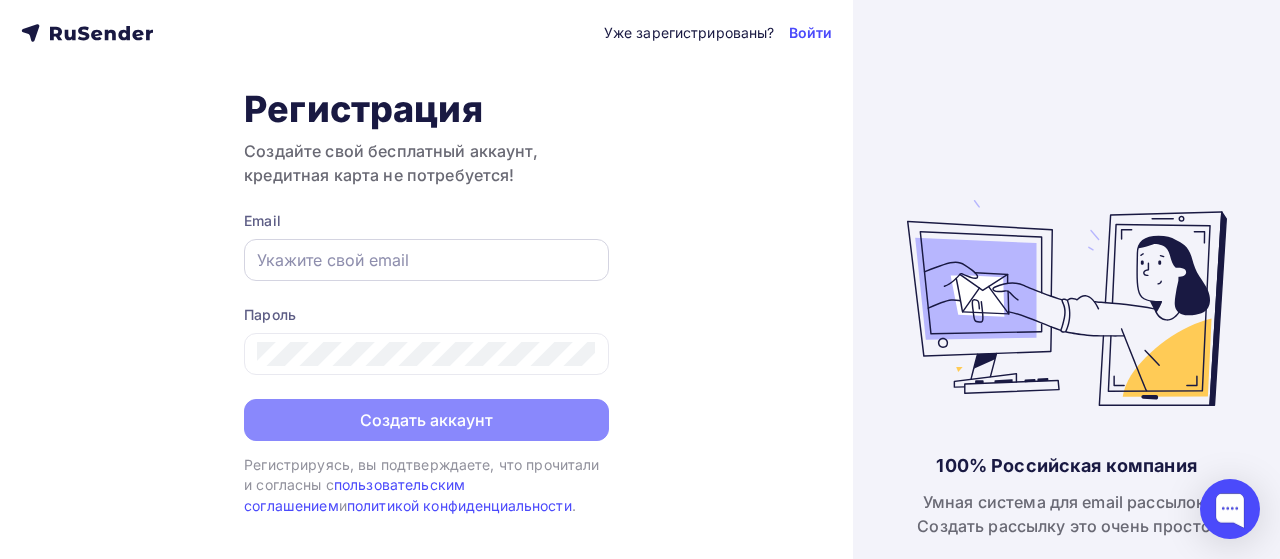 click at bounding box center [426, 260] 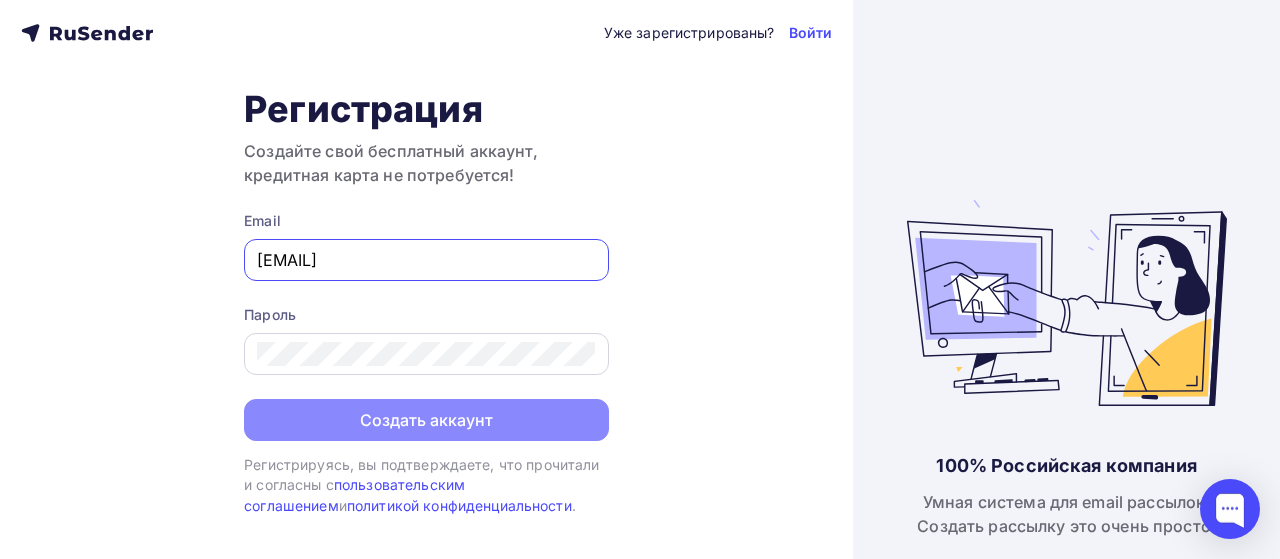 type on "[EMAIL]" 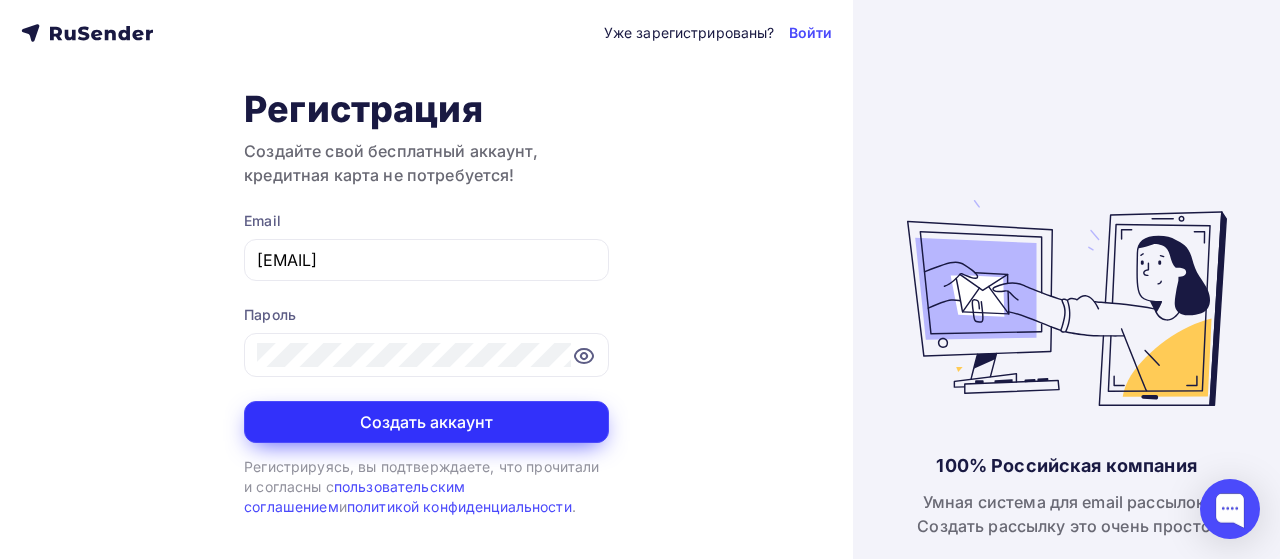 click on "Создать аккаунт" at bounding box center (426, 422) 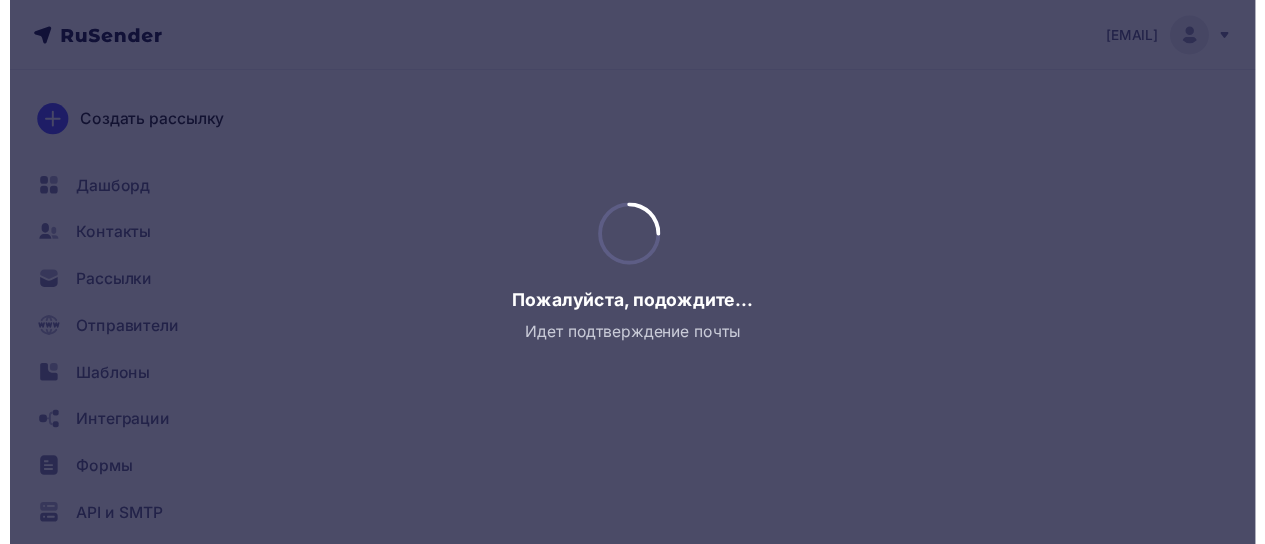 scroll, scrollTop: 0, scrollLeft: 0, axis: both 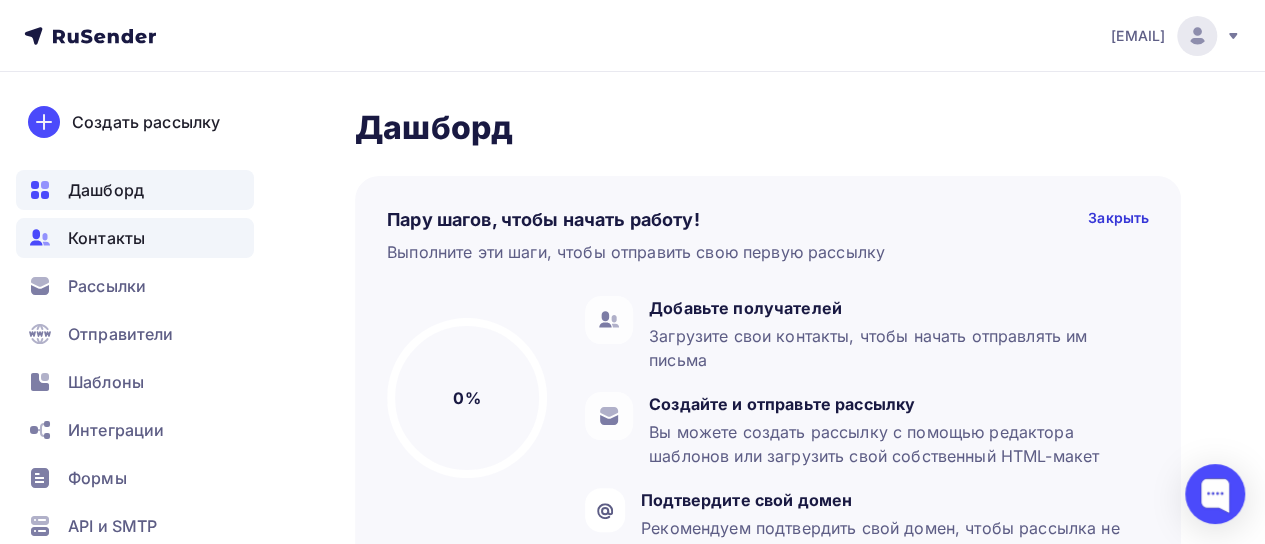 click on "Контакты" at bounding box center [106, 238] 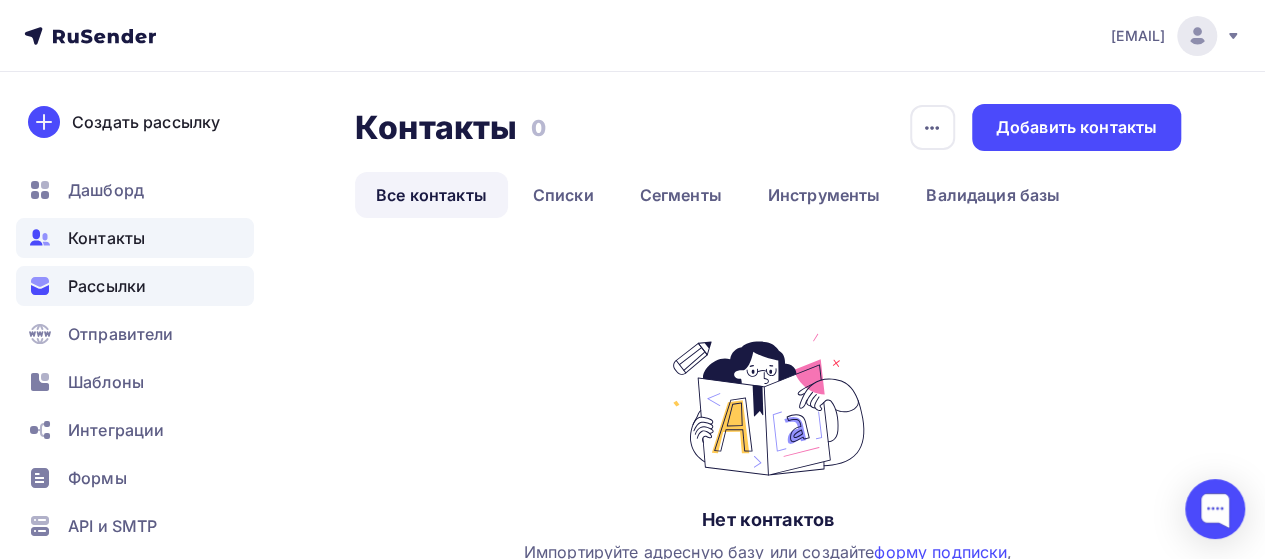 click on "Рассылки" at bounding box center (107, 286) 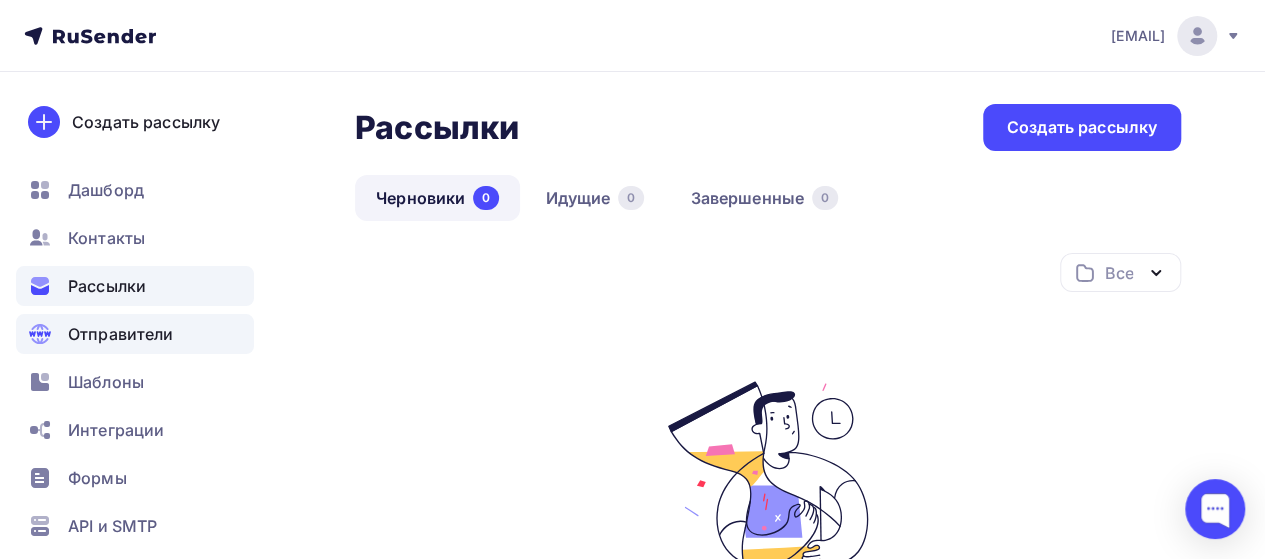 click on "Отправители" at bounding box center (121, 334) 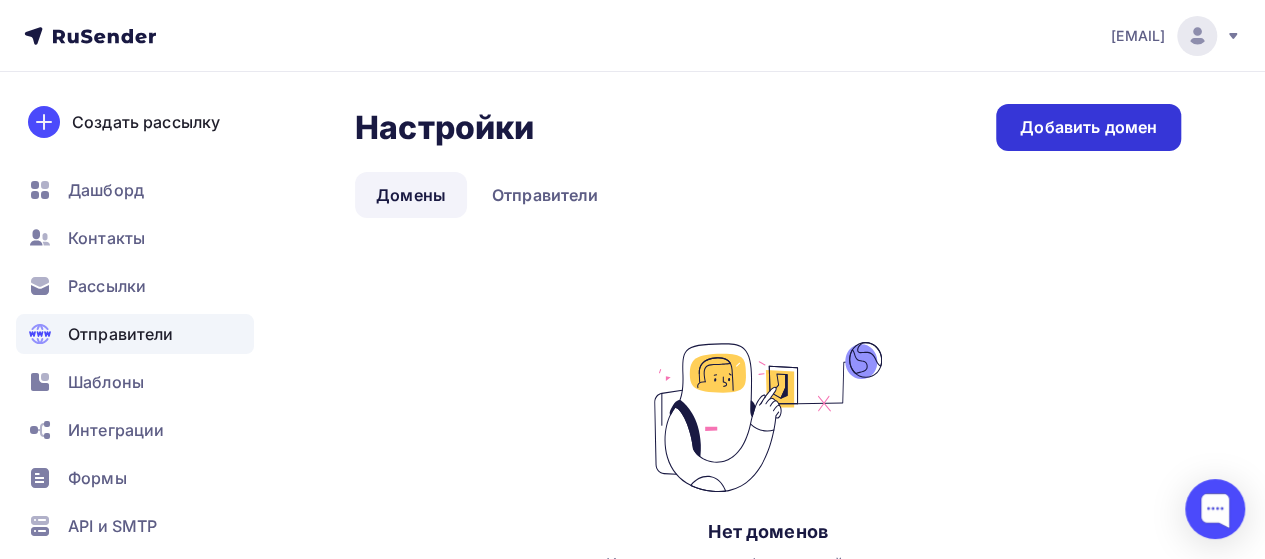 click on "Добавить домен" at bounding box center (1088, 127) 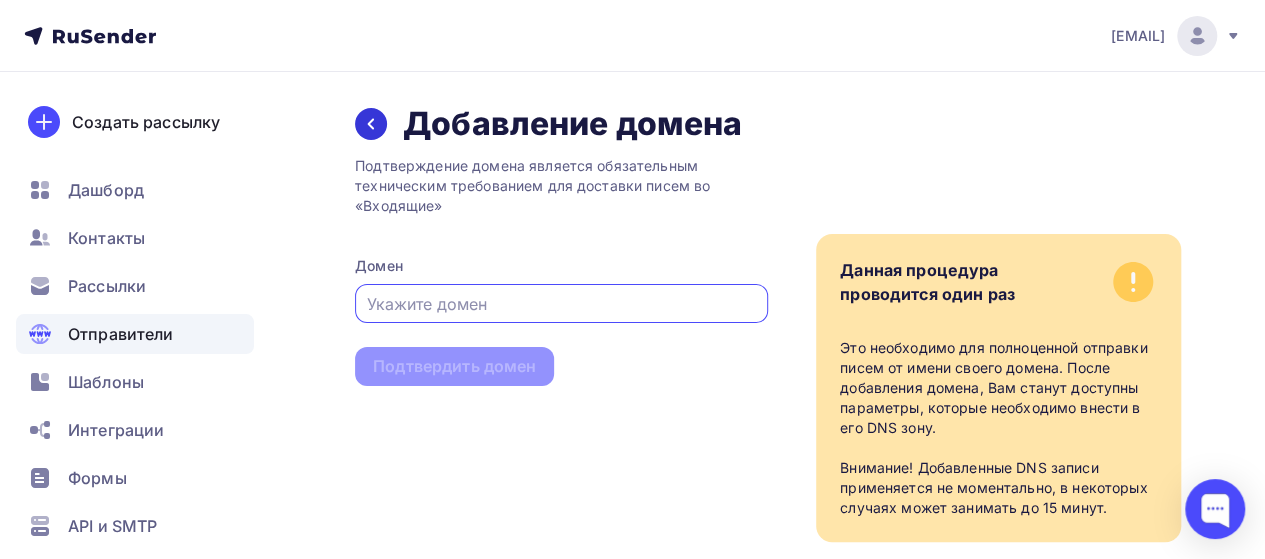 click at bounding box center (371, 124) 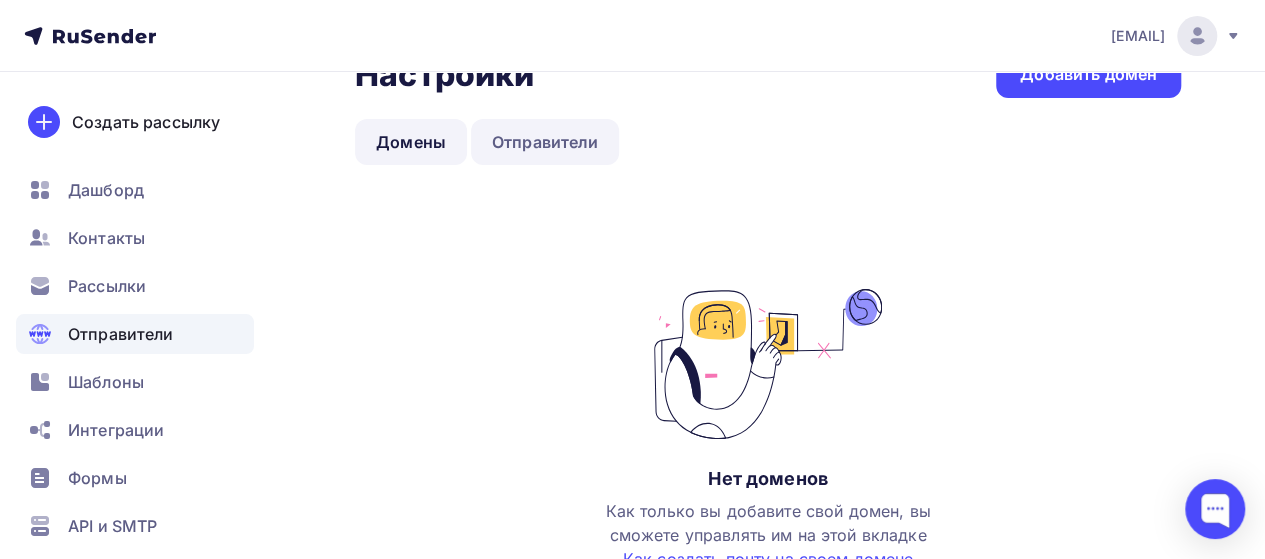 scroll, scrollTop: 0, scrollLeft: 0, axis: both 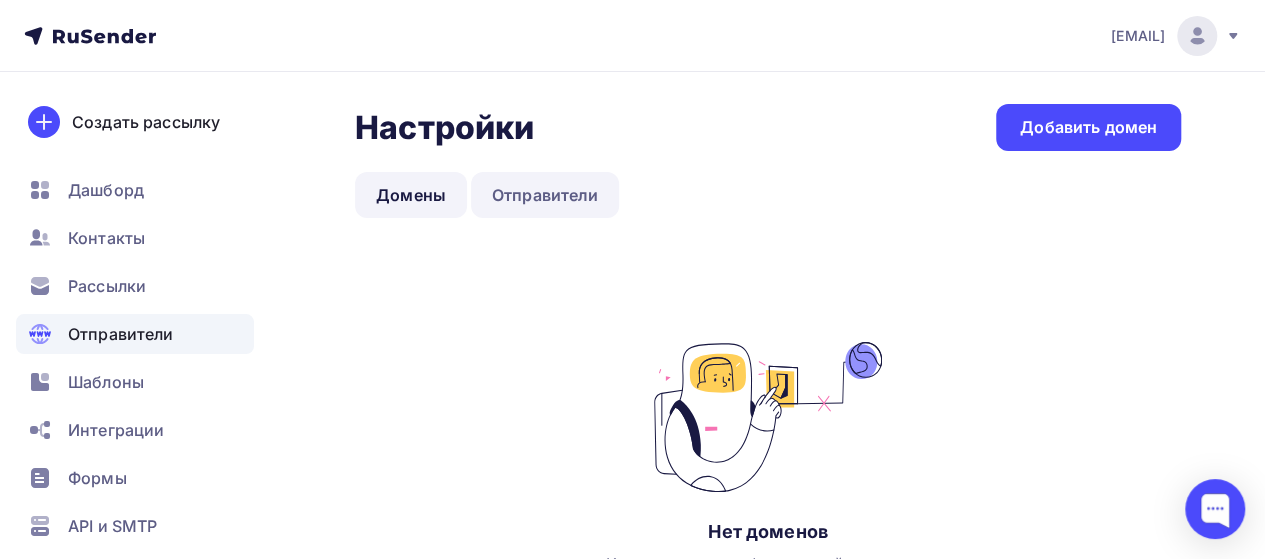 click on "Отправители" at bounding box center [545, 195] 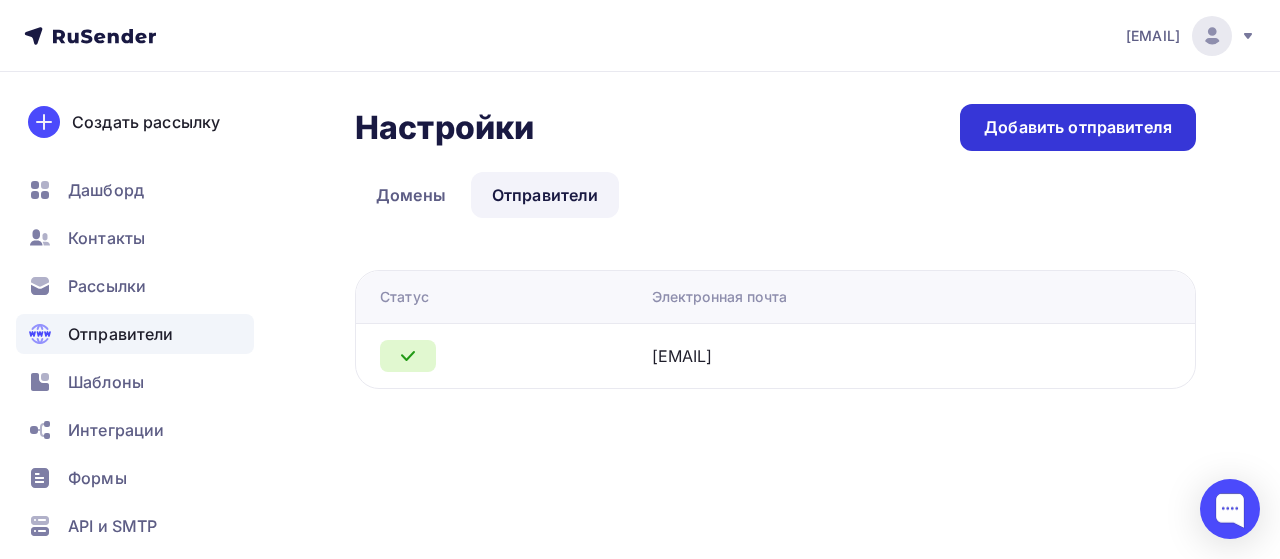 click on "Добавить отправителя" at bounding box center (1078, 127) 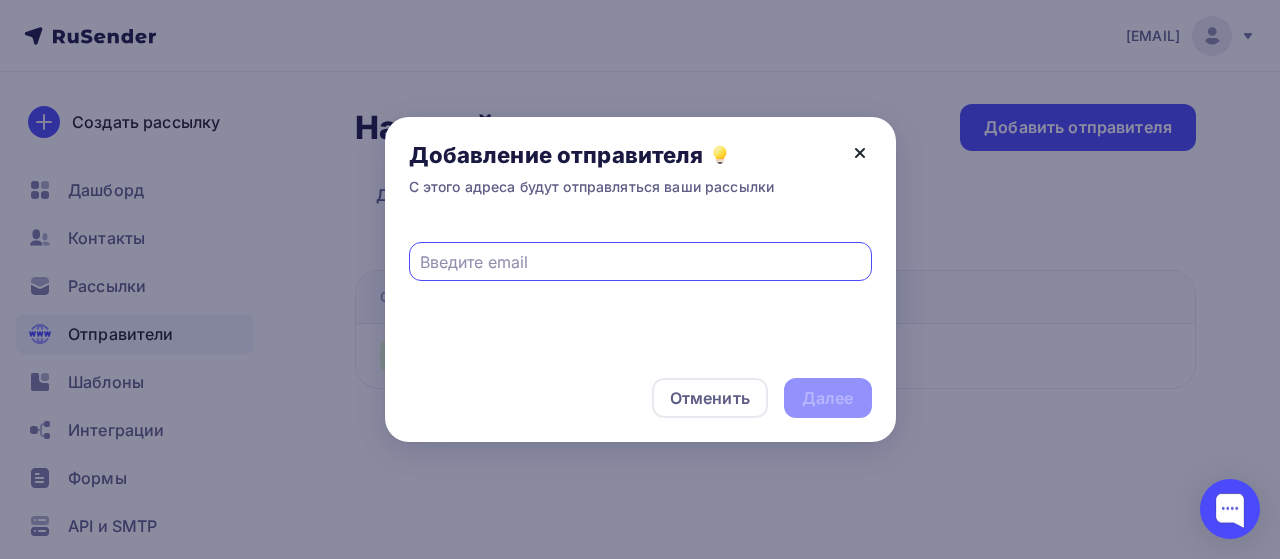 click 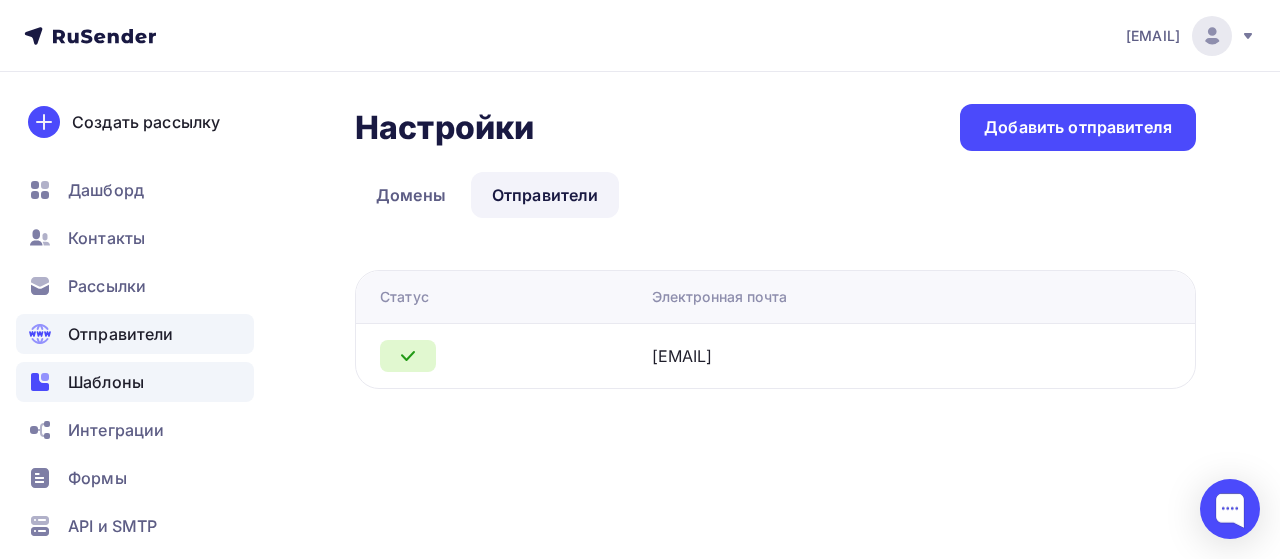 click on "Шаблоны" at bounding box center [106, 382] 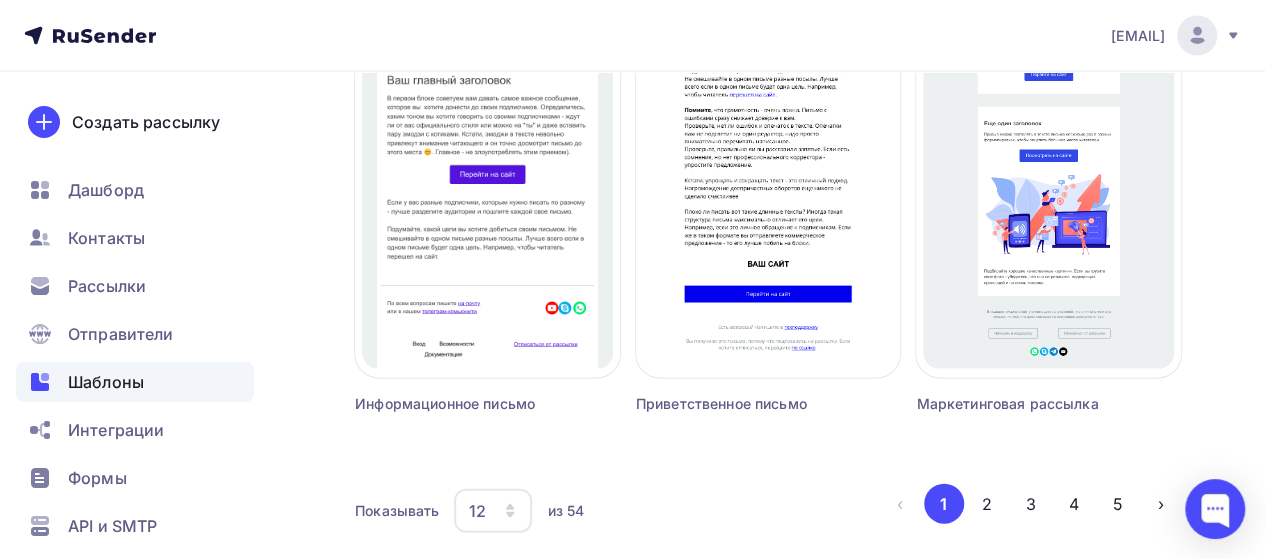 scroll, scrollTop: 2080, scrollLeft: 0, axis: vertical 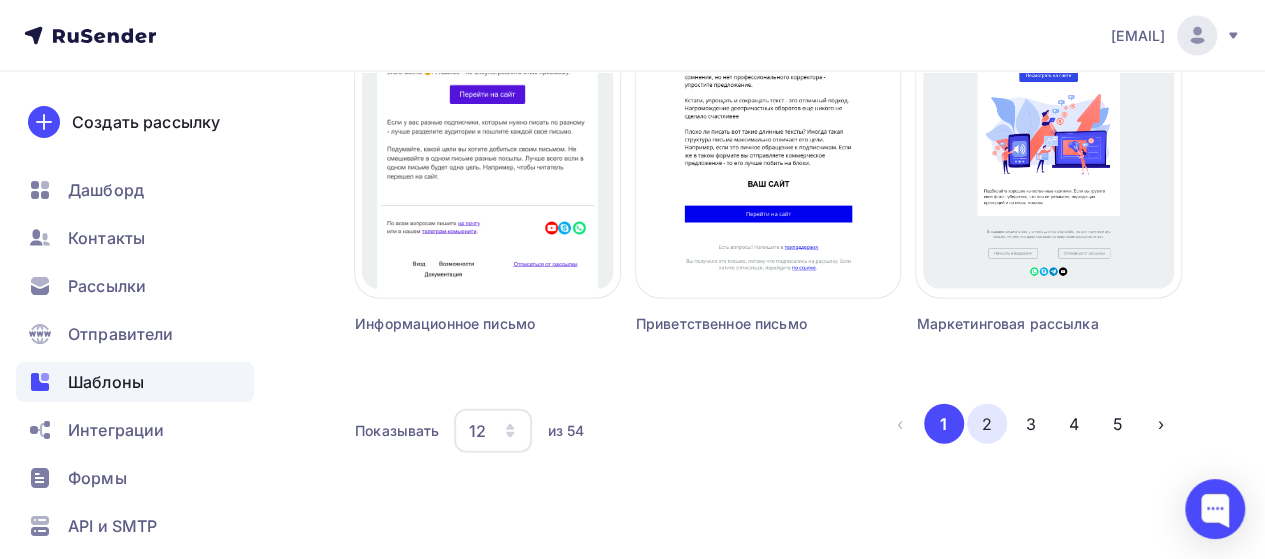 click on "2" at bounding box center [987, 424] 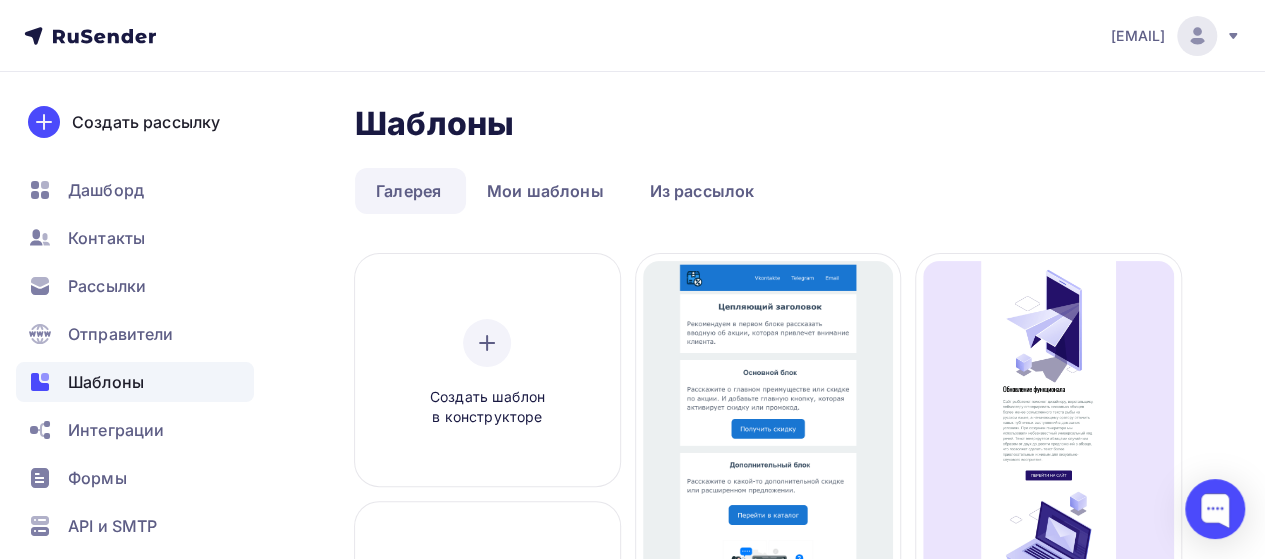 scroll, scrollTop: 300, scrollLeft: 0, axis: vertical 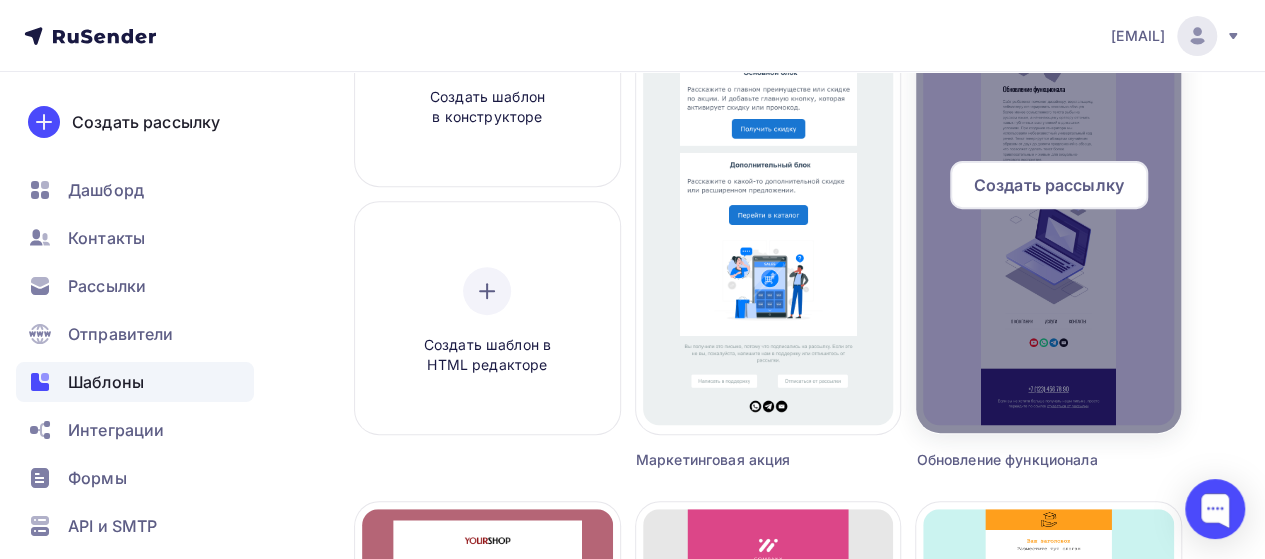 click at bounding box center [1048, 193] 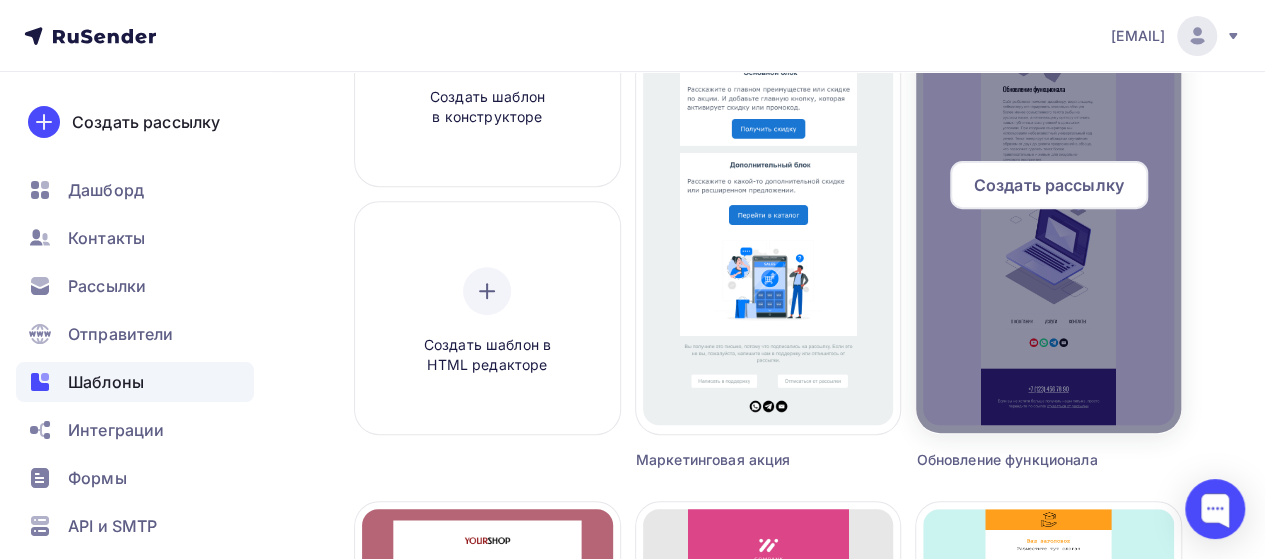click at bounding box center (1048, 193) 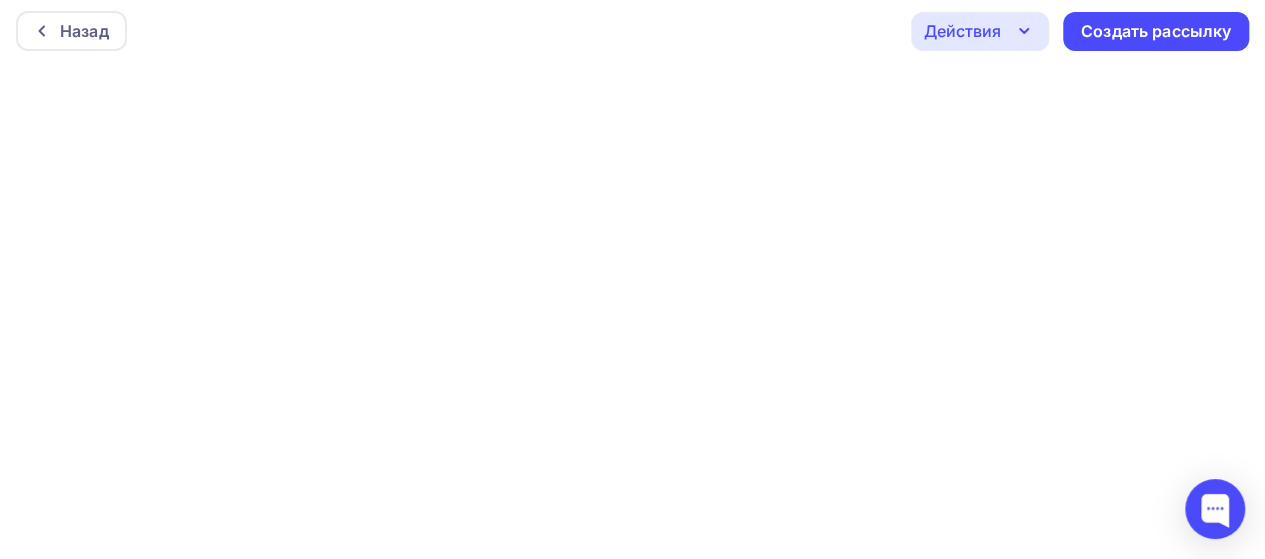 scroll, scrollTop: 0, scrollLeft: 0, axis: both 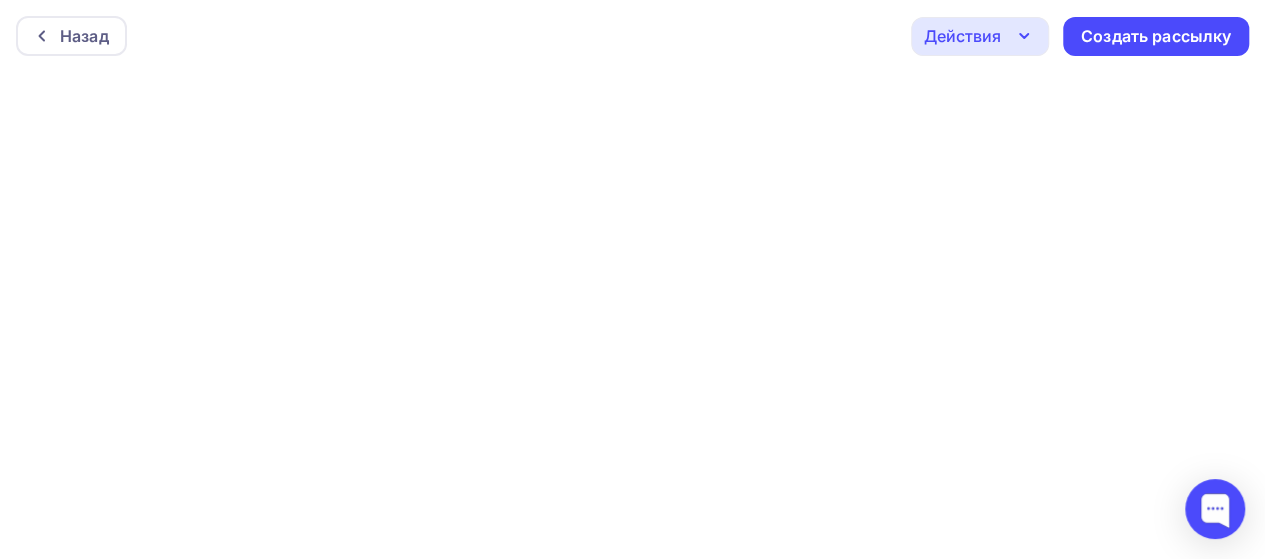 click on "Назад
Действия
Отправить тестовое письмо             Предпросмотр               Сохранить в Мои шаблоны               Выйти без сохранения               Создать рассылку" at bounding box center (632, 36) 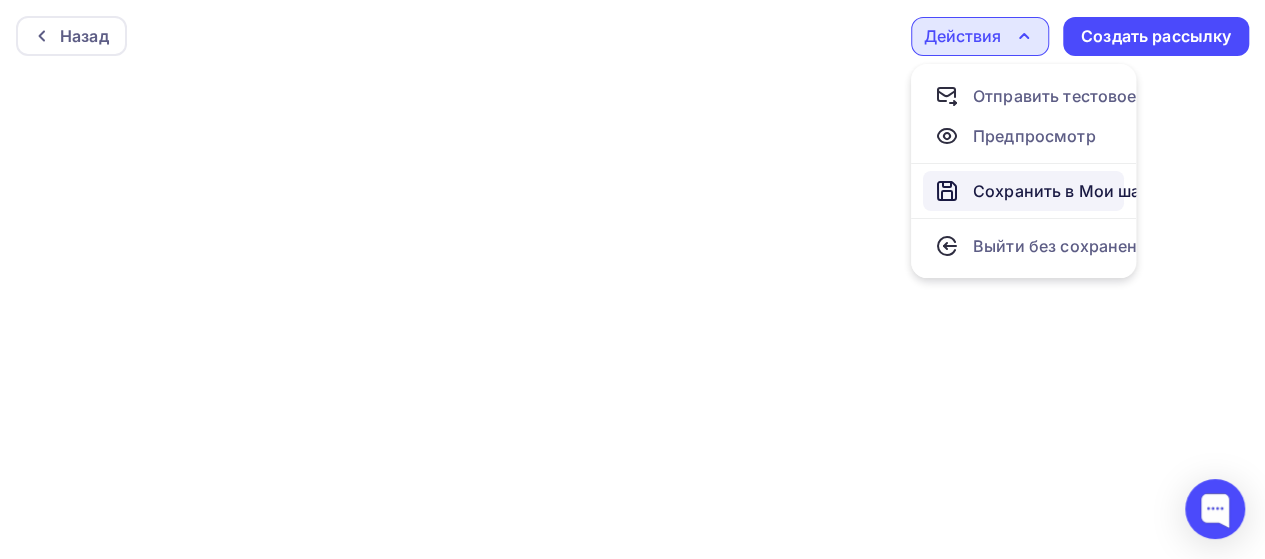 click on "Сохранить в Мои шаблоны" at bounding box center [1082, 191] 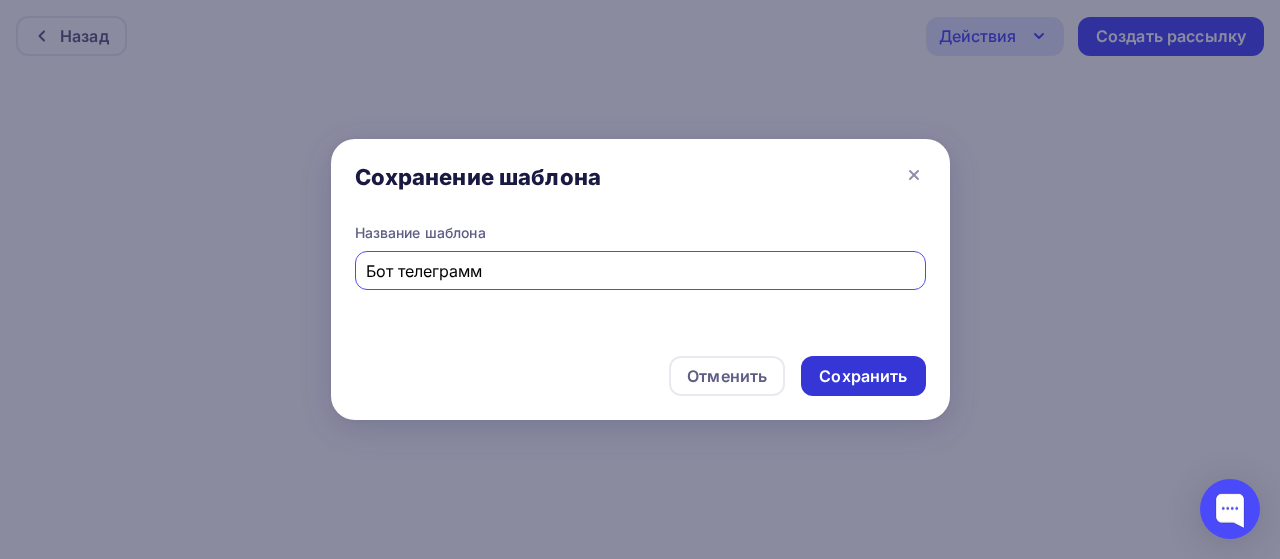 type on "Бот телеграмм" 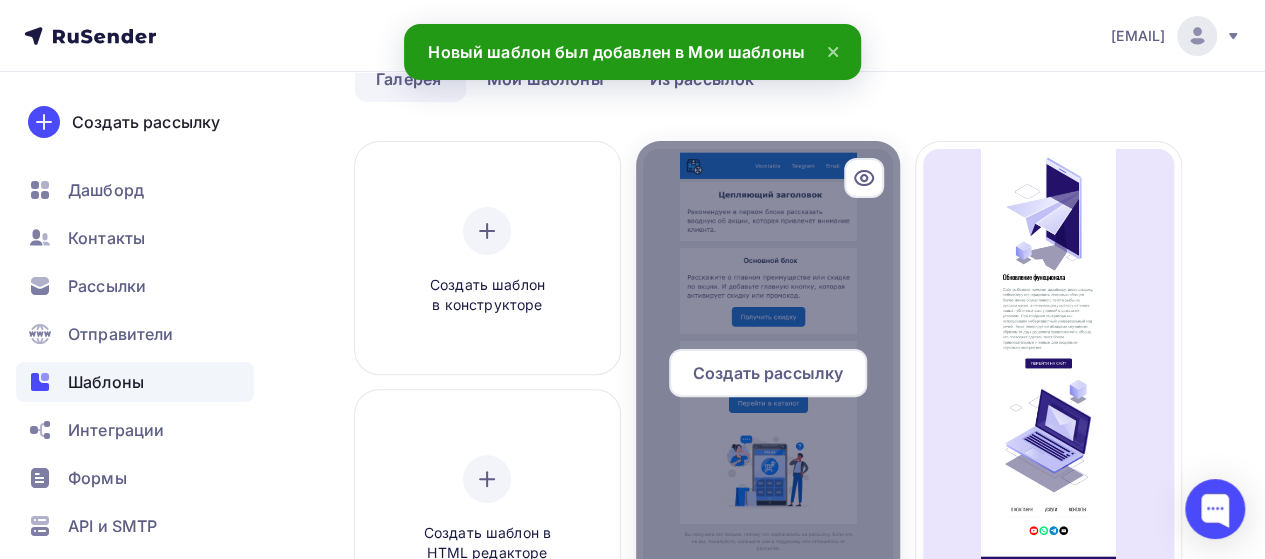 scroll, scrollTop: 300, scrollLeft: 0, axis: vertical 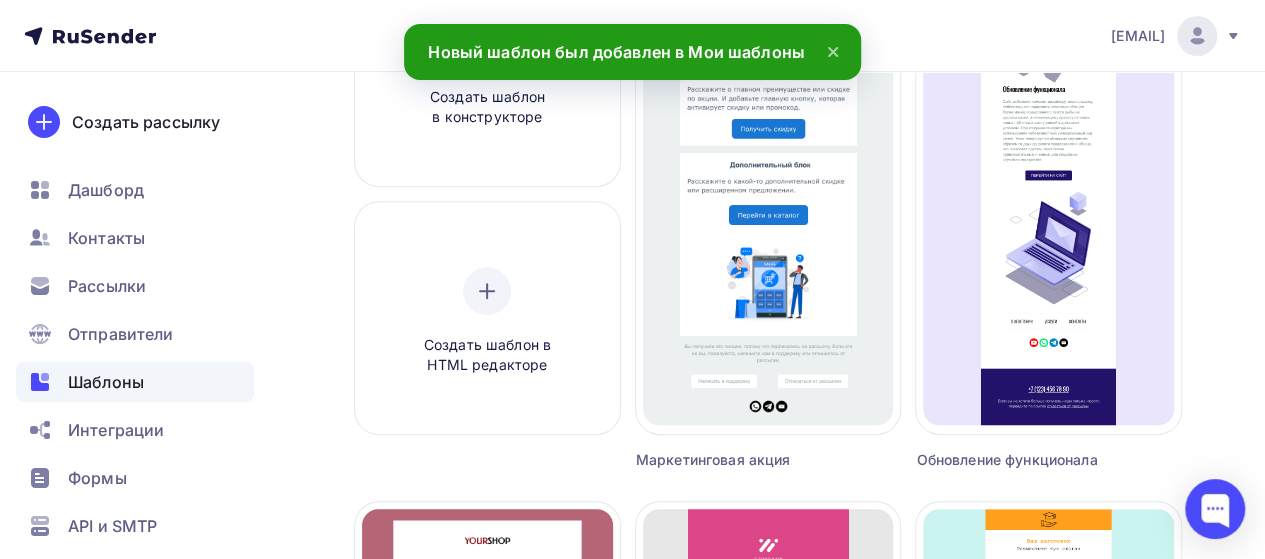 click on "Шаблоны" at bounding box center (106, 382) 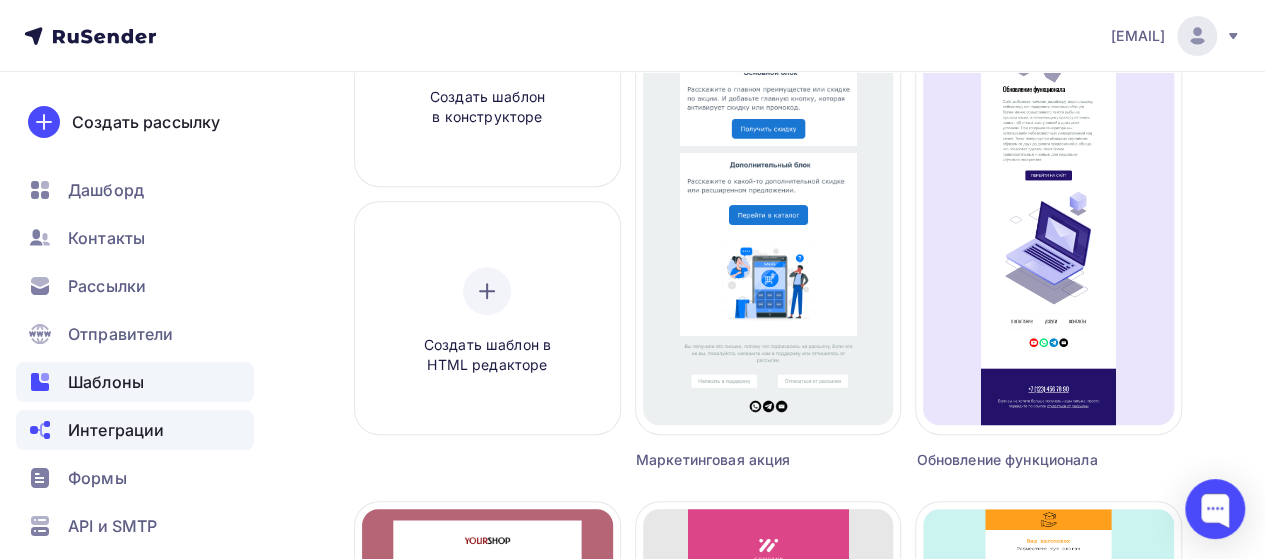 click on "Интеграции" at bounding box center (116, 430) 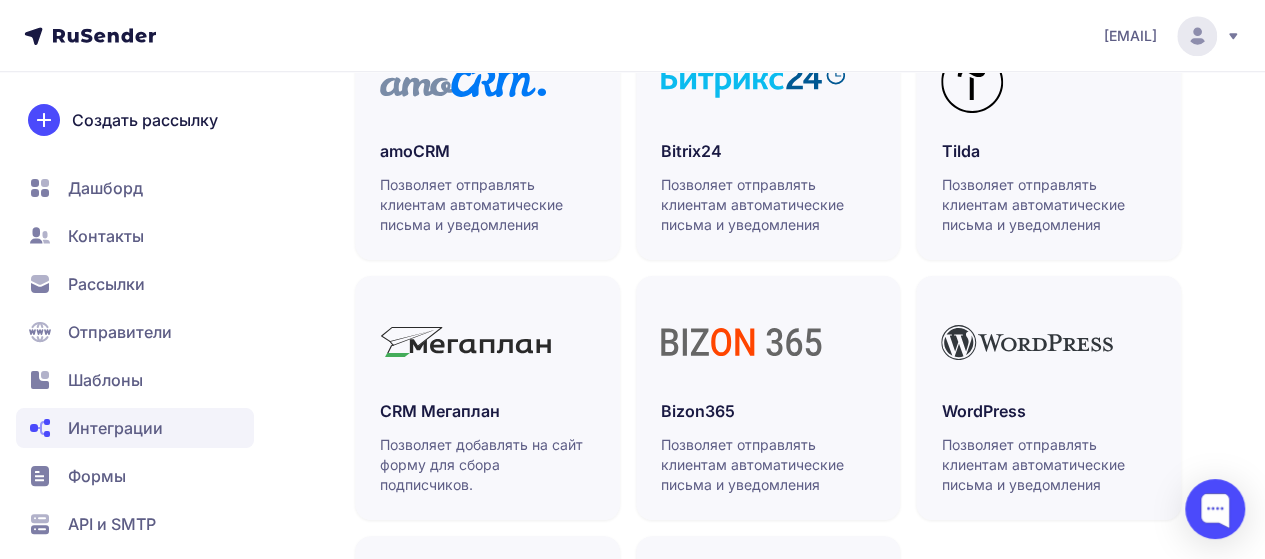 scroll, scrollTop: 1076, scrollLeft: 0, axis: vertical 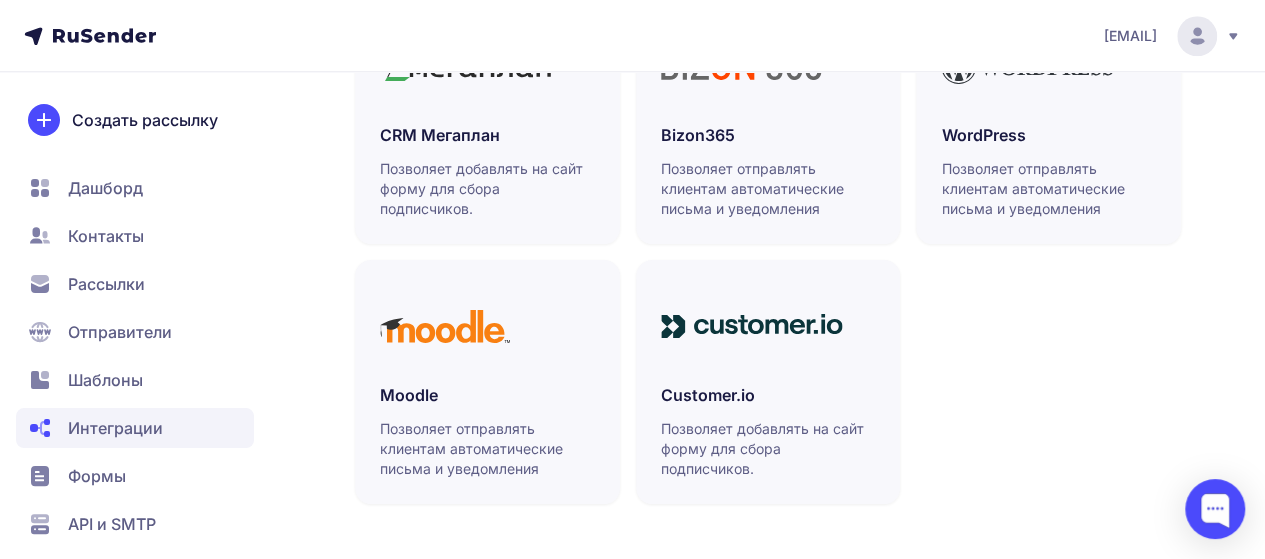 click on "Шаблоны" at bounding box center (105, 380) 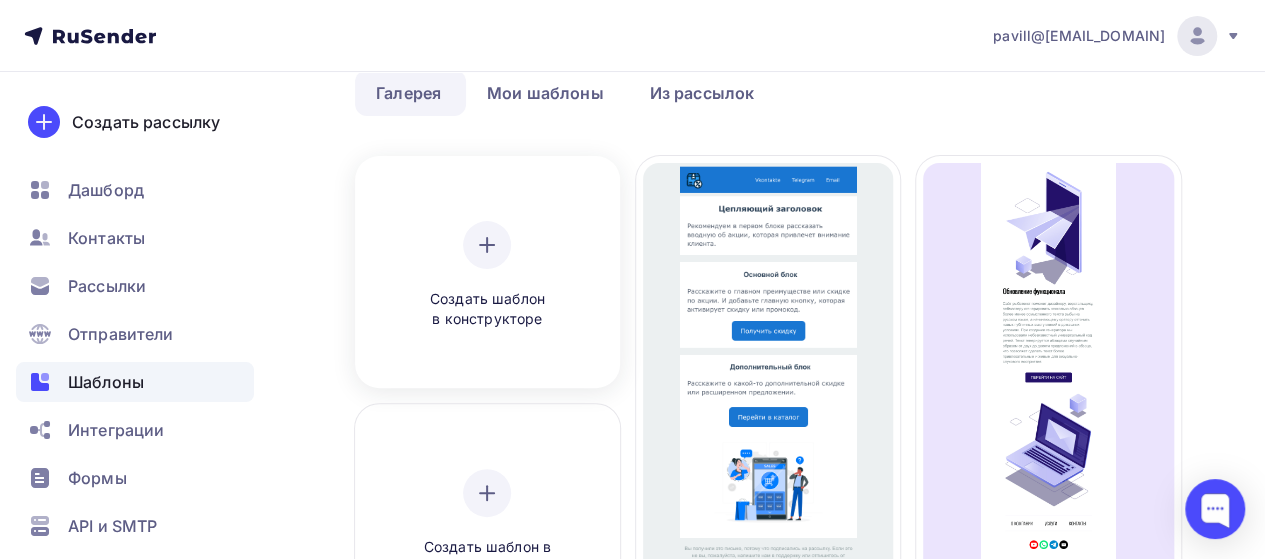 scroll, scrollTop: 0, scrollLeft: 0, axis: both 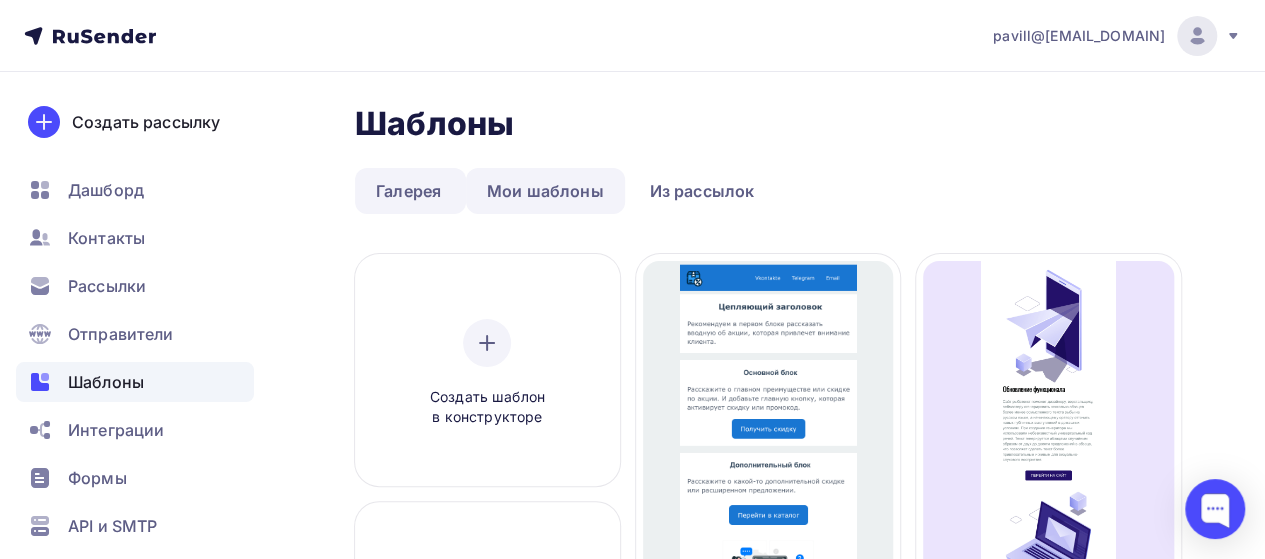 click on "Мои шаблоны" at bounding box center [545, 191] 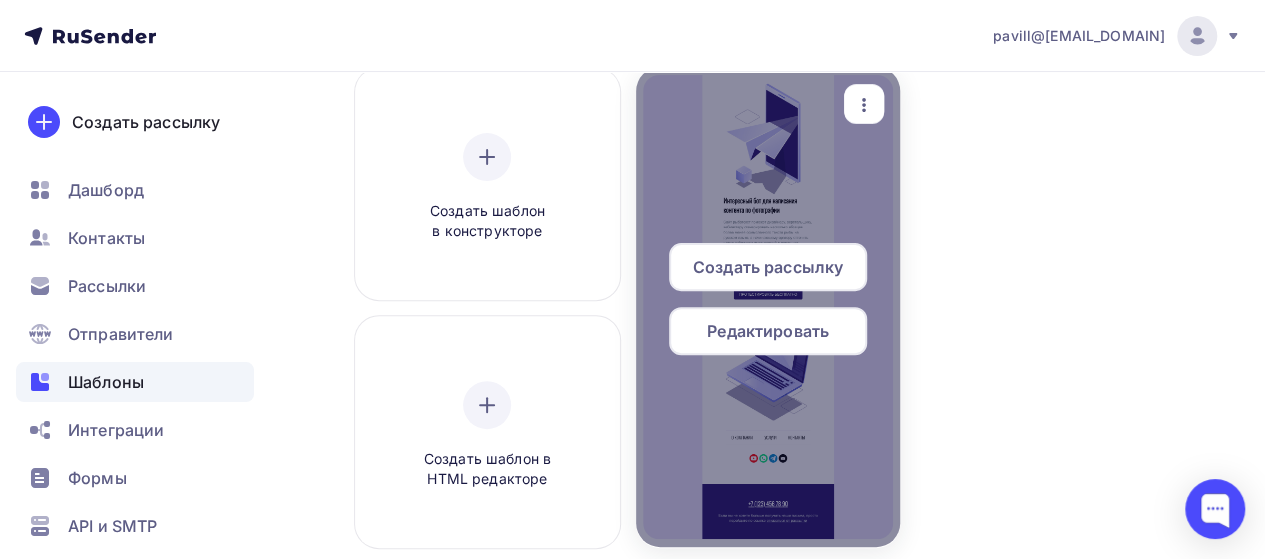 scroll, scrollTop: 200, scrollLeft: 0, axis: vertical 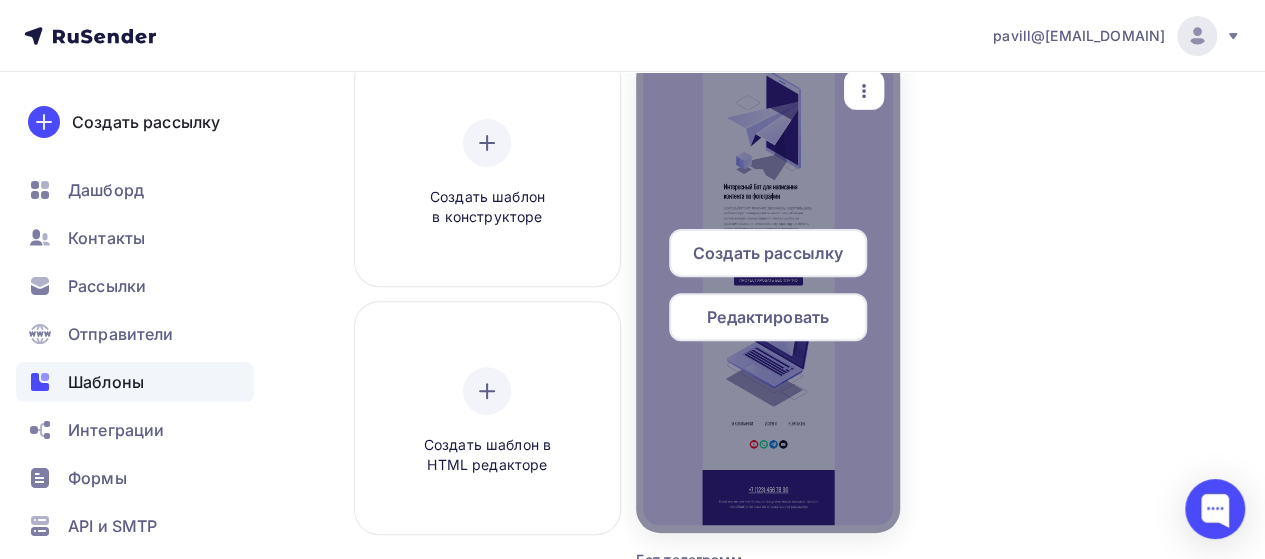 click at bounding box center [768, 293] 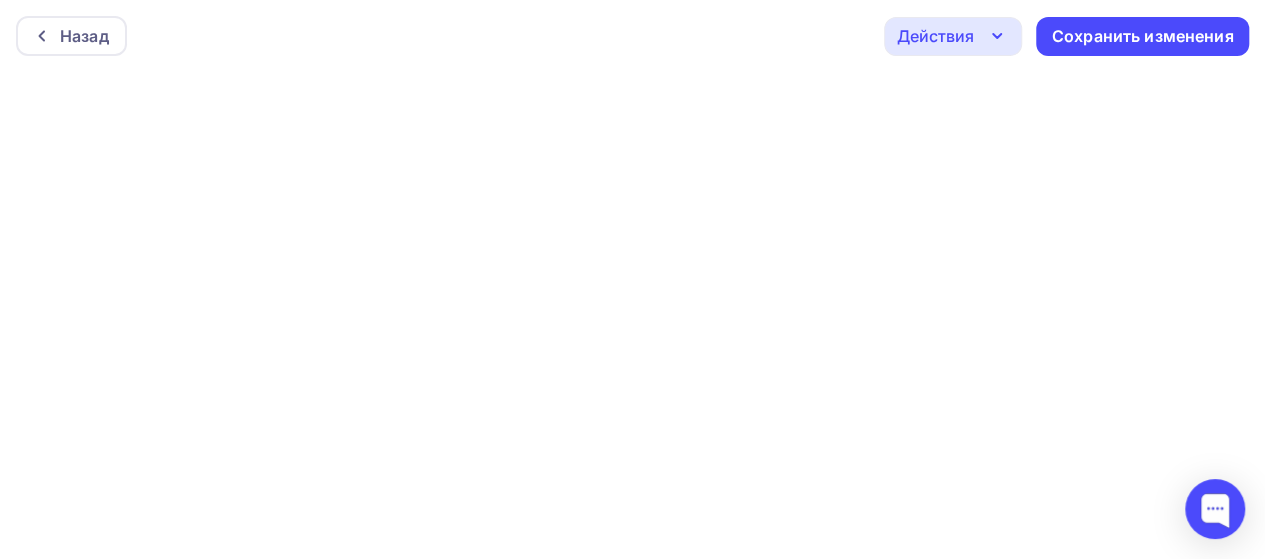 scroll, scrollTop: 0, scrollLeft: 0, axis: both 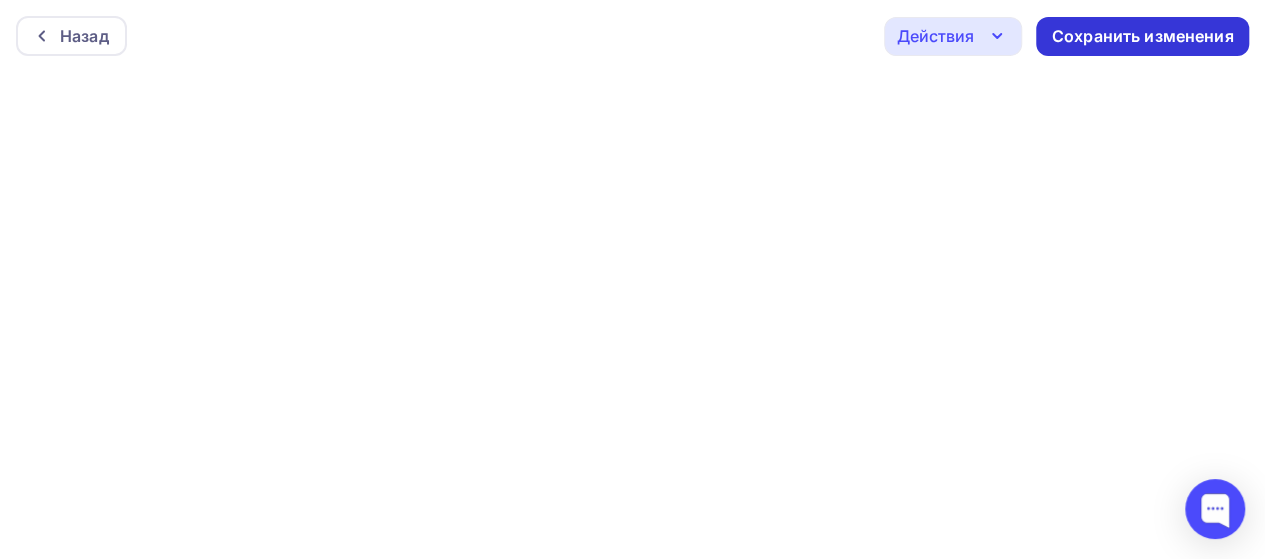 click on "Сохранить изменения" at bounding box center [1143, 36] 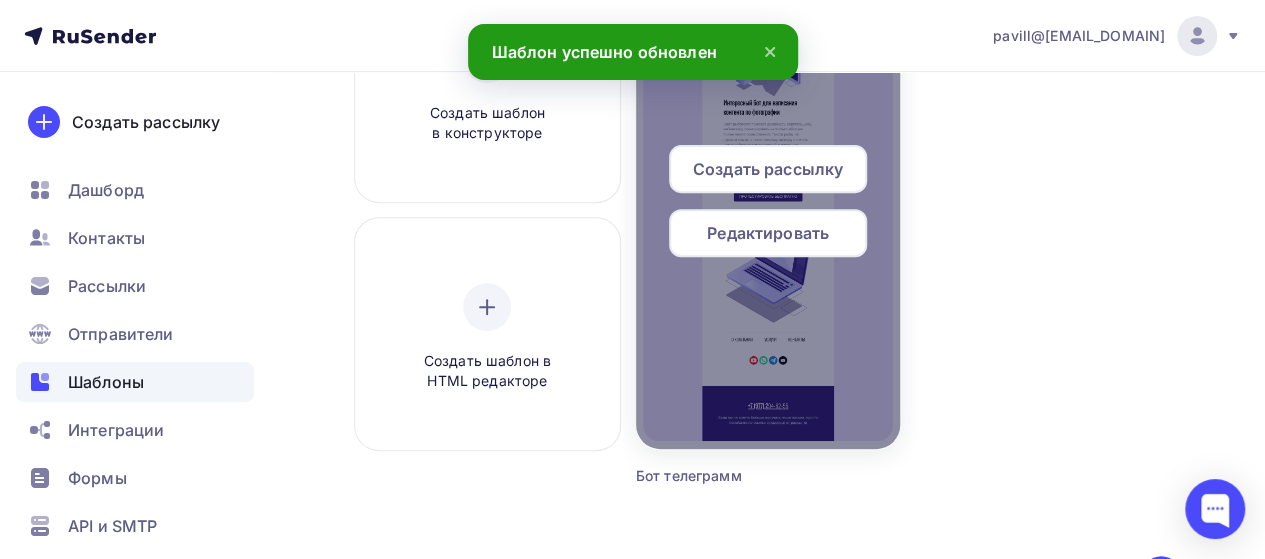 scroll, scrollTop: 200, scrollLeft: 0, axis: vertical 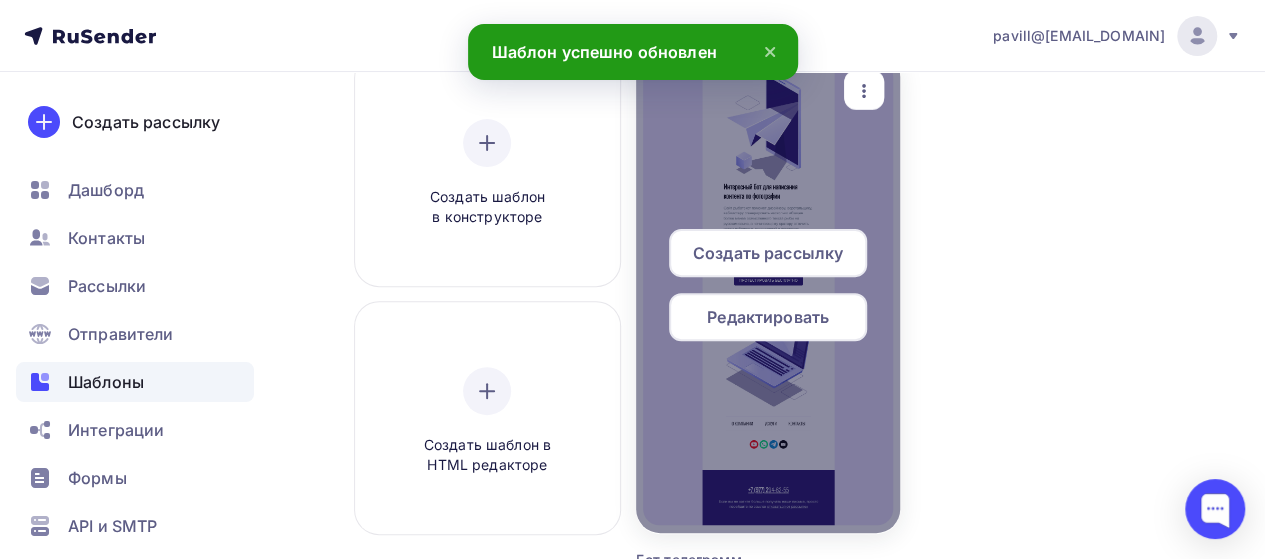 click on "Редактировать" at bounding box center (768, 317) 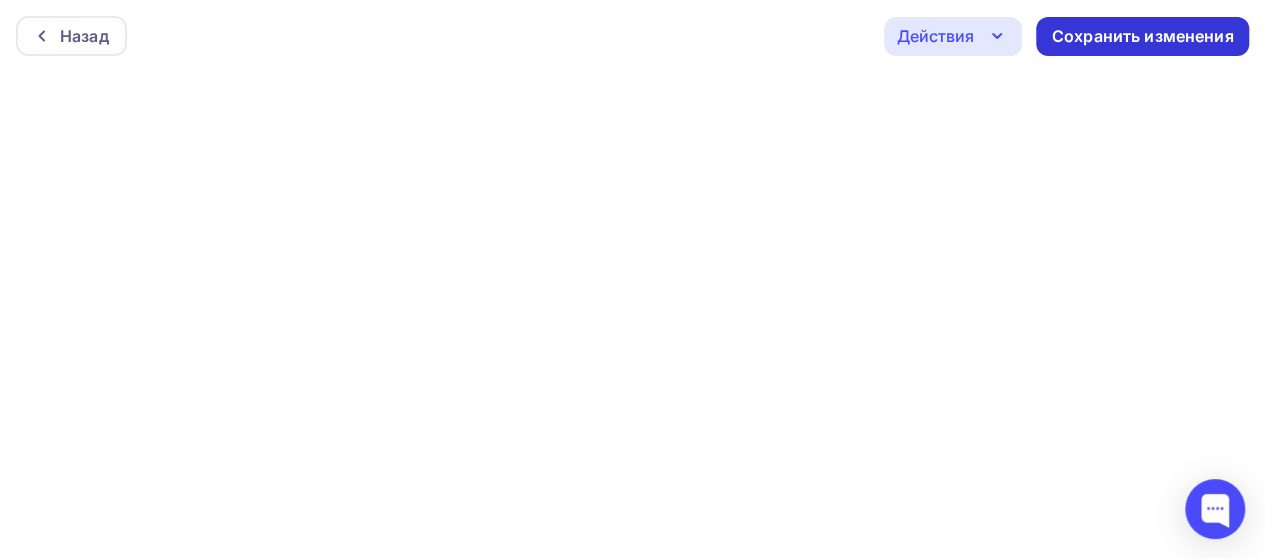 click on "Сохранить изменения" at bounding box center [1143, 36] 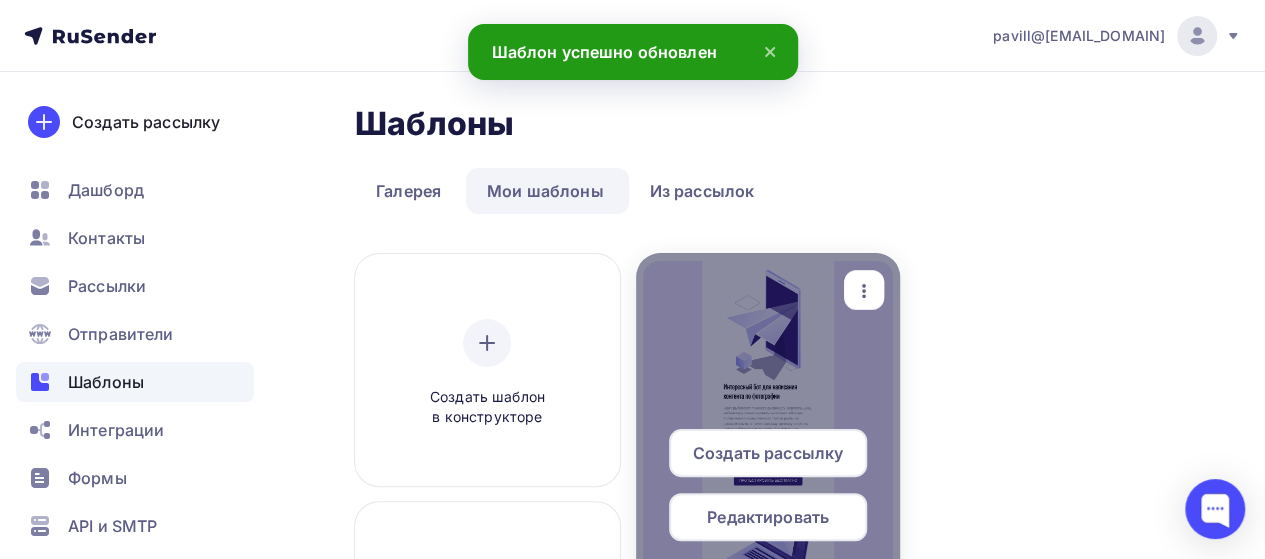 click on "Редактировать" at bounding box center (768, 517) 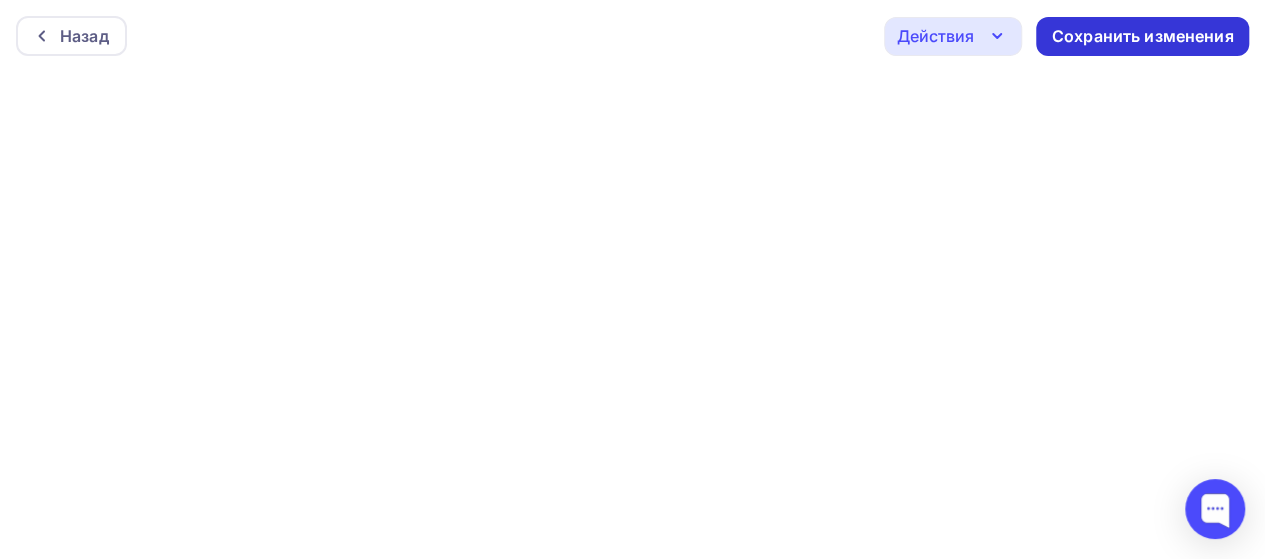 click on "Сохранить изменения" at bounding box center (1143, 36) 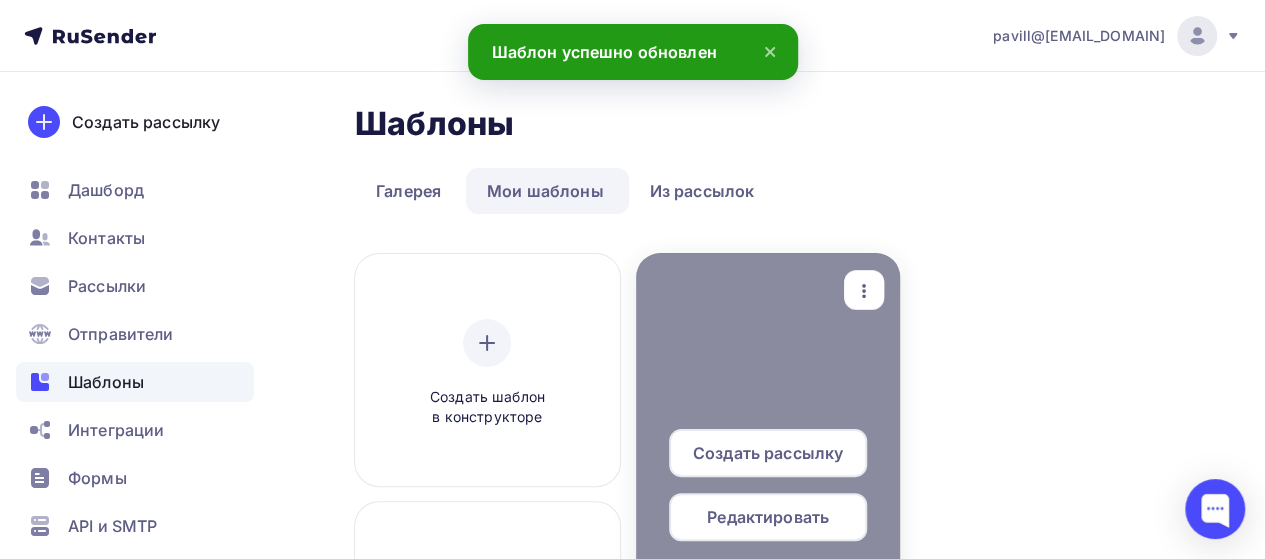 click on "Создать рассылку" at bounding box center (768, 453) 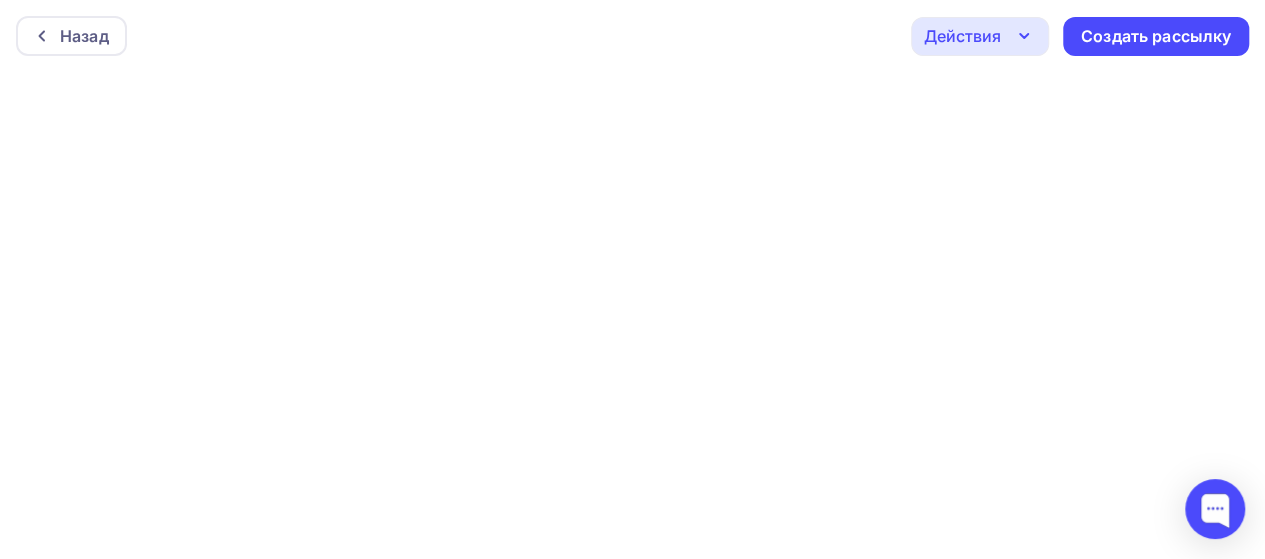 click on "Действия" at bounding box center [962, 36] 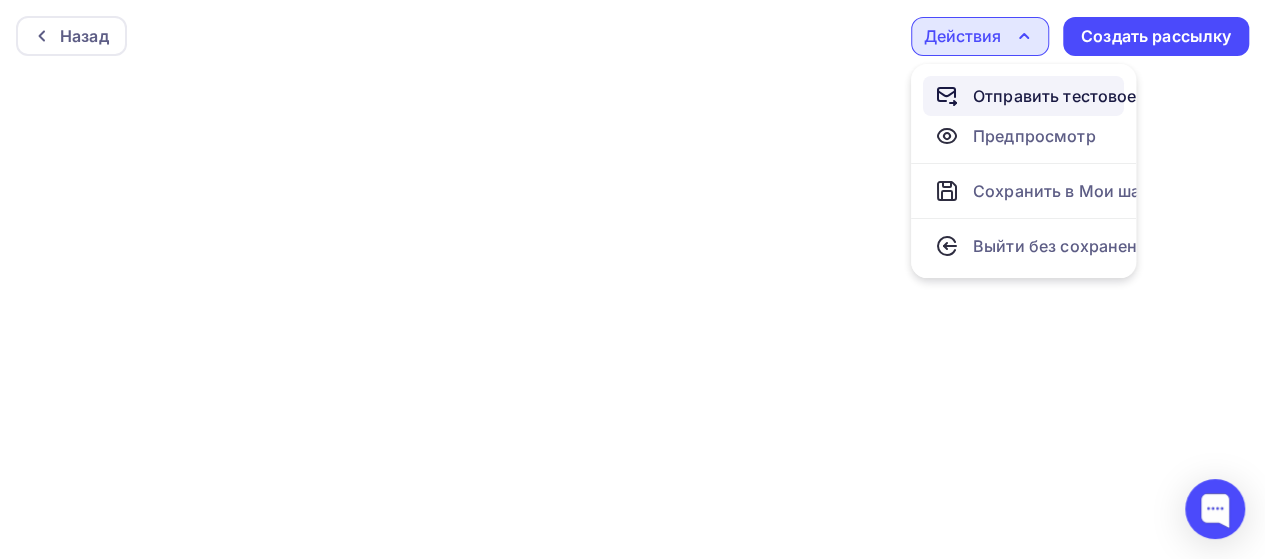 click on "Отправить тестовое письмо" at bounding box center [1088, 96] 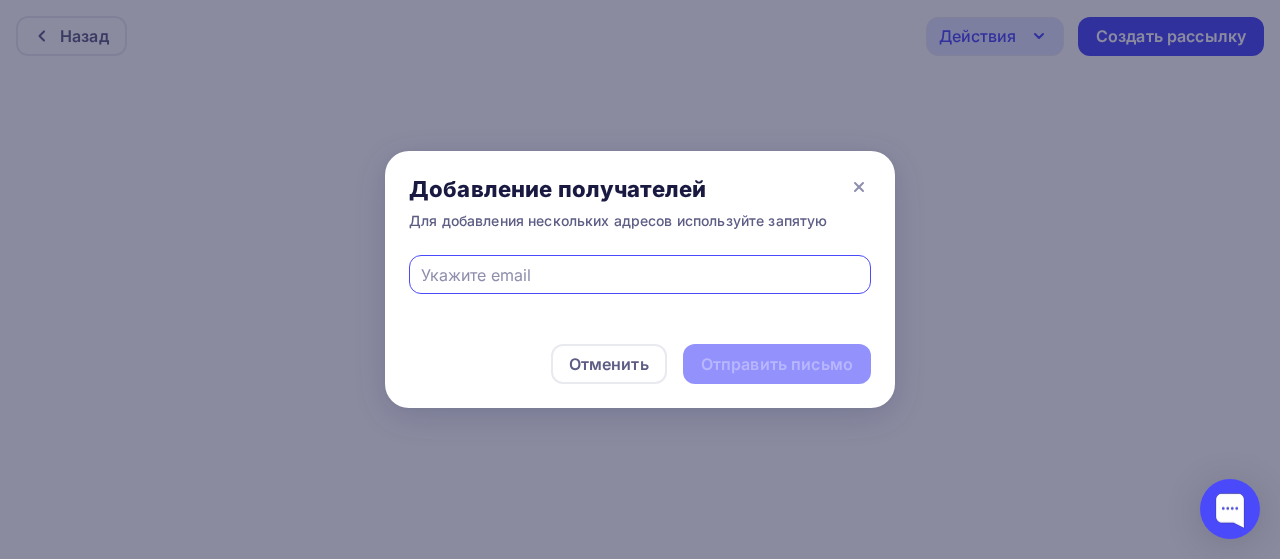 click at bounding box center [640, 275] 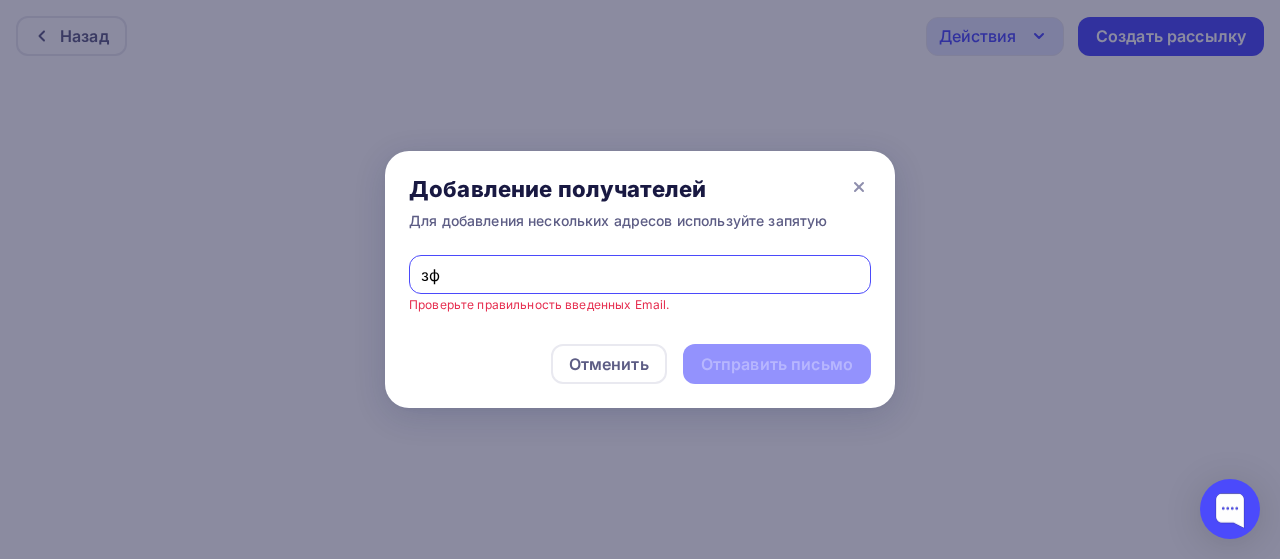 type on "з" 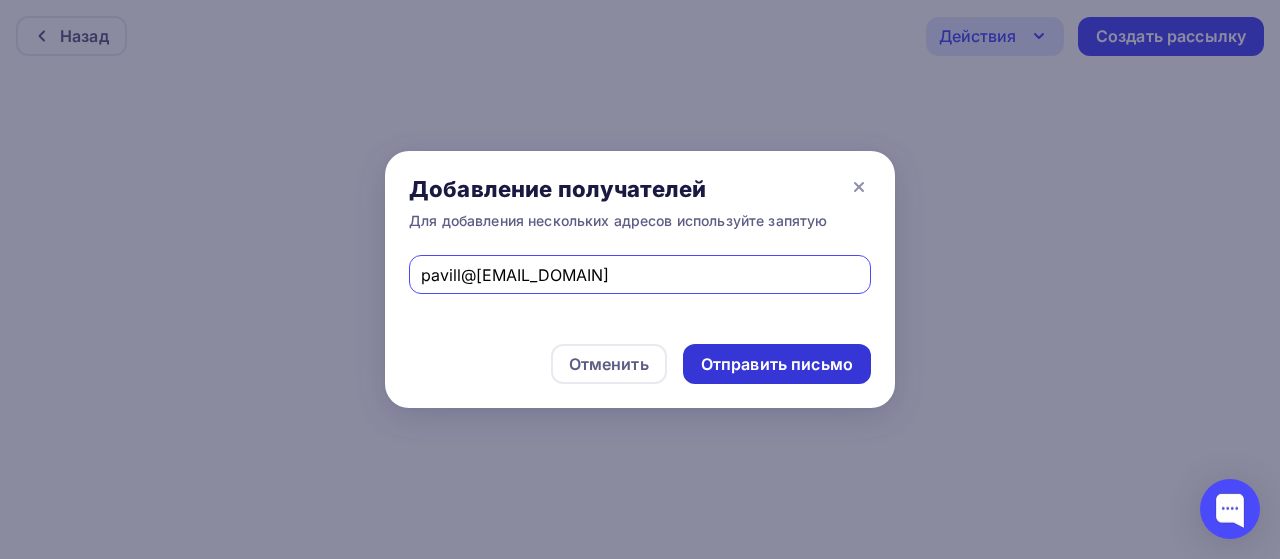 type on "[EMAIL]" 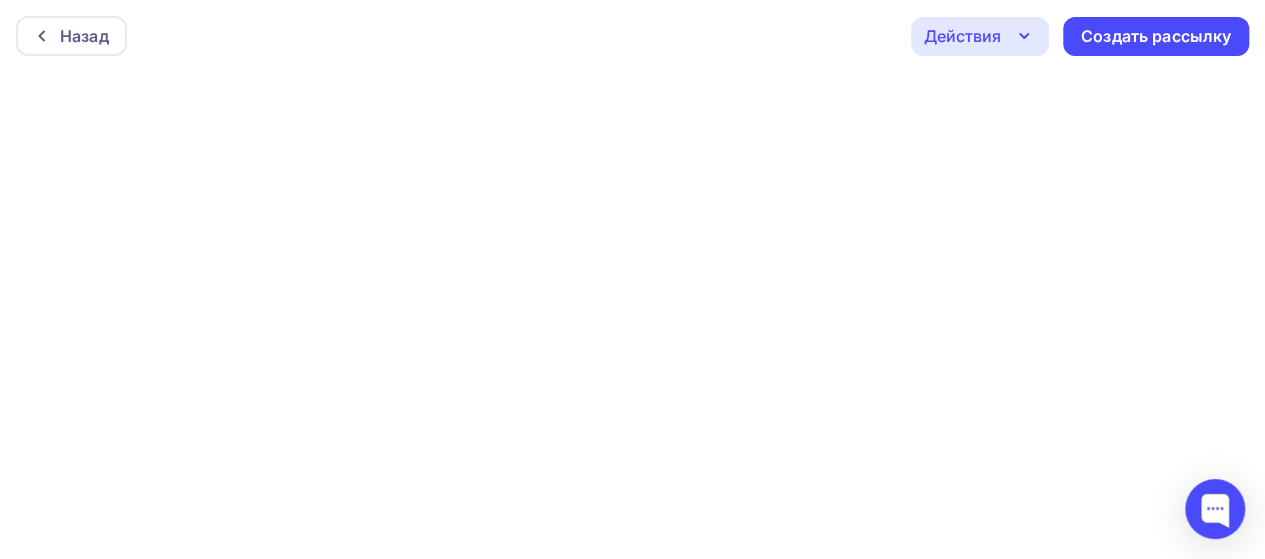 scroll, scrollTop: 0, scrollLeft: 0, axis: both 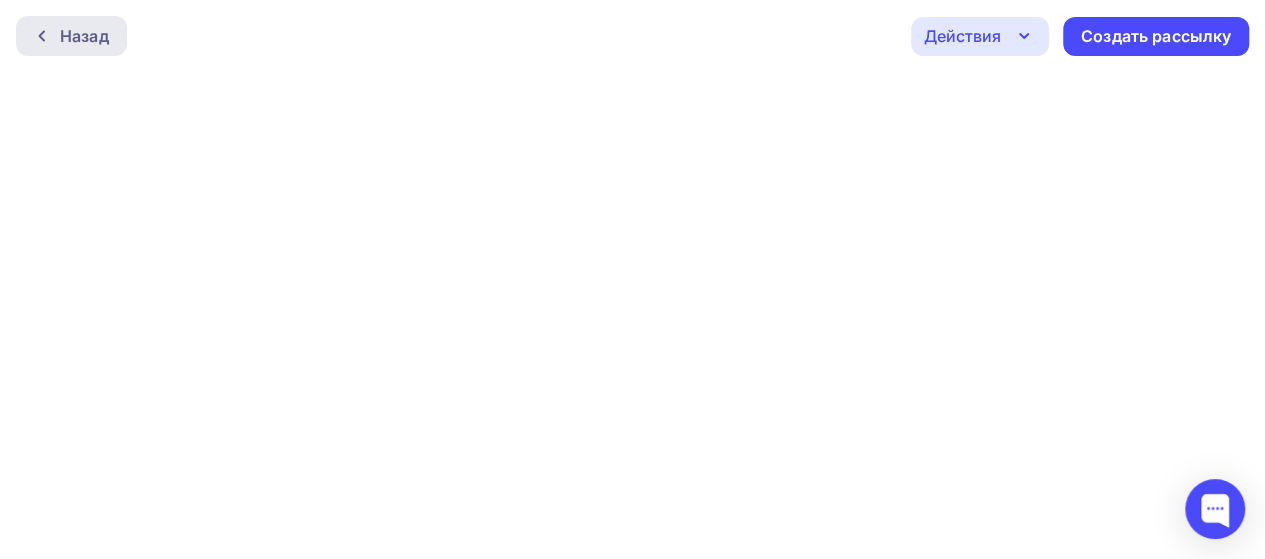 click on "Назад" at bounding box center [84, 36] 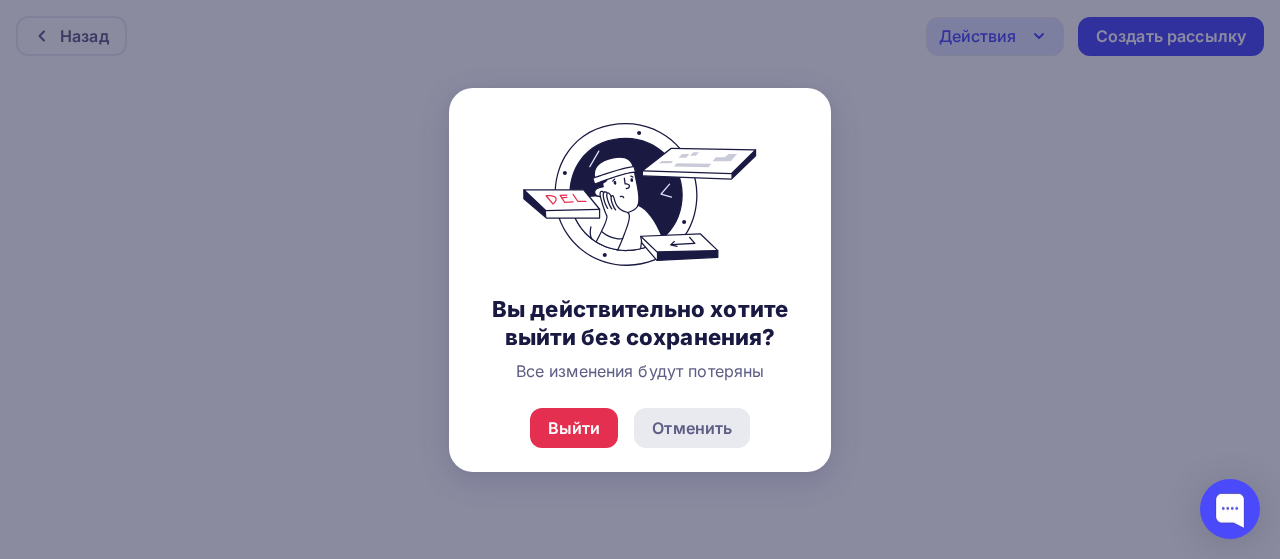 click on "Отменить" at bounding box center (692, 428) 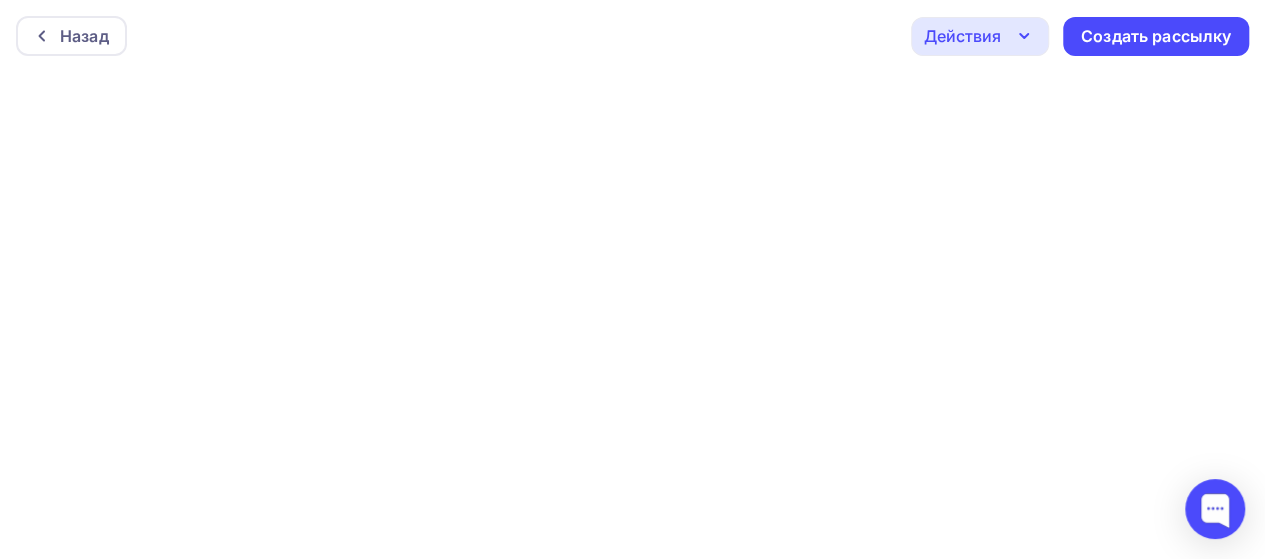 click on "Назад
Действия
Отправить тестовое письмо             Предпросмотр               Сохранить в Мои шаблоны               Выйти без сохранения               Создать рассылку" at bounding box center [632, 36] 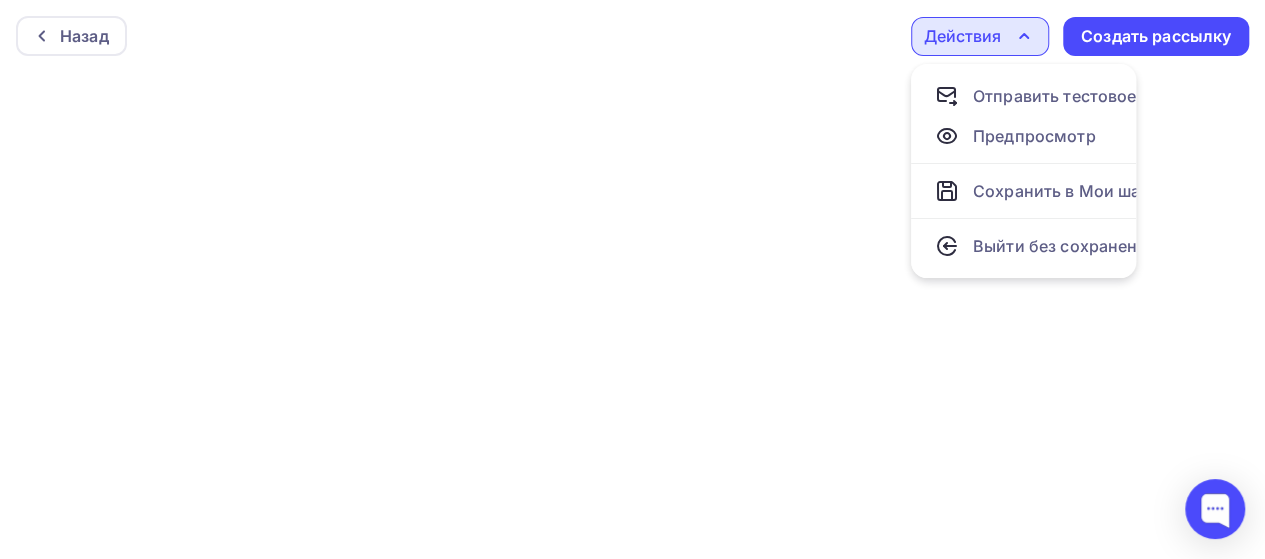click 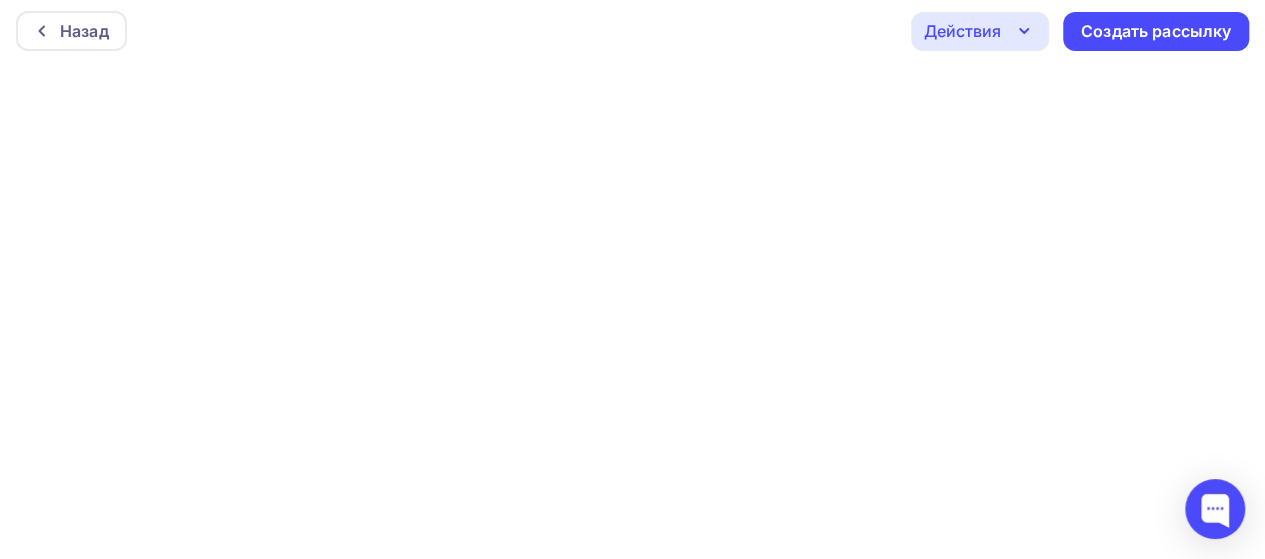 scroll, scrollTop: 0, scrollLeft: 0, axis: both 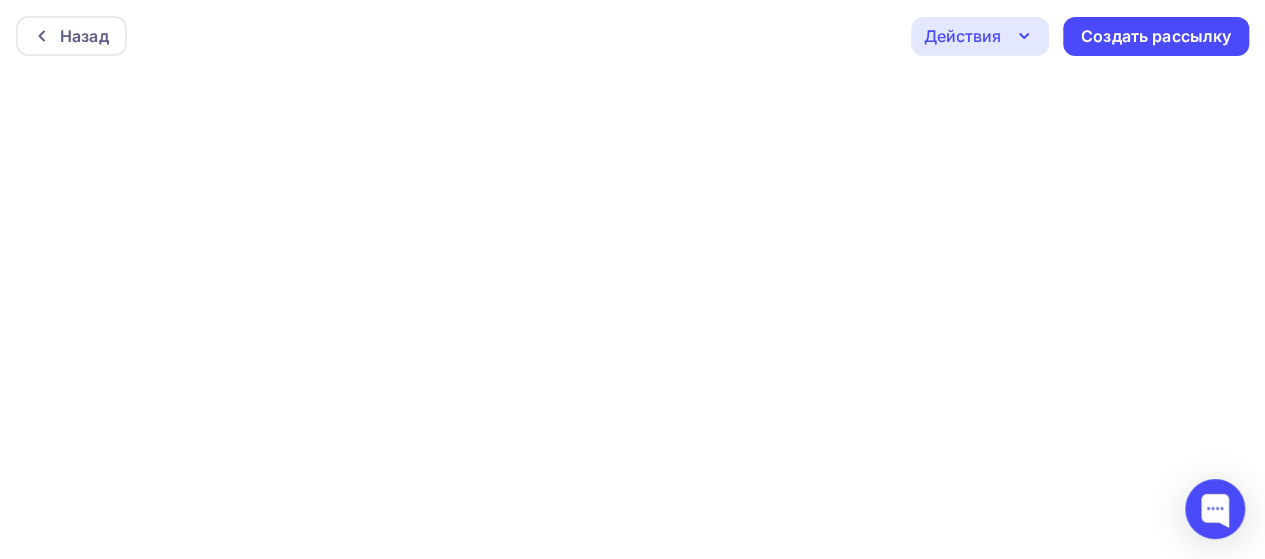 click 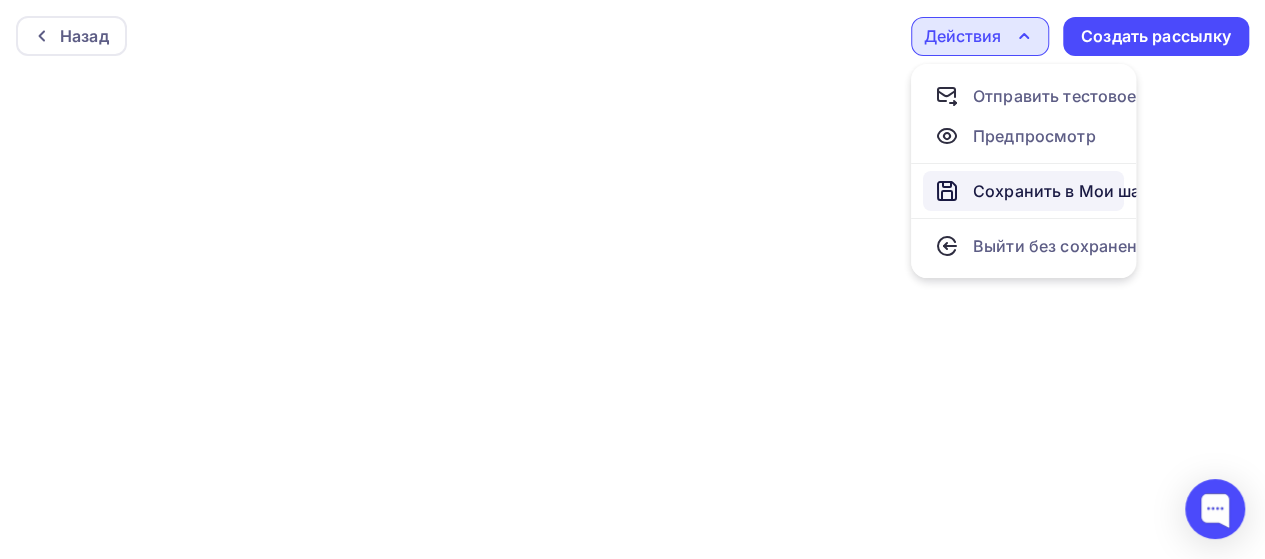 click on "Сохранить в Мои шаблоны" at bounding box center [1082, 191] 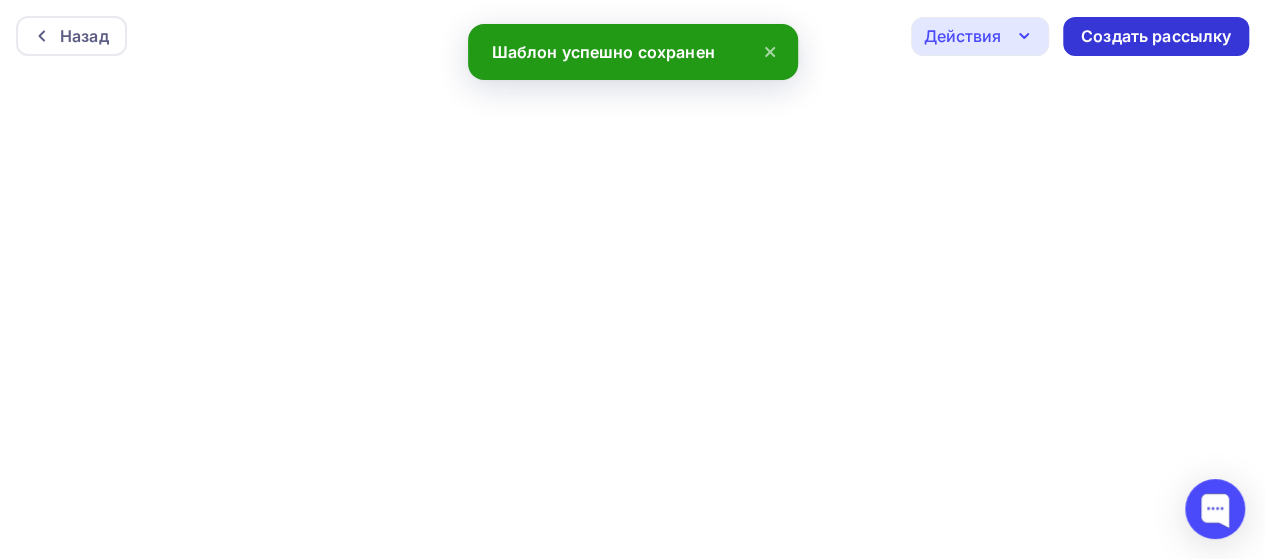 click on "Создать рассылку" at bounding box center (1156, 36) 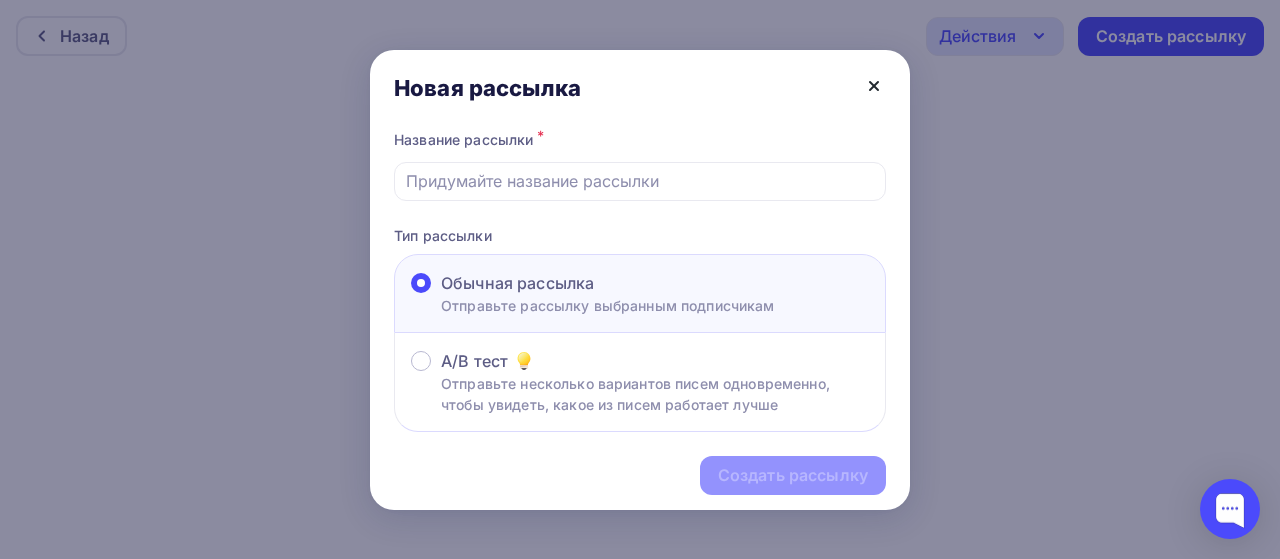 click 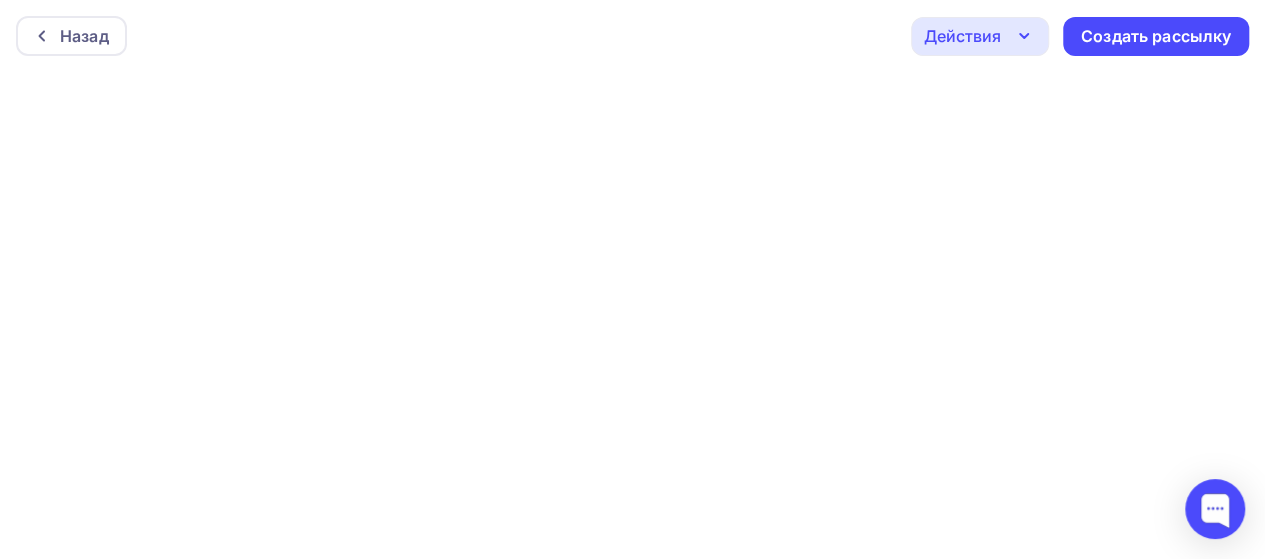 click on "Действия" at bounding box center [962, 36] 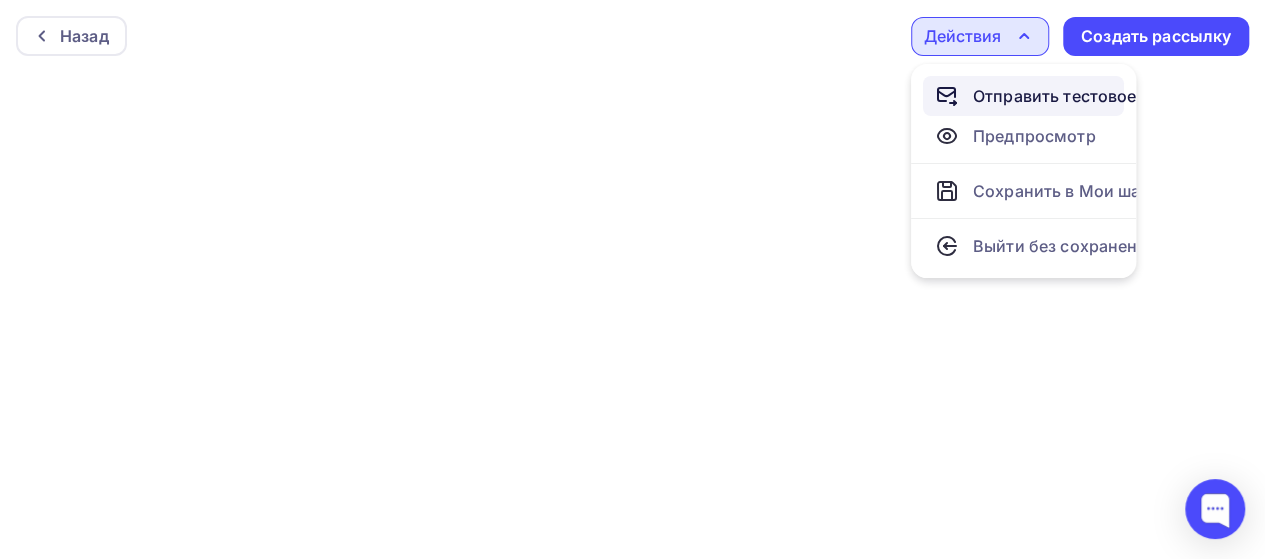 click on "Отправить тестовое письмо" at bounding box center (1088, 96) 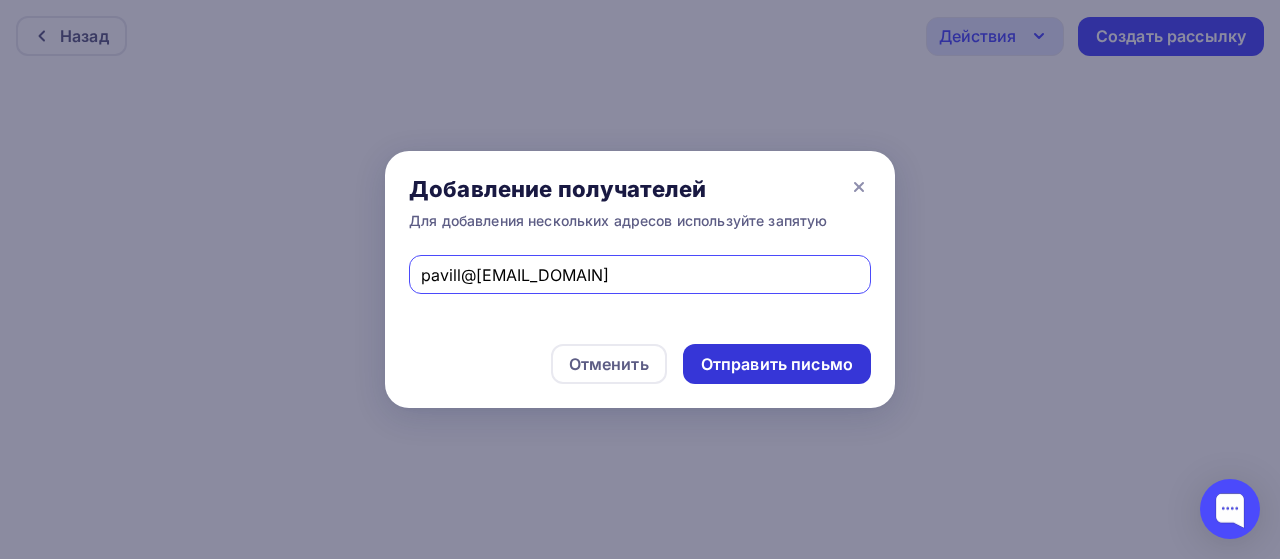 click on "Отправить письмо" at bounding box center (777, 364) 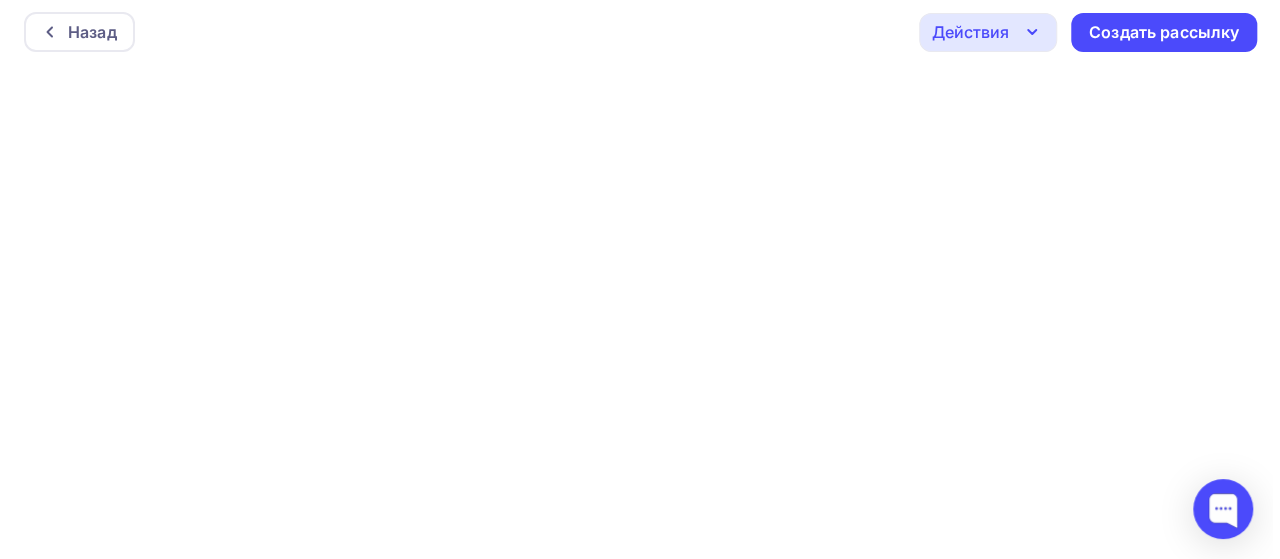 scroll, scrollTop: 5, scrollLeft: 0, axis: vertical 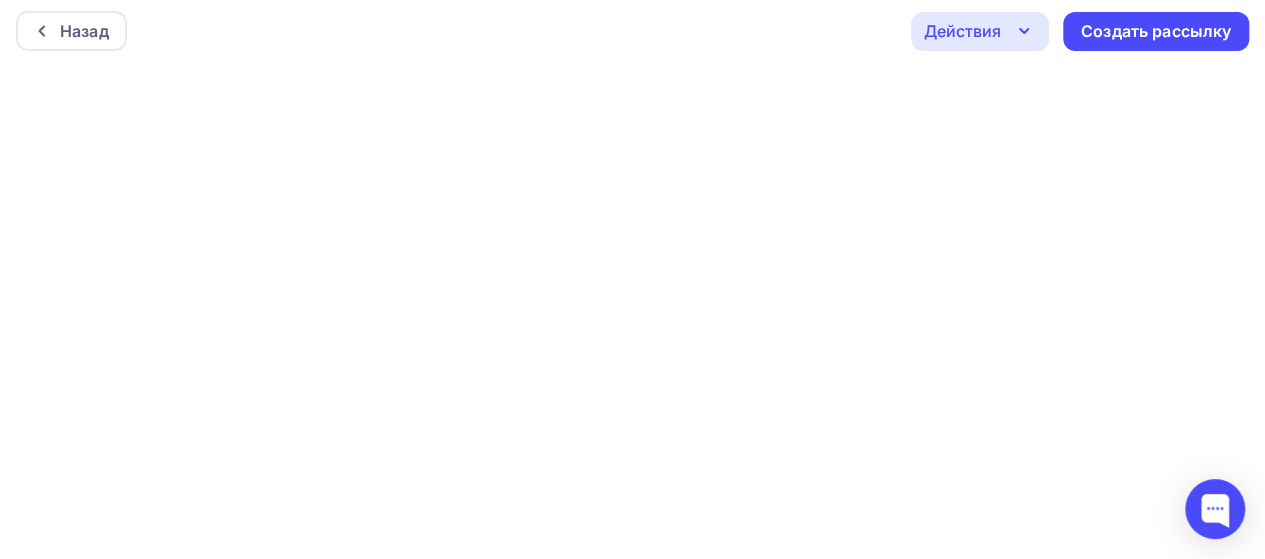 click 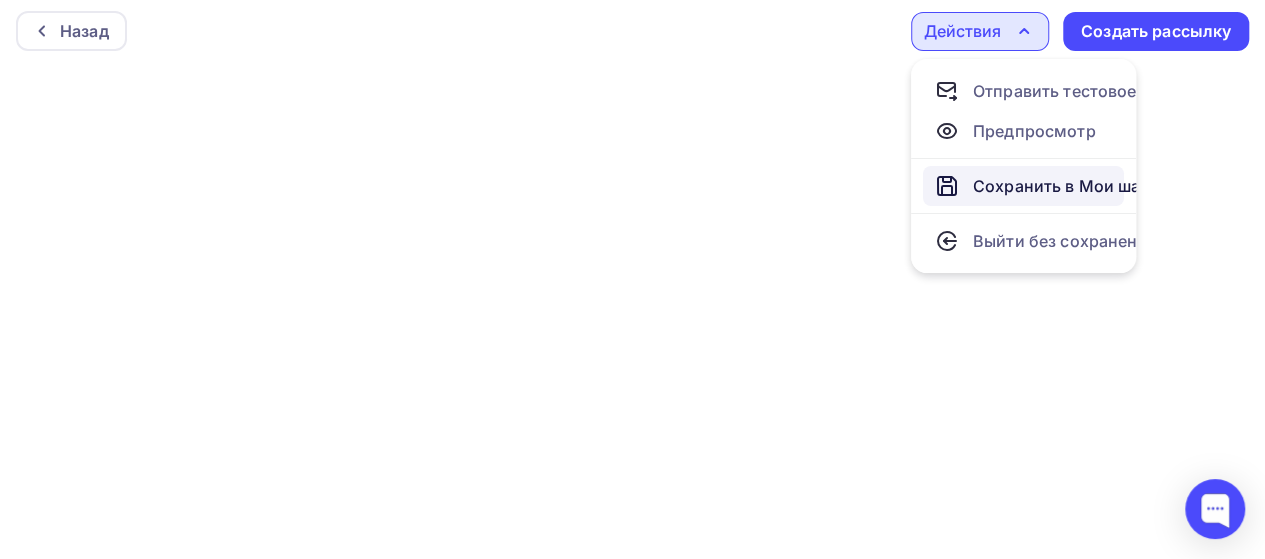 click on "Сохранить в Мои шаблоны" at bounding box center [1082, 186] 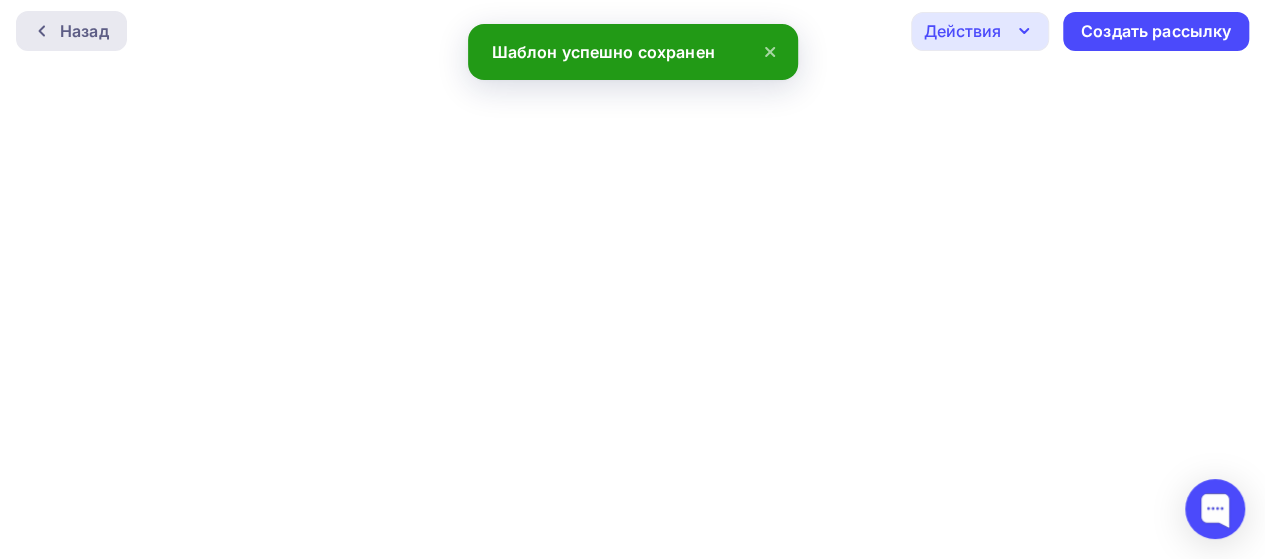 click on "Назад" at bounding box center (84, 31) 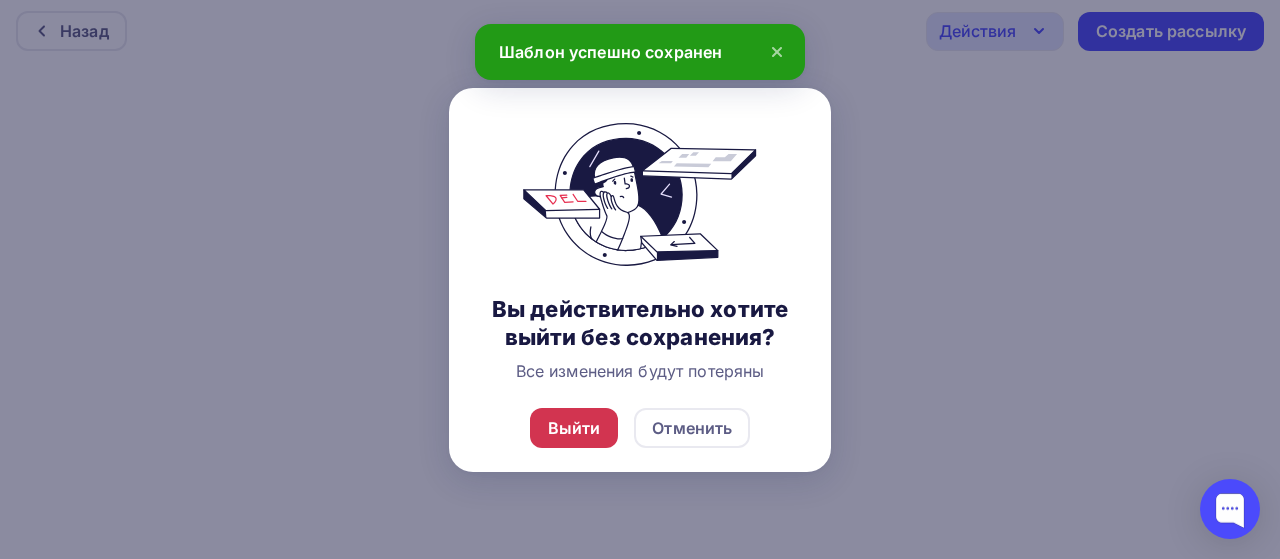 click on "Выйти
Отменить" at bounding box center (640, 428) 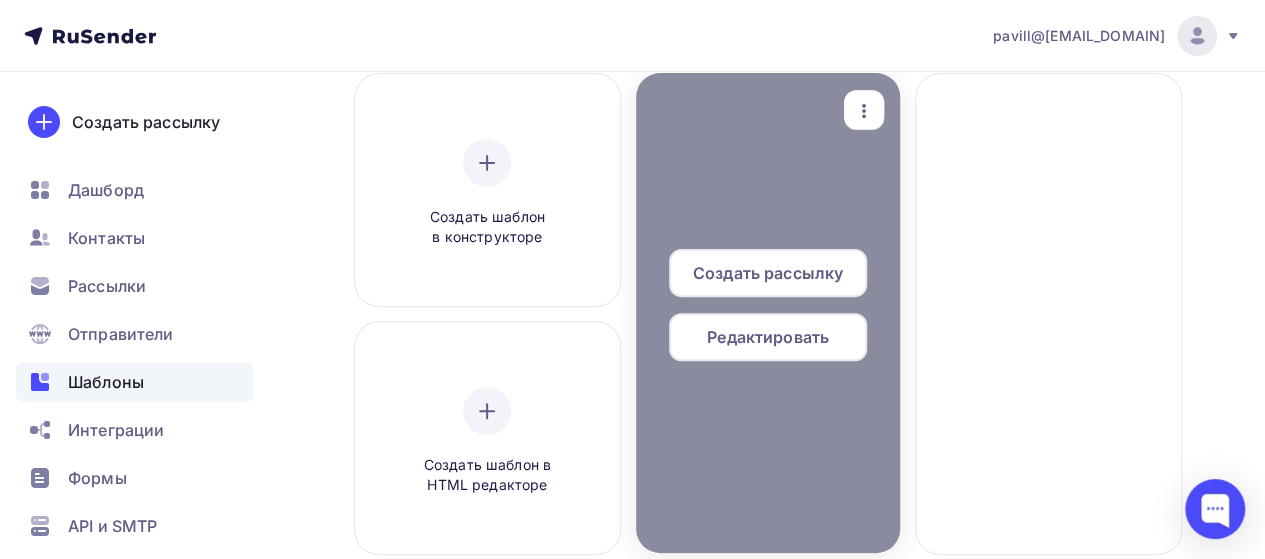 scroll, scrollTop: 300, scrollLeft: 0, axis: vertical 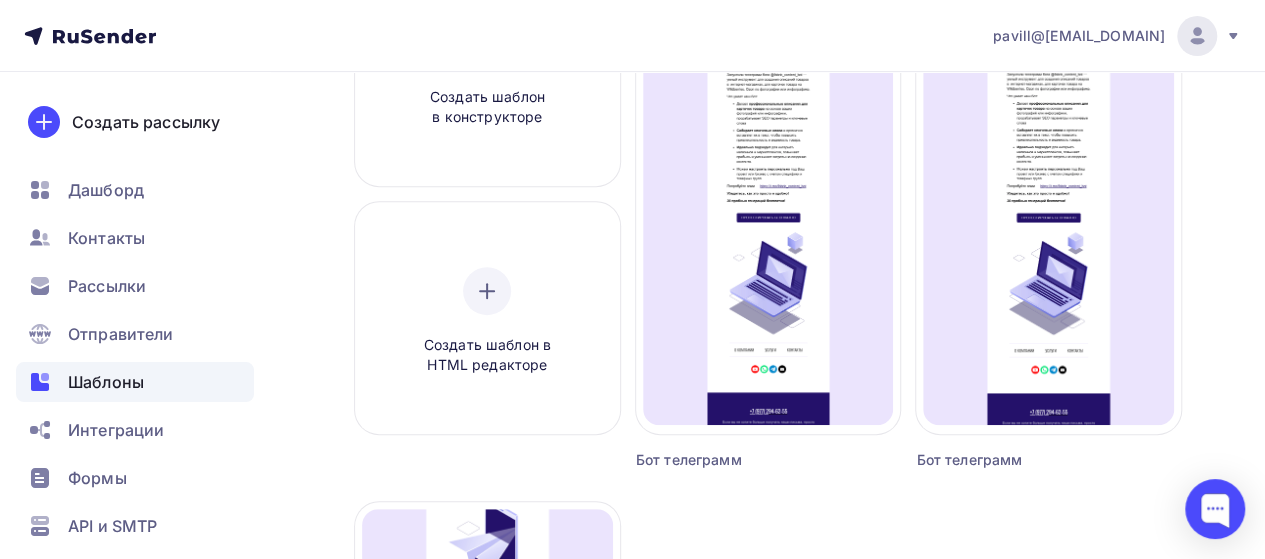 click on "Шаблоны" at bounding box center (106, 382) 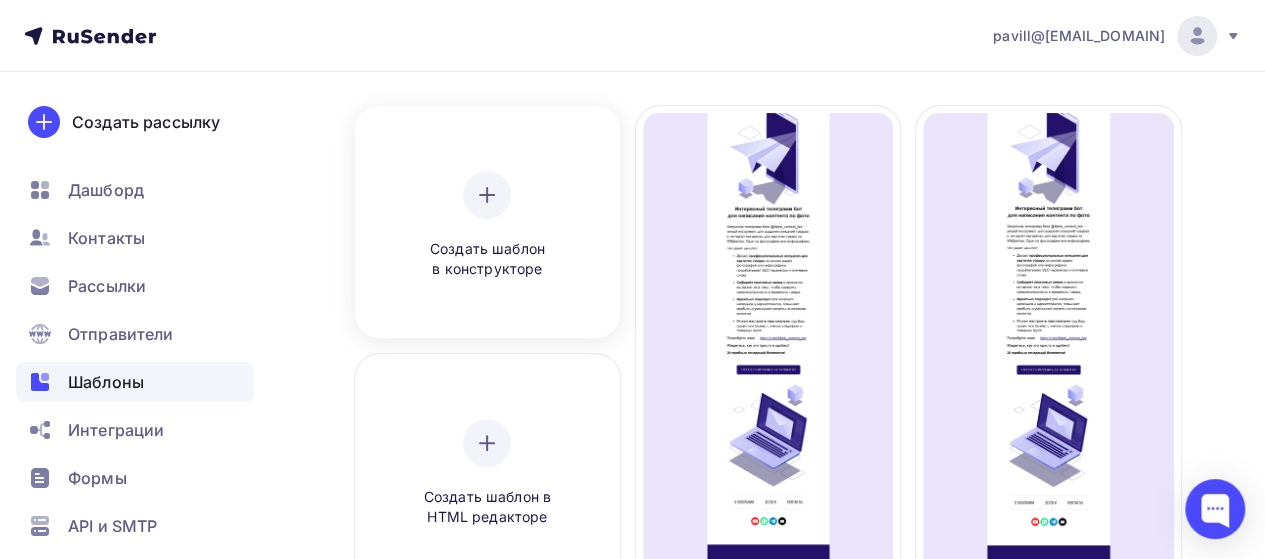 scroll, scrollTop: 0, scrollLeft: 0, axis: both 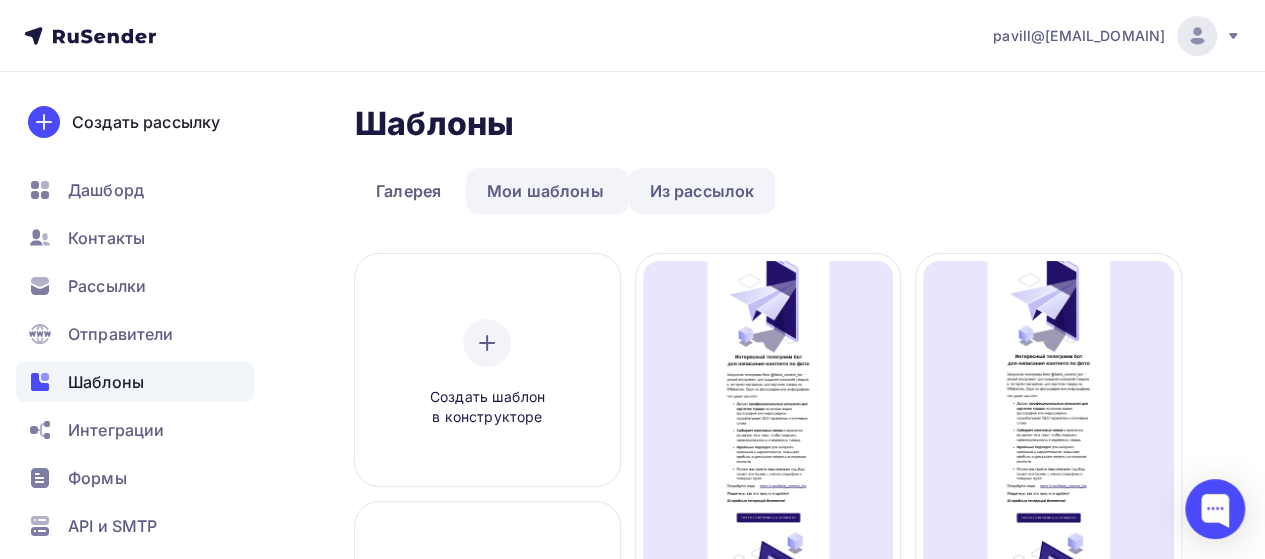 click on "Из рассылок" at bounding box center [702, 191] 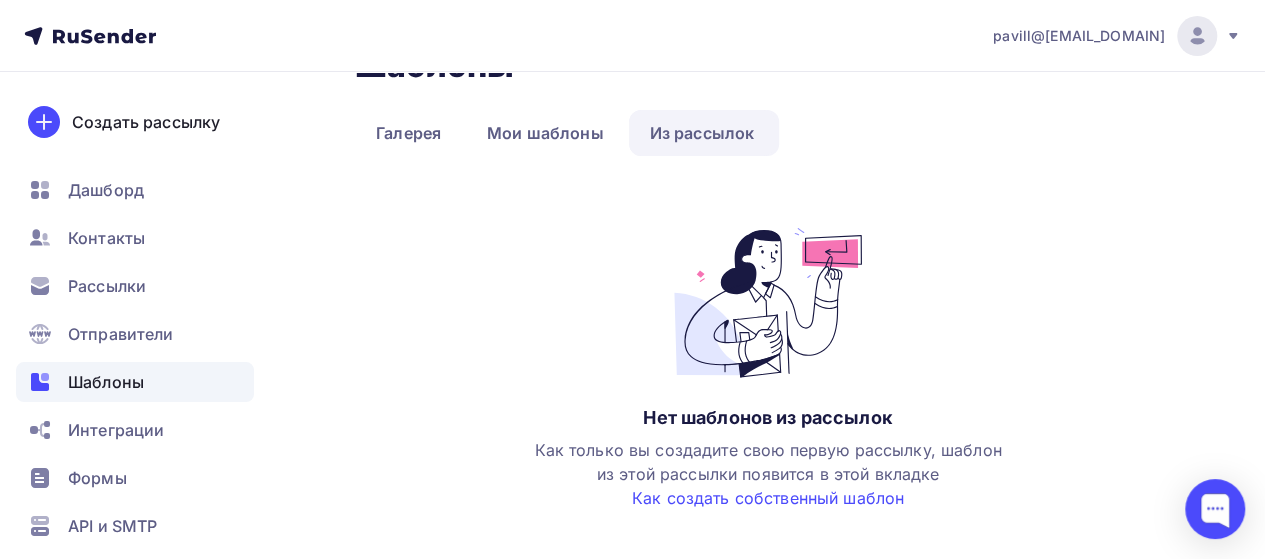 scroll, scrollTop: 88, scrollLeft: 0, axis: vertical 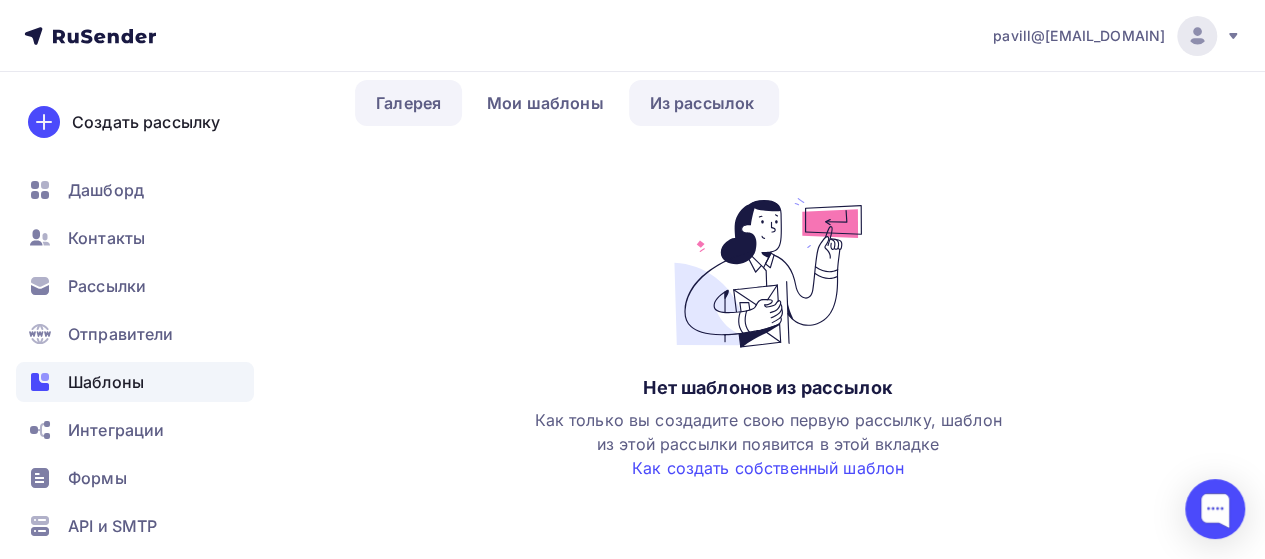 click on "Галерея" at bounding box center (408, 103) 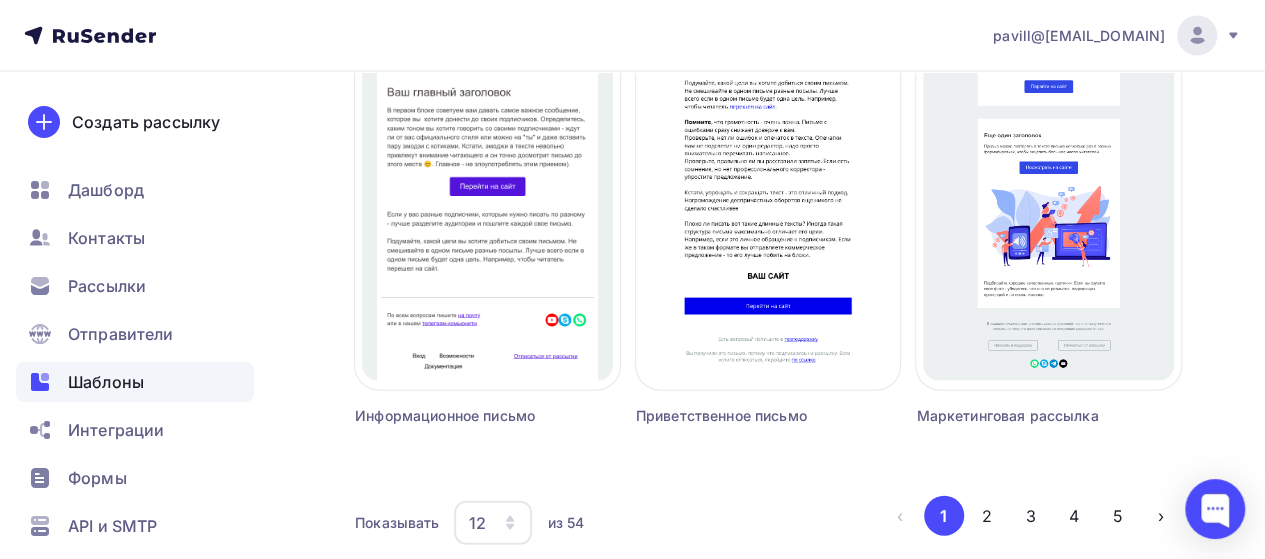 scroll, scrollTop: 2080, scrollLeft: 0, axis: vertical 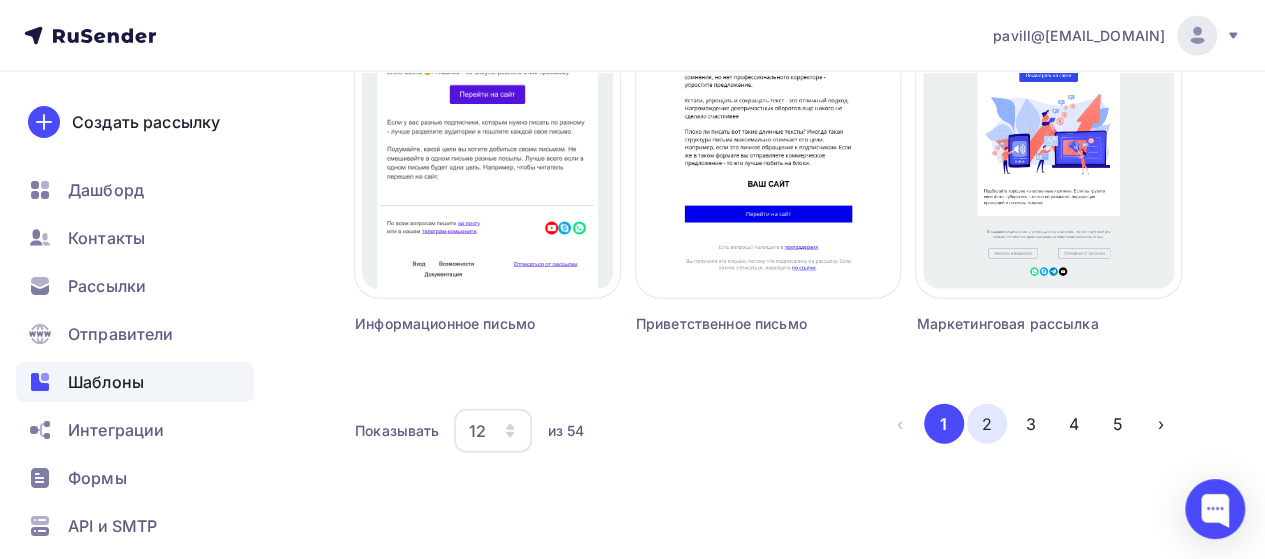 click on "2" at bounding box center (987, 424) 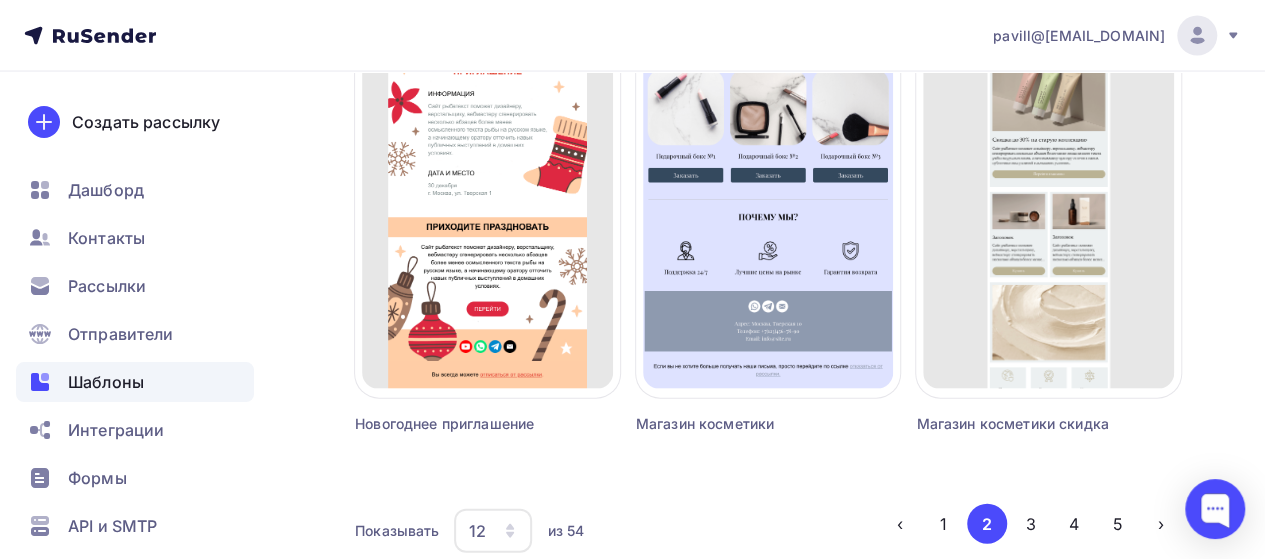 scroll, scrollTop: 2080, scrollLeft: 0, axis: vertical 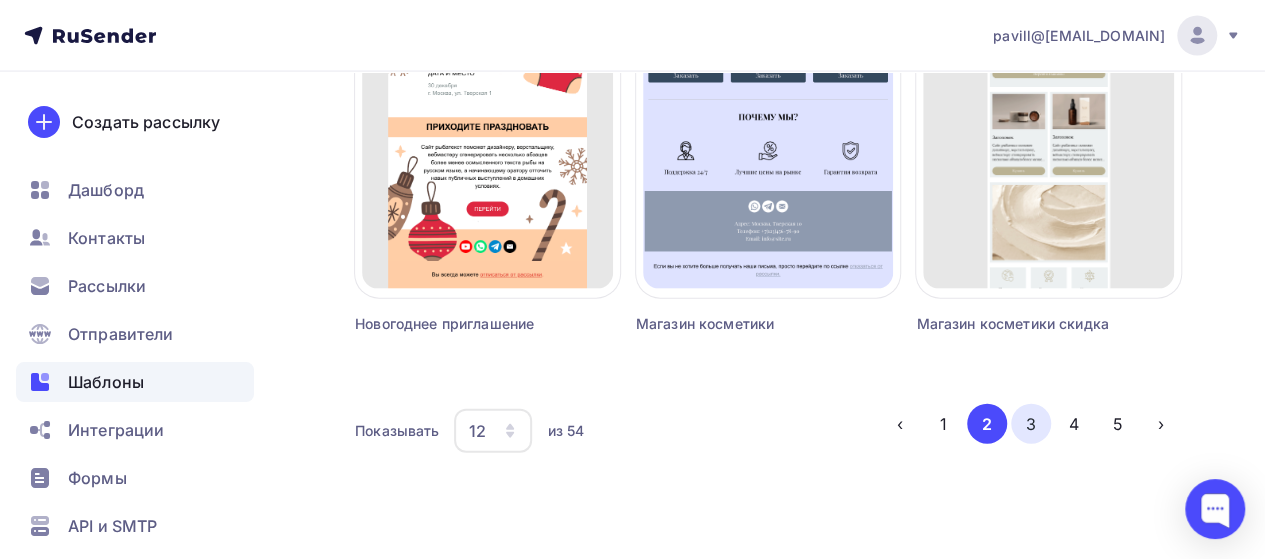click on "3" at bounding box center (1031, 424) 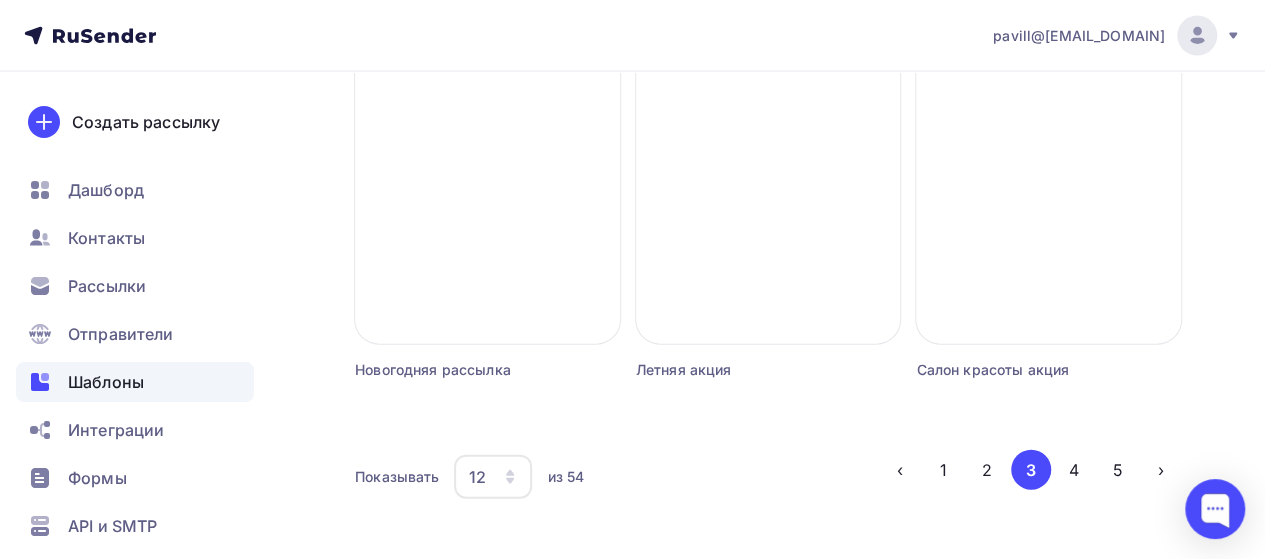 scroll, scrollTop: 2080, scrollLeft: 0, axis: vertical 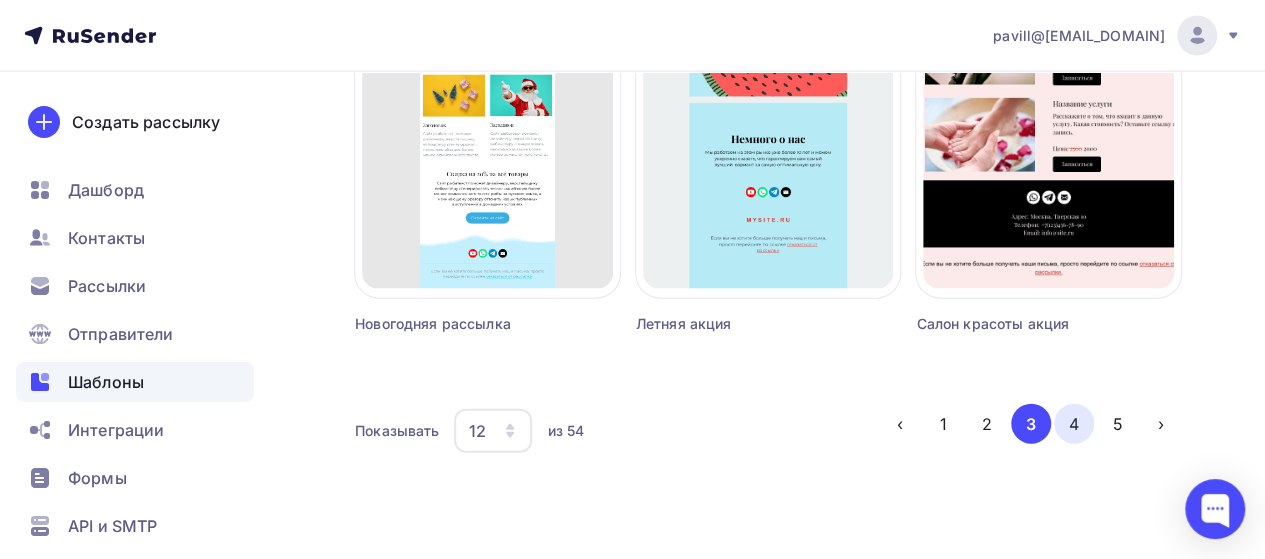 click on "4" at bounding box center [1074, 424] 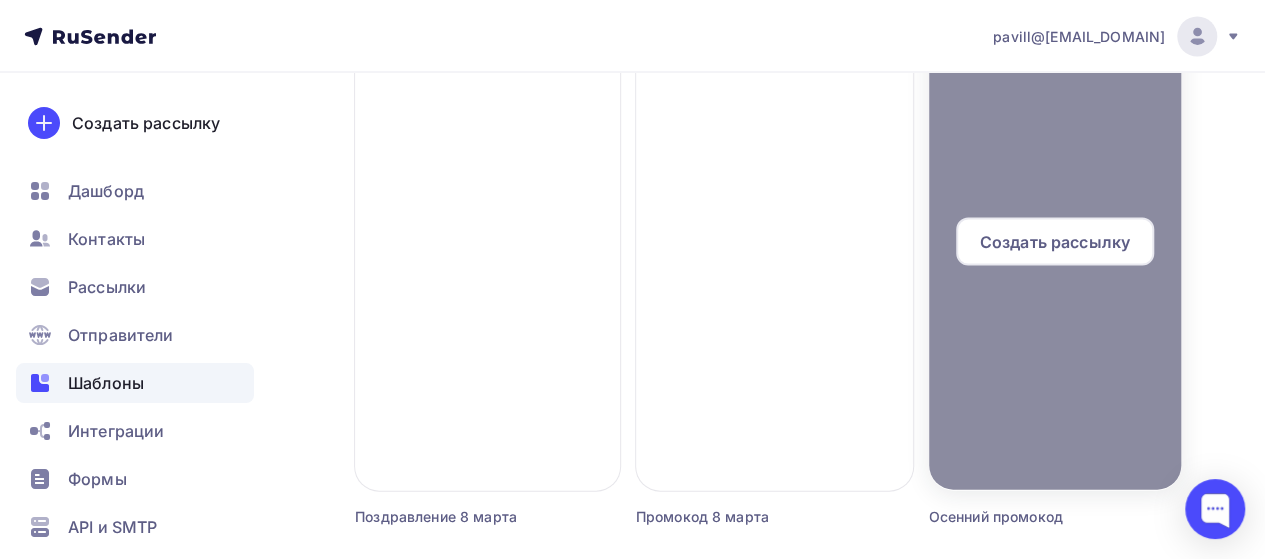 scroll, scrollTop: 2080, scrollLeft: 0, axis: vertical 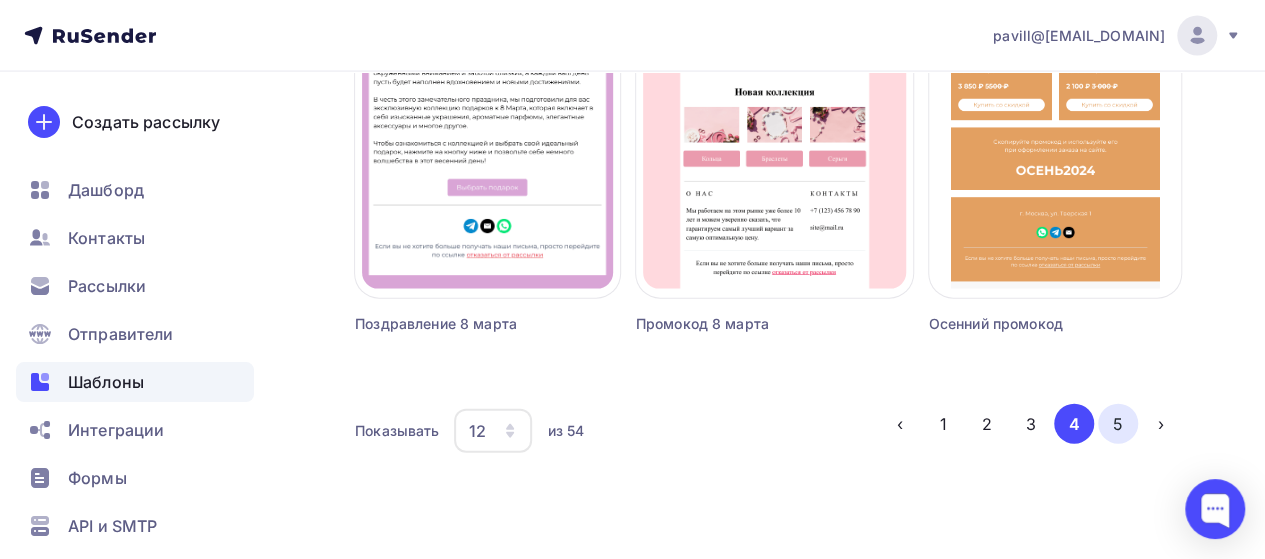 click on "5" at bounding box center (1118, 424) 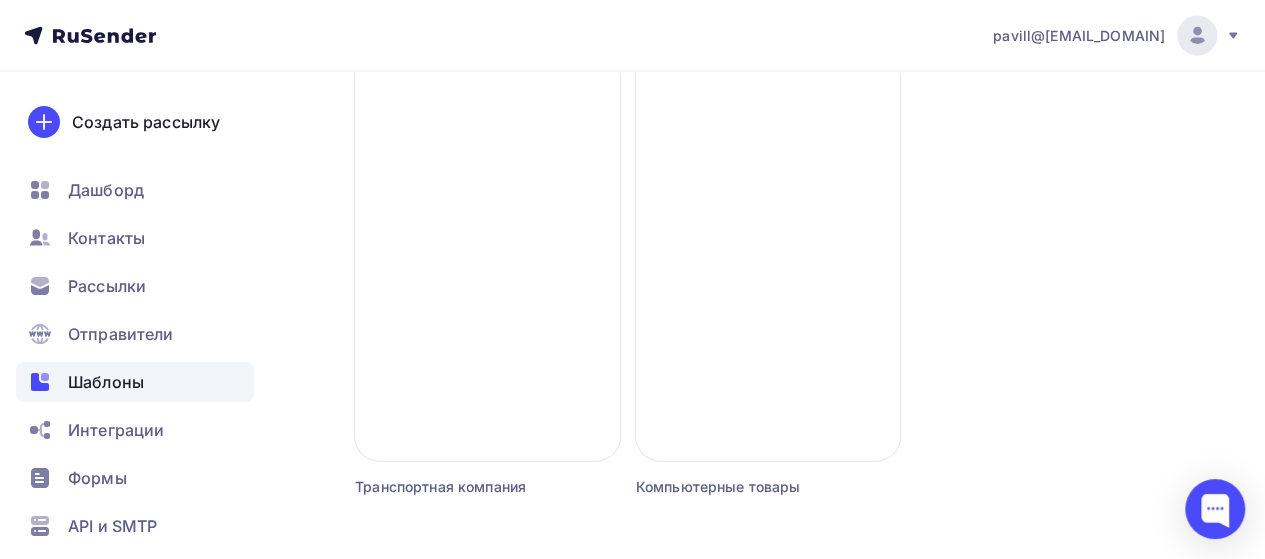 scroll, scrollTop: 2080, scrollLeft: 0, axis: vertical 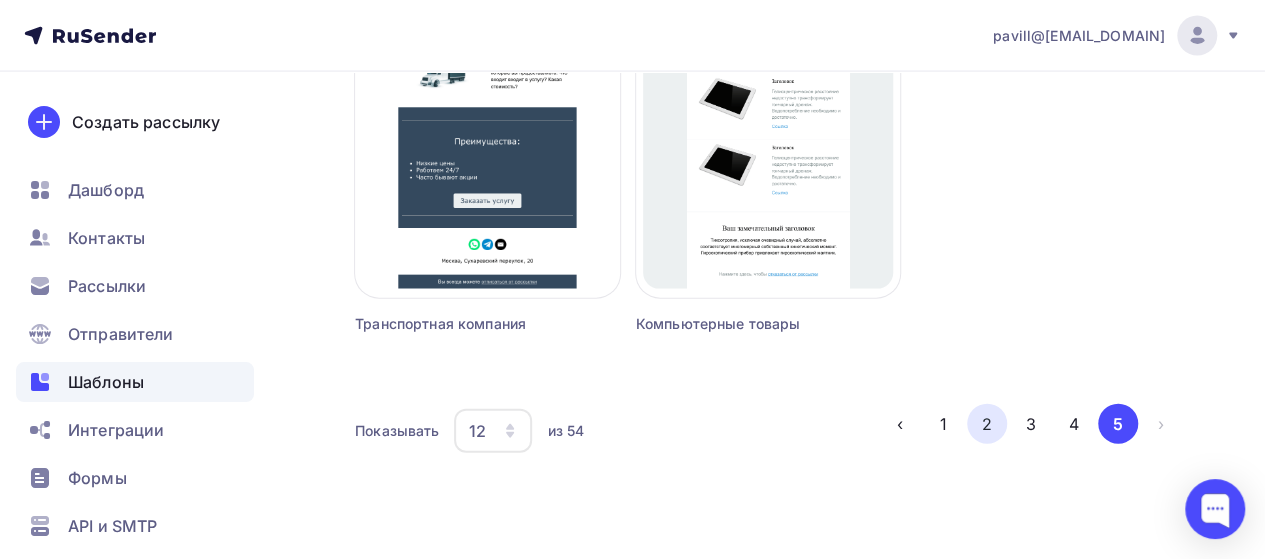 click on "2" at bounding box center [987, 424] 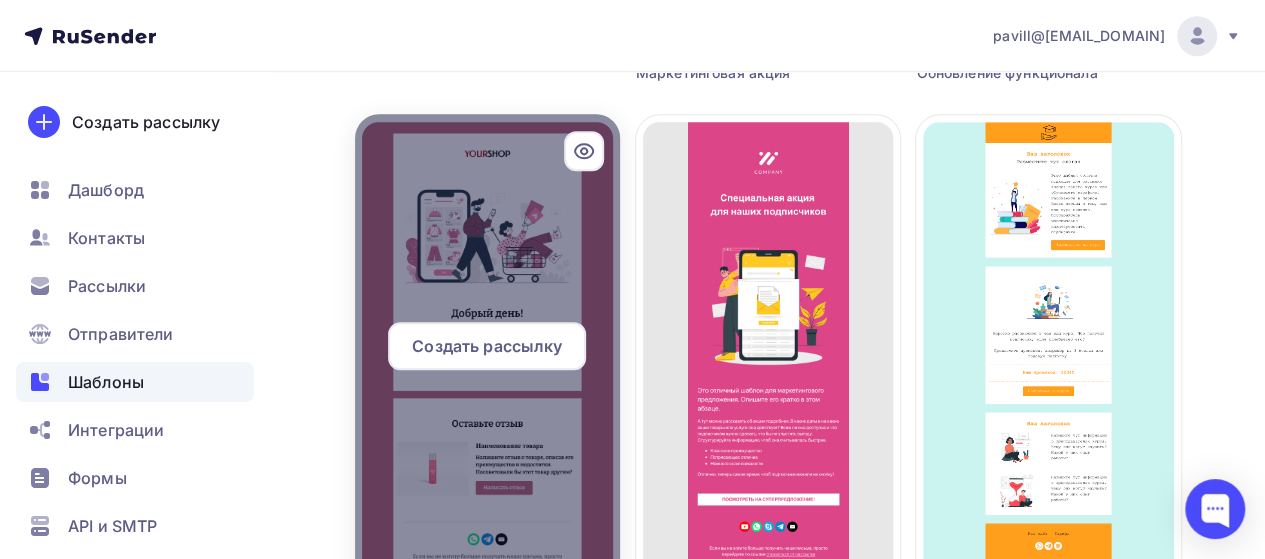 scroll, scrollTop: 780, scrollLeft: 0, axis: vertical 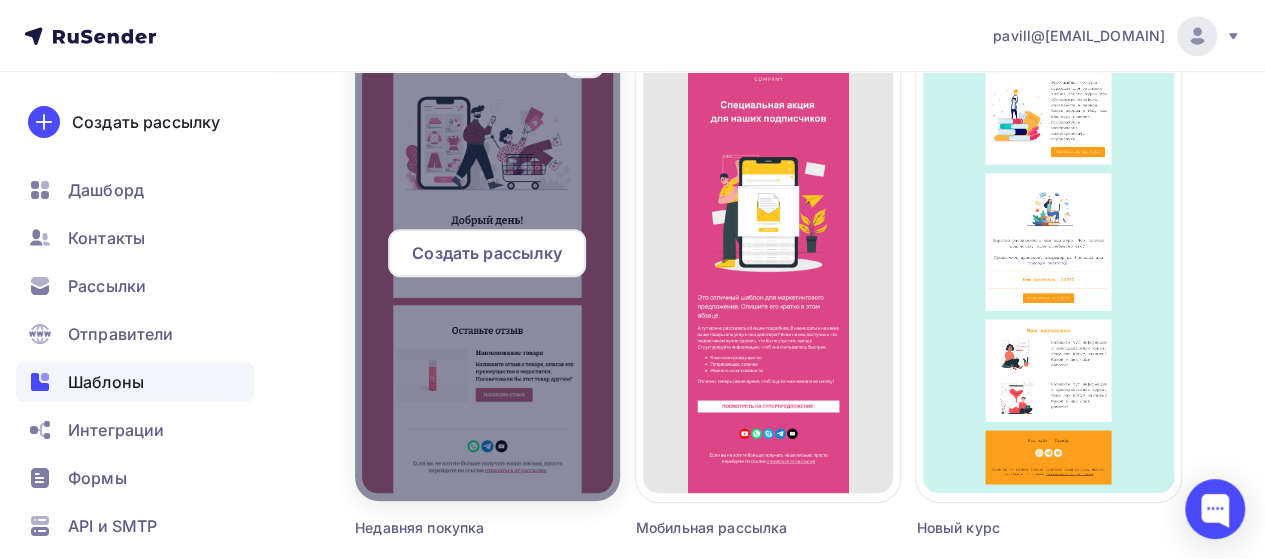 click at bounding box center (487, 261) 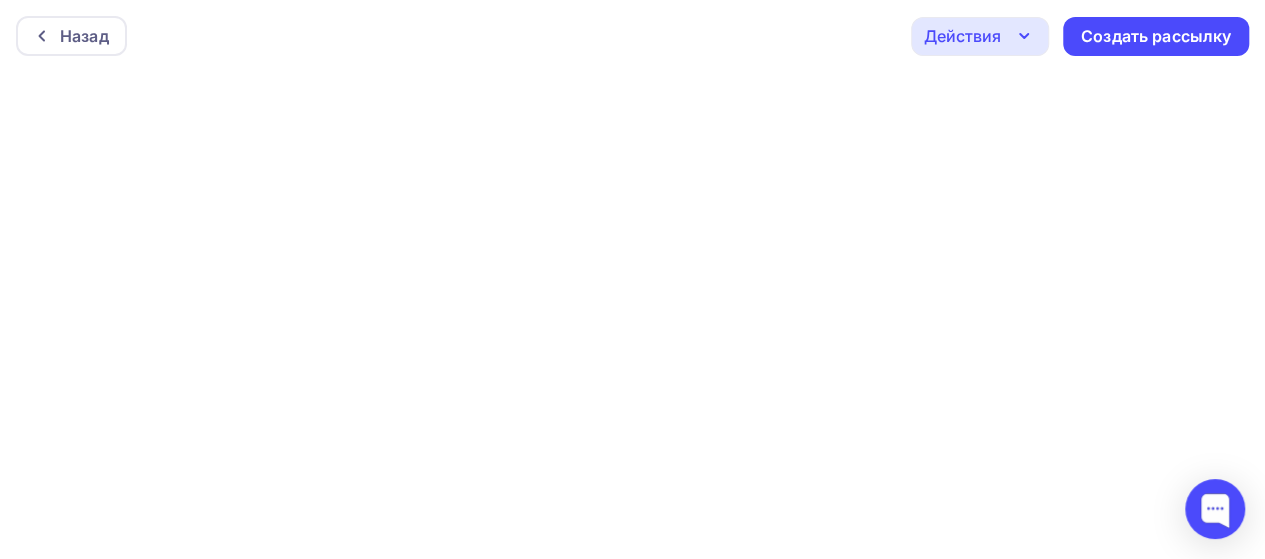 scroll, scrollTop: 0, scrollLeft: 0, axis: both 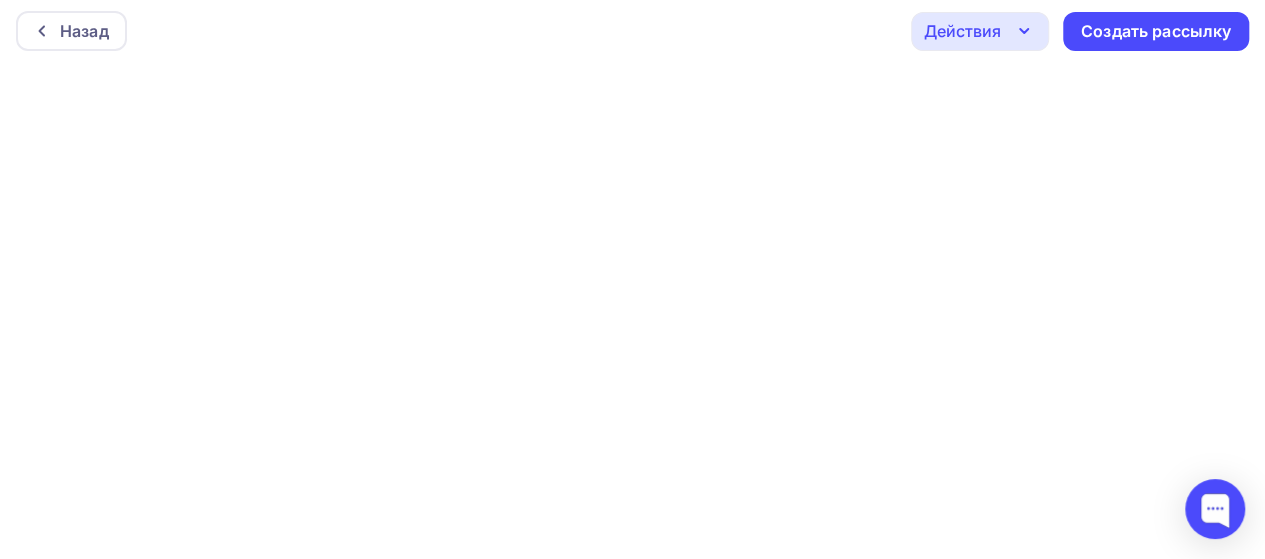 click on "Назад
Действия
Отправить тестовое письмо             Предпросмотр               Сохранить в Мои шаблоны               Выйти без сохранения               Создать рассылку" at bounding box center [632, 31] 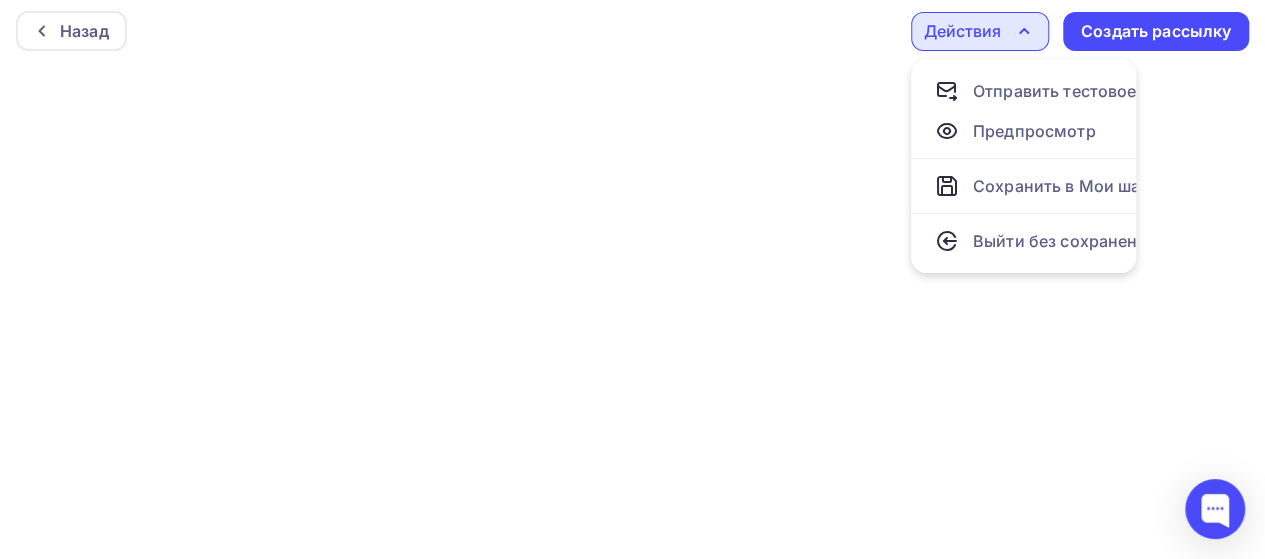 click on "Назад
Действия
Отправить тестовое письмо             Предпросмотр               Сохранить в Мои шаблоны               Выйти без сохранения               Создать рассылку" at bounding box center (632, 31) 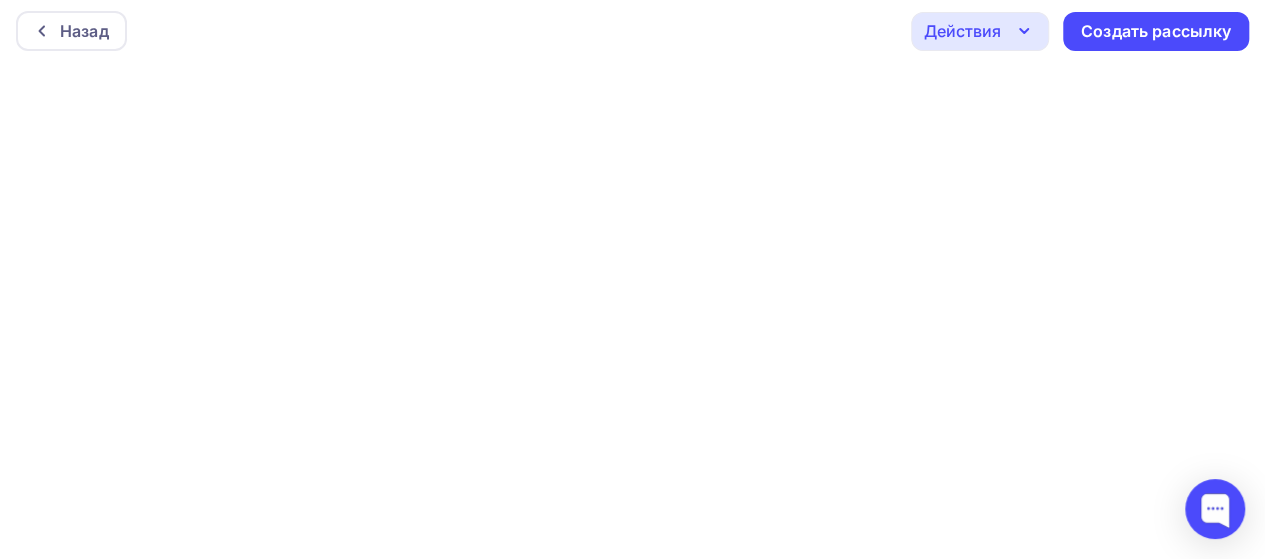 click on "Назад
Действия
Отправить тестовое письмо             Предпросмотр               Сохранить в Мои шаблоны               Выйти без сохранения               Создать рассылку" at bounding box center [632, 31] 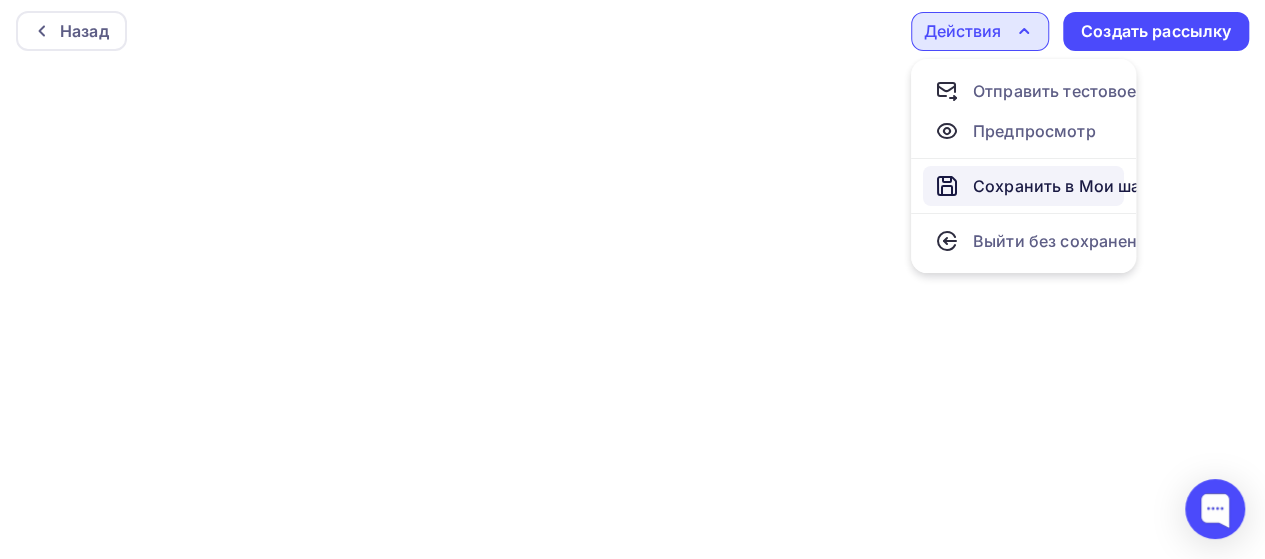 click on "Сохранить в Мои шаблоны" at bounding box center [1082, 186] 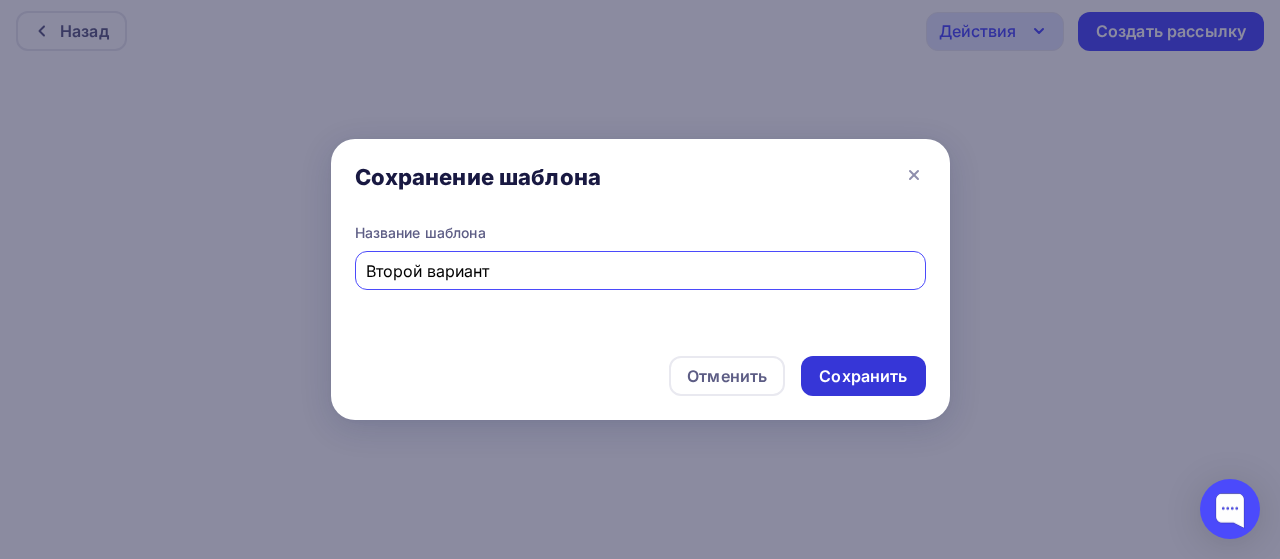 type on "Второй вариант" 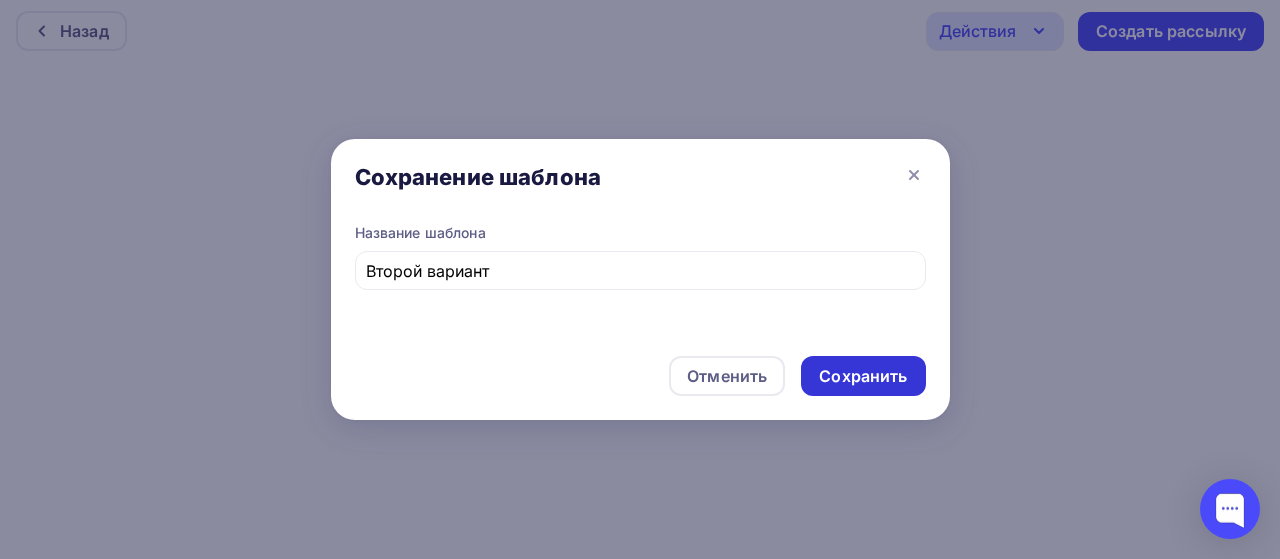 click on "Сохранить" at bounding box center [863, 376] 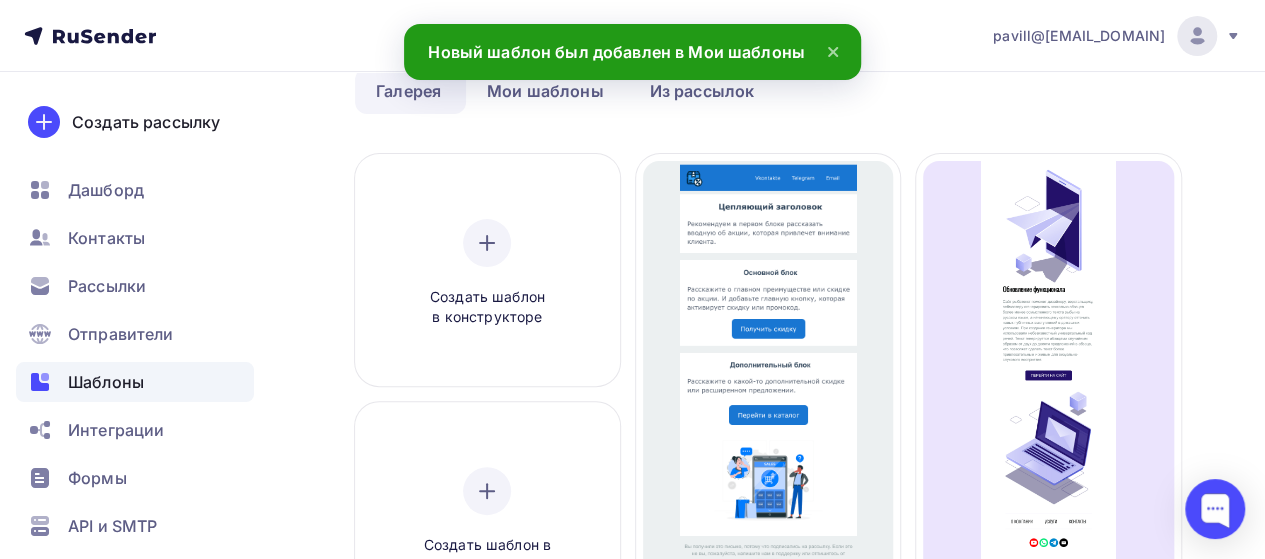 scroll, scrollTop: 0, scrollLeft: 0, axis: both 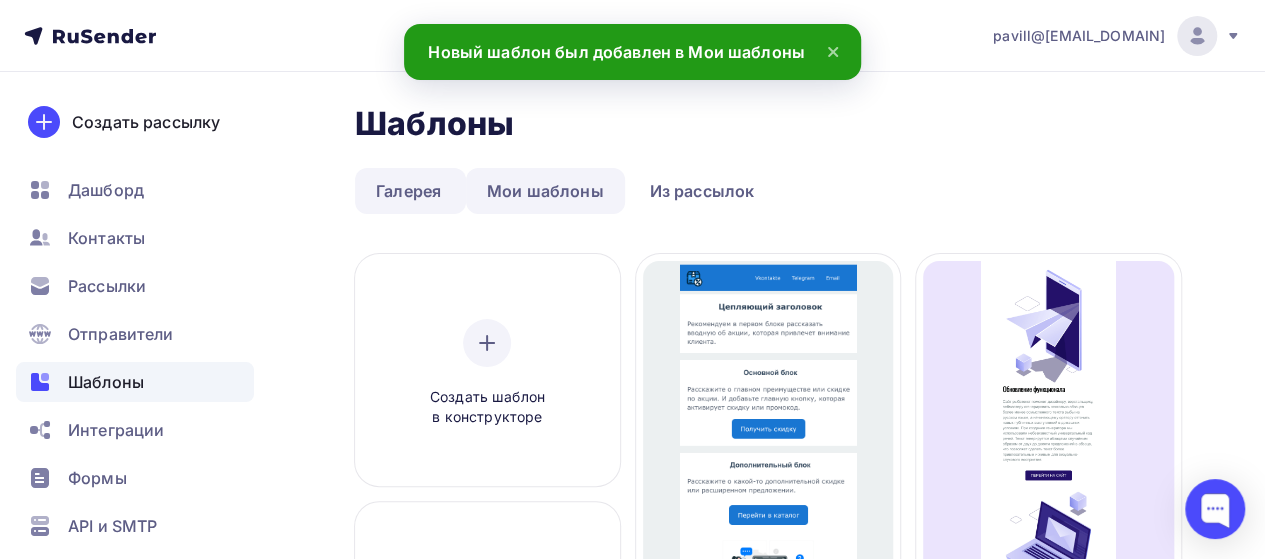 click on "Мои шаблоны" at bounding box center (545, 191) 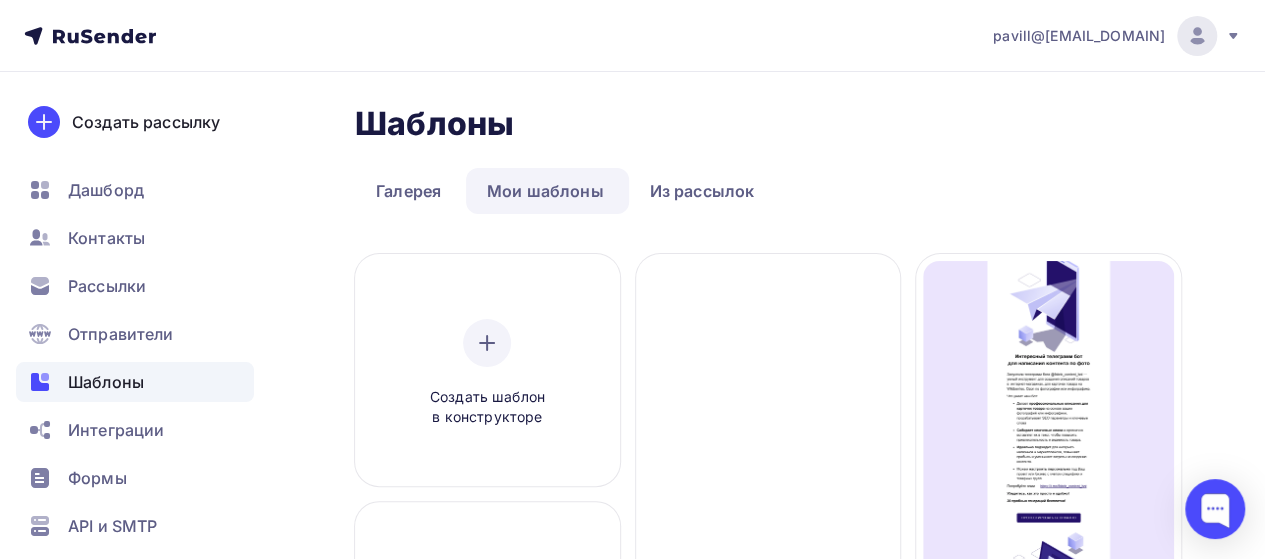 scroll, scrollTop: 300, scrollLeft: 0, axis: vertical 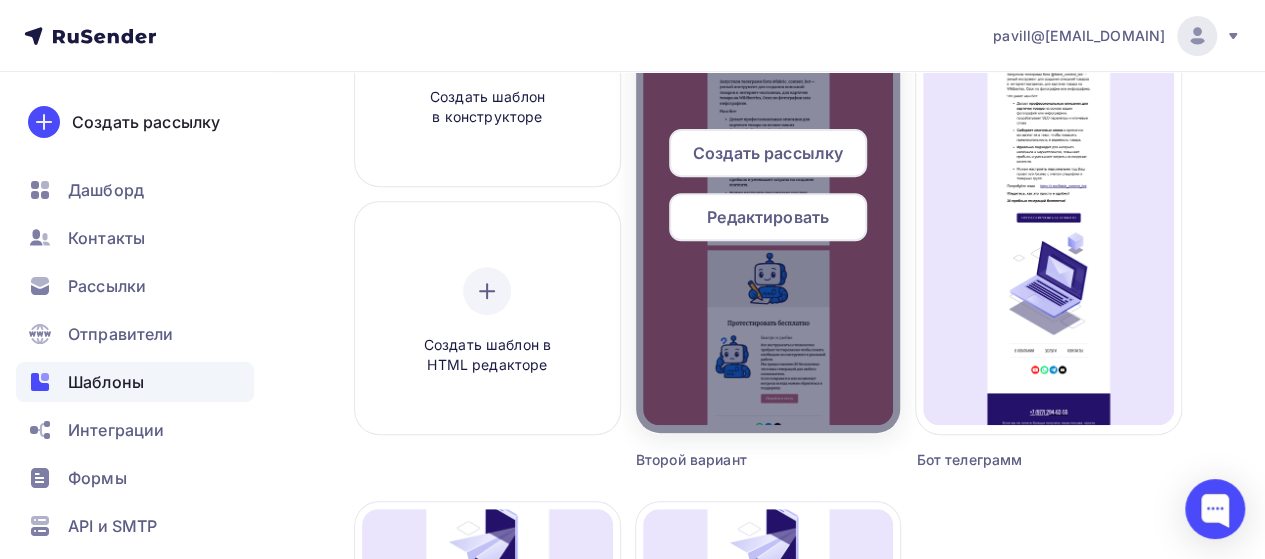 click on "Редактировать" at bounding box center [768, 217] 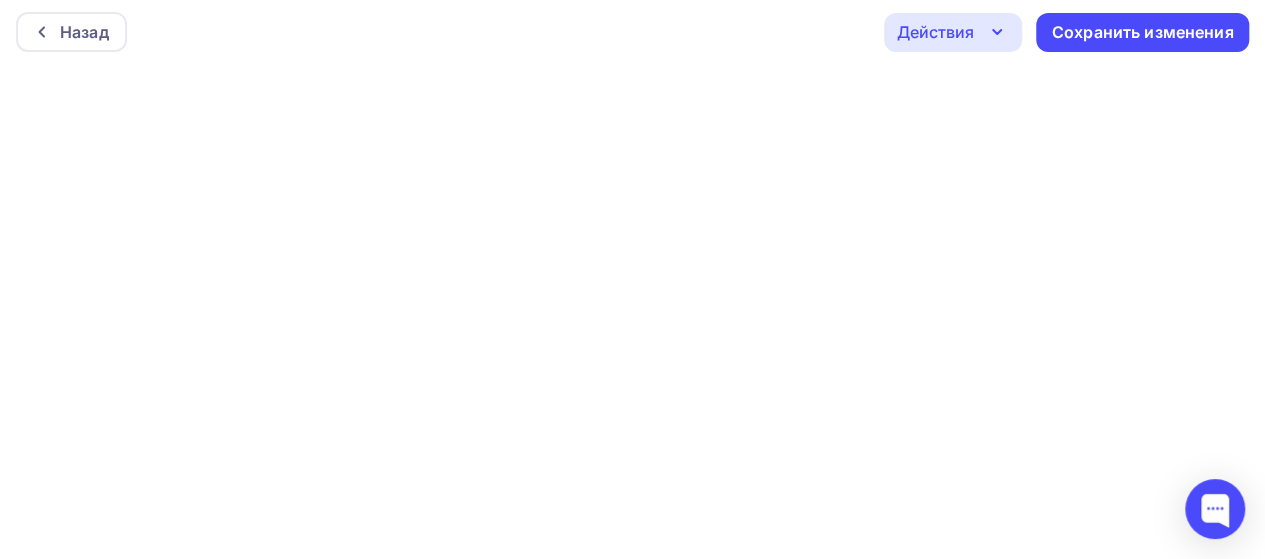 scroll, scrollTop: 5, scrollLeft: 0, axis: vertical 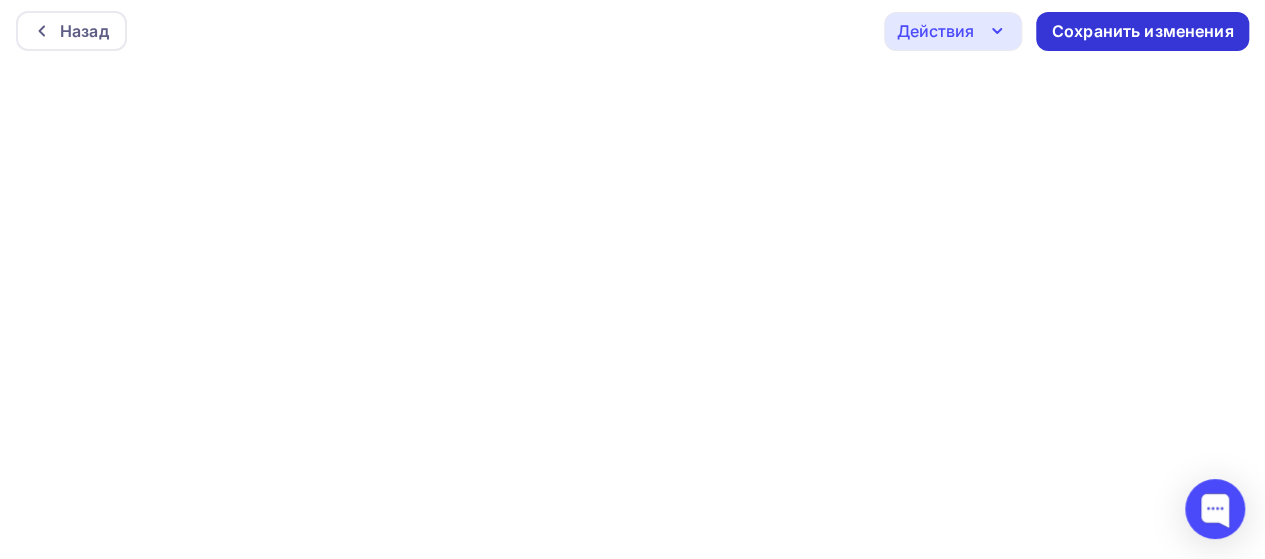 click on "Сохранить изменения" at bounding box center (1143, 31) 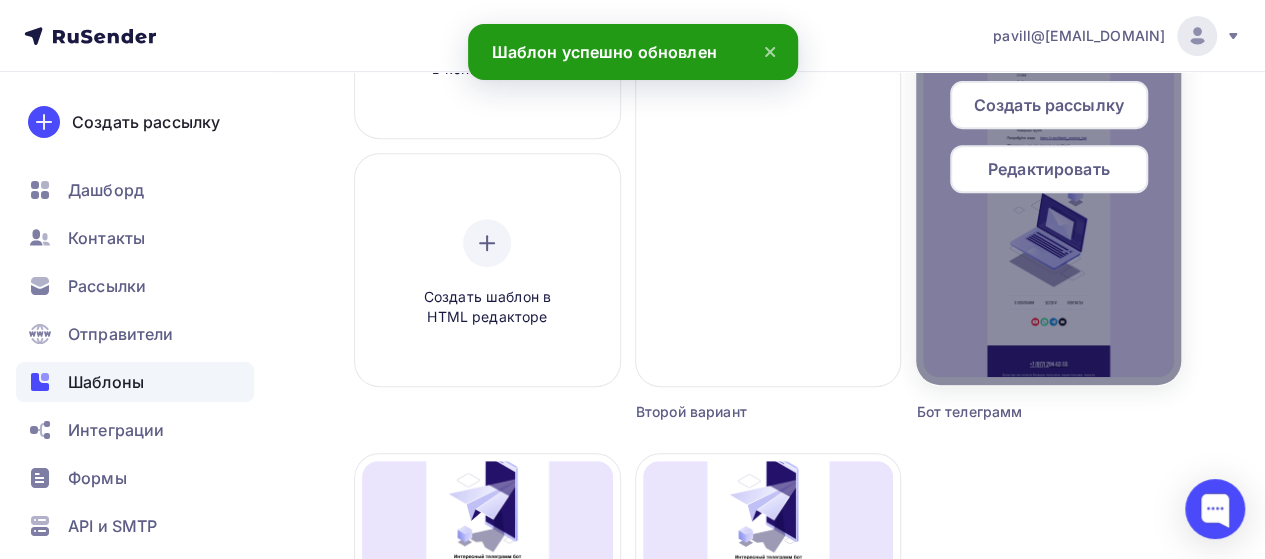 scroll, scrollTop: 200, scrollLeft: 0, axis: vertical 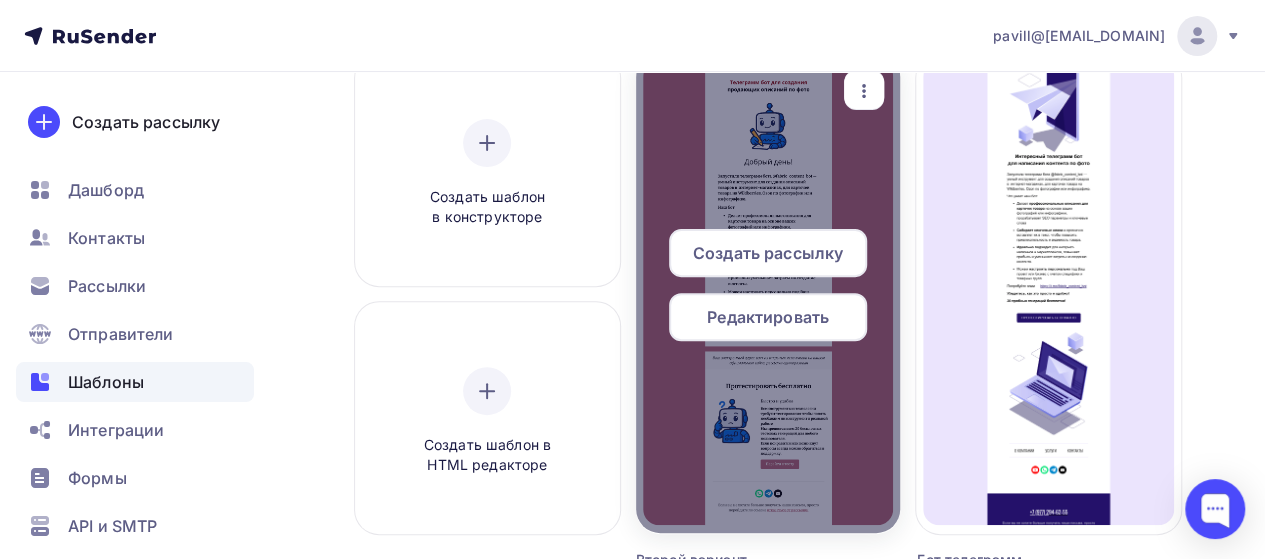 click on "Создать рассылку" at bounding box center [768, 253] 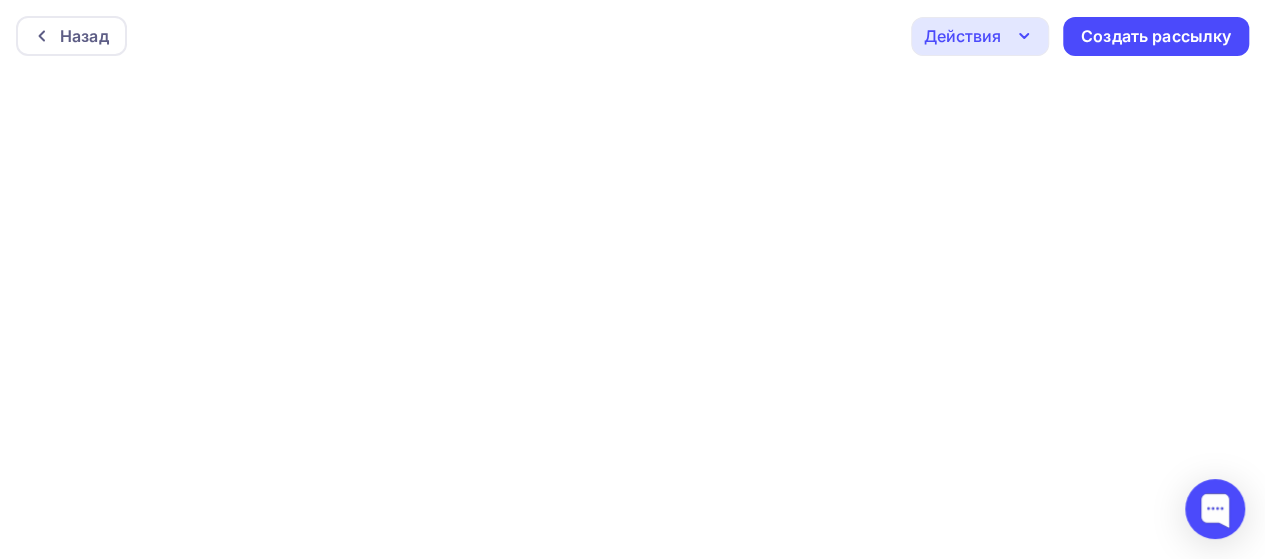 click on "Действия" at bounding box center (962, 36) 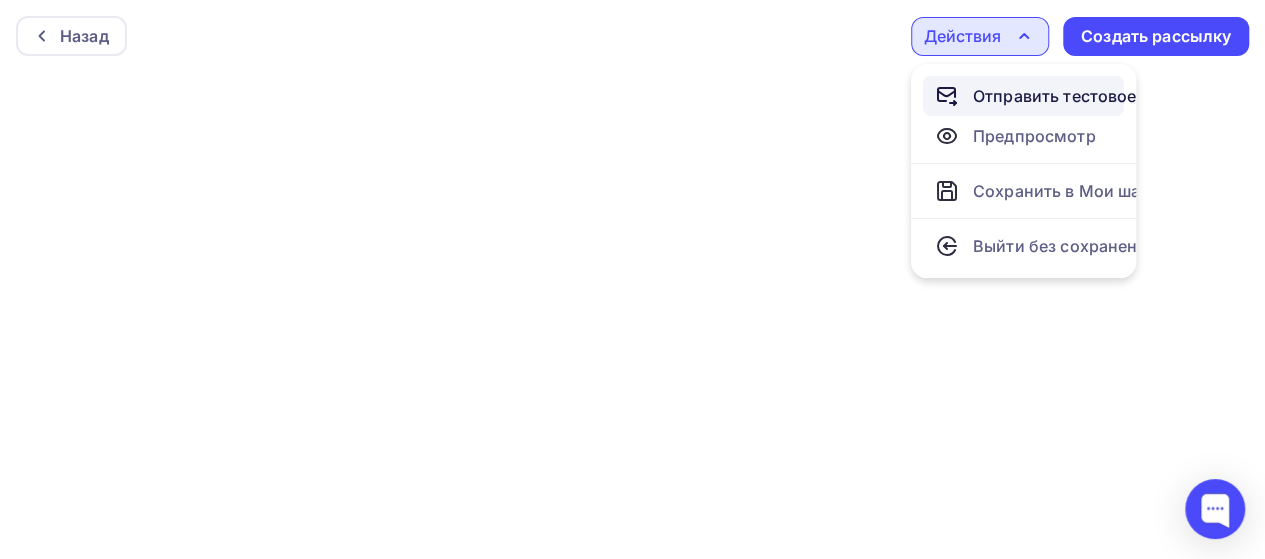 click on "Отправить тестовое письмо" at bounding box center [1088, 96] 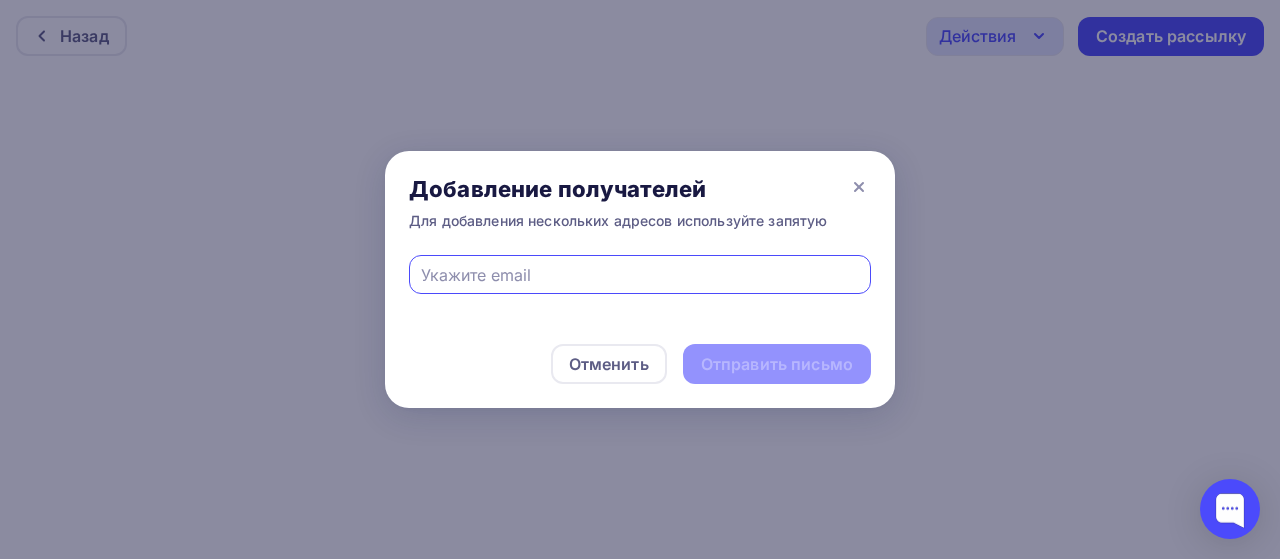 click at bounding box center (640, 275) 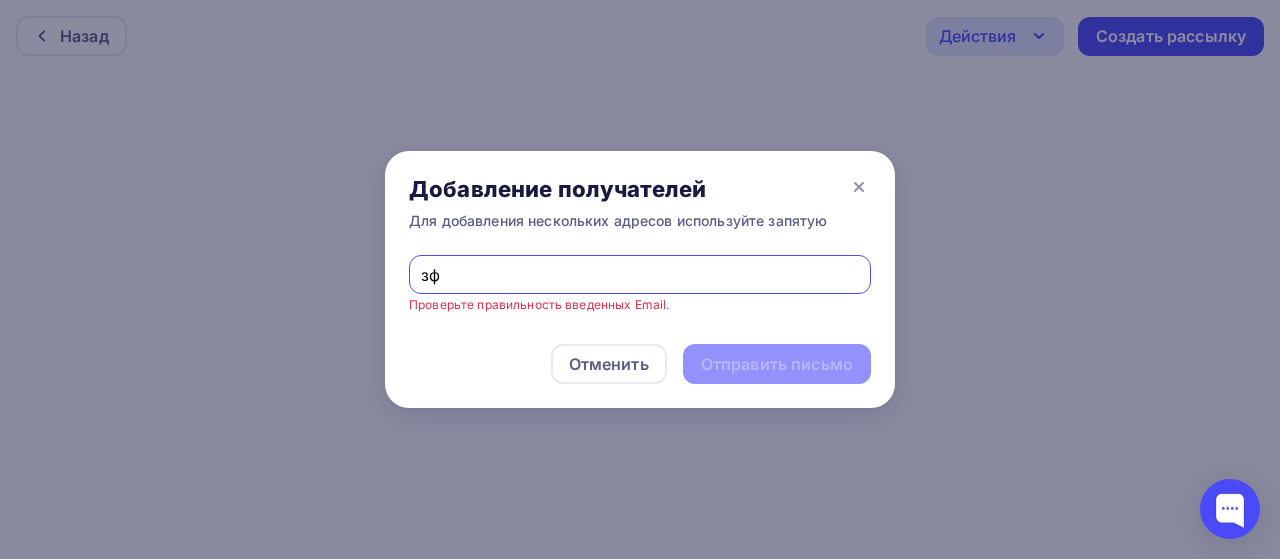 type on "з" 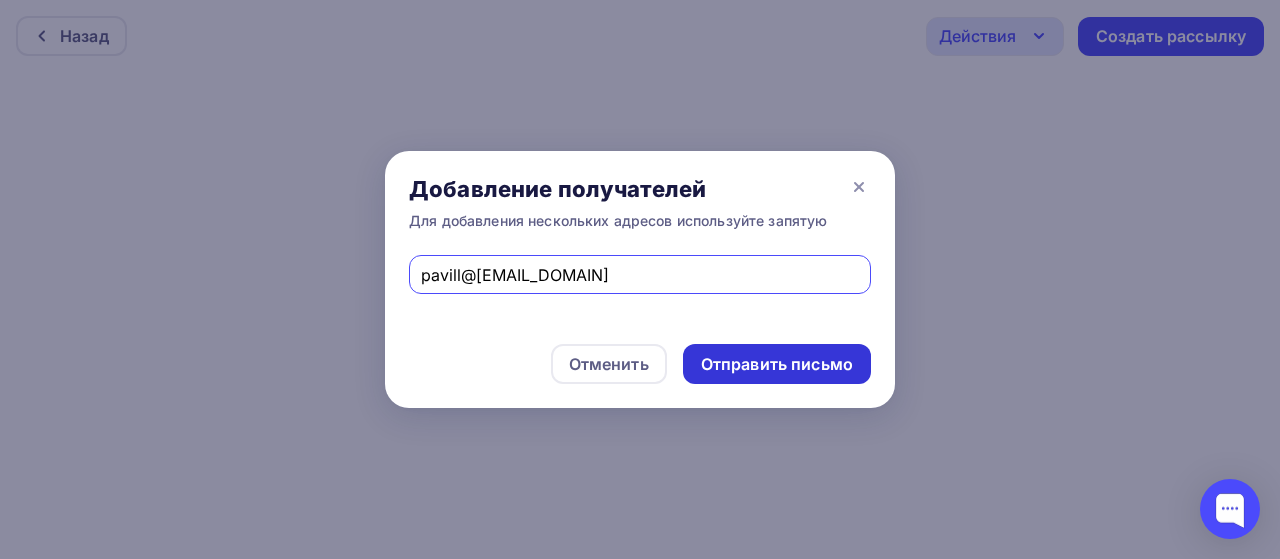 type on "[EMAIL]" 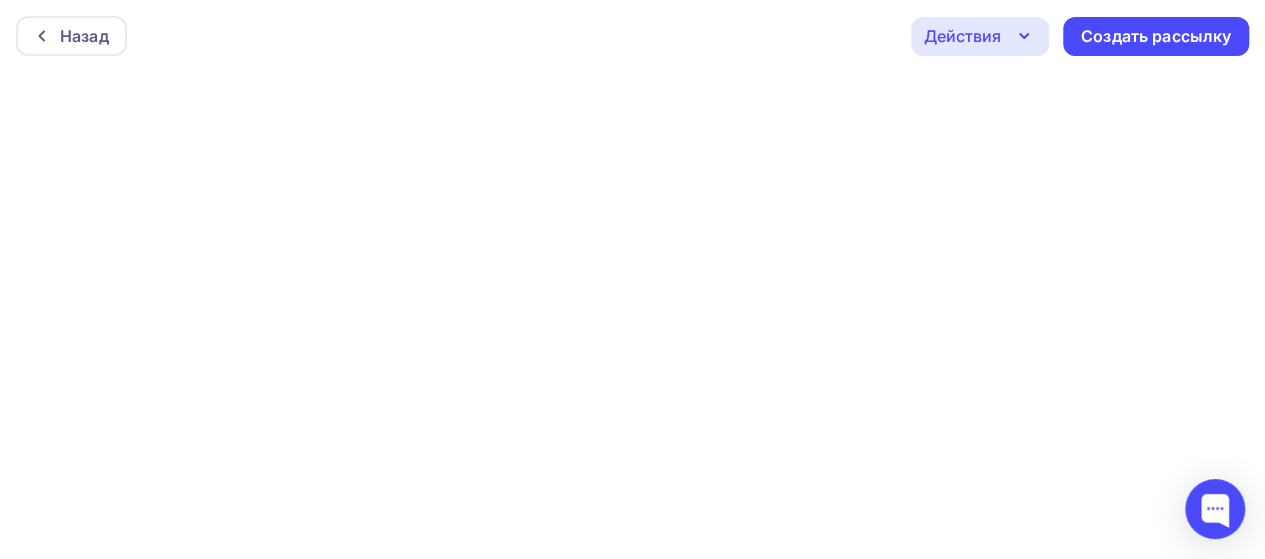 scroll, scrollTop: 5, scrollLeft: 0, axis: vertical 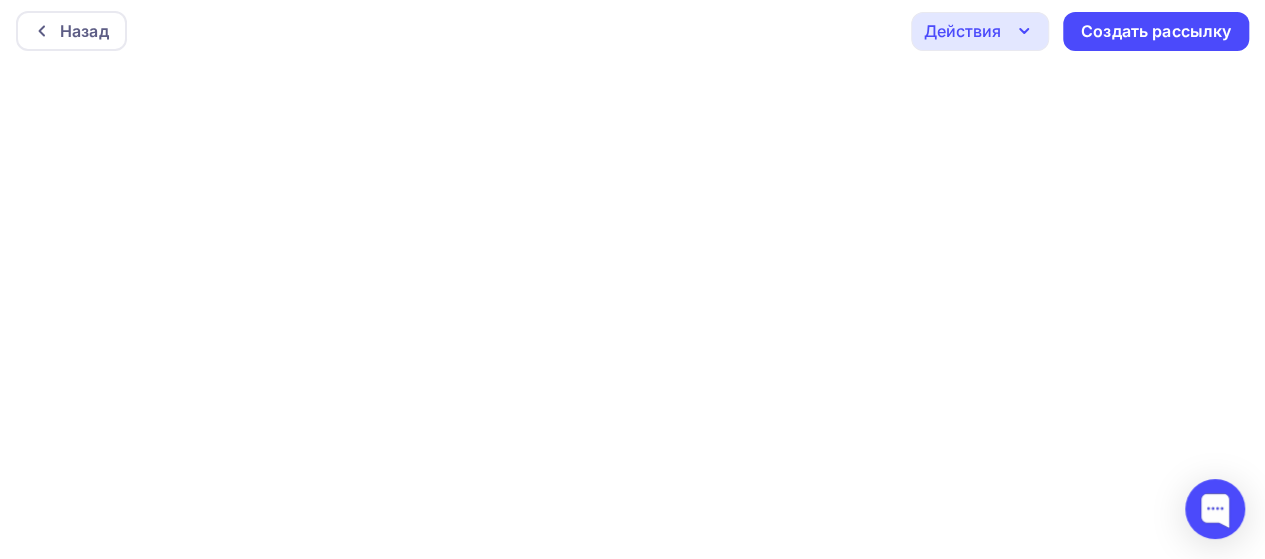 click on "Действия" at bounding box center (962, 31) 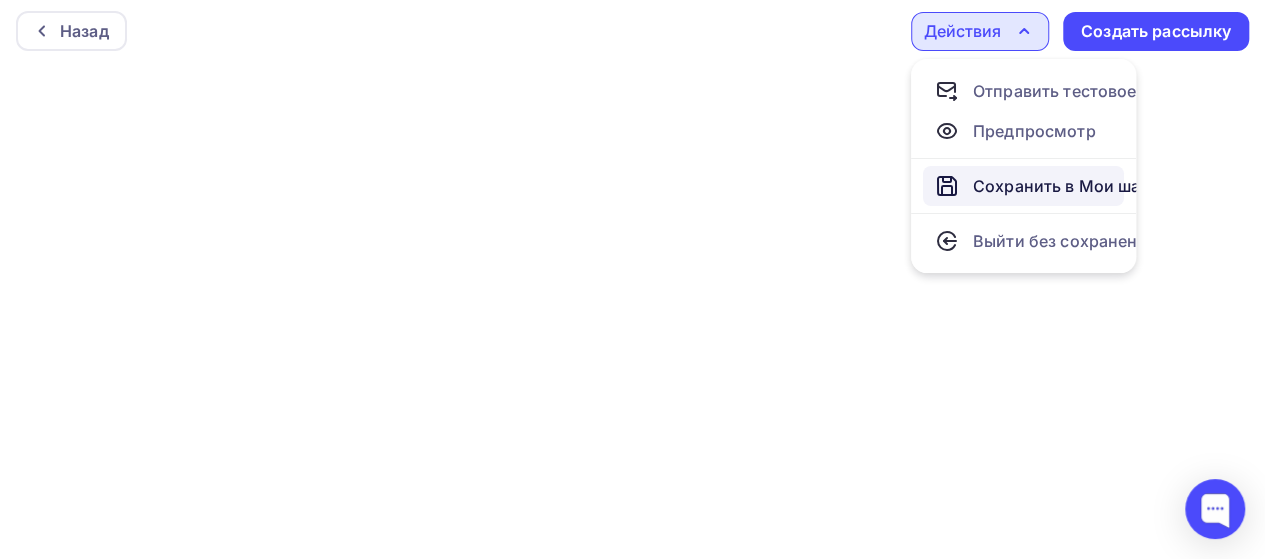 click on "Сохранить в Мои шаблоны" at bounding box center (1082, 186) 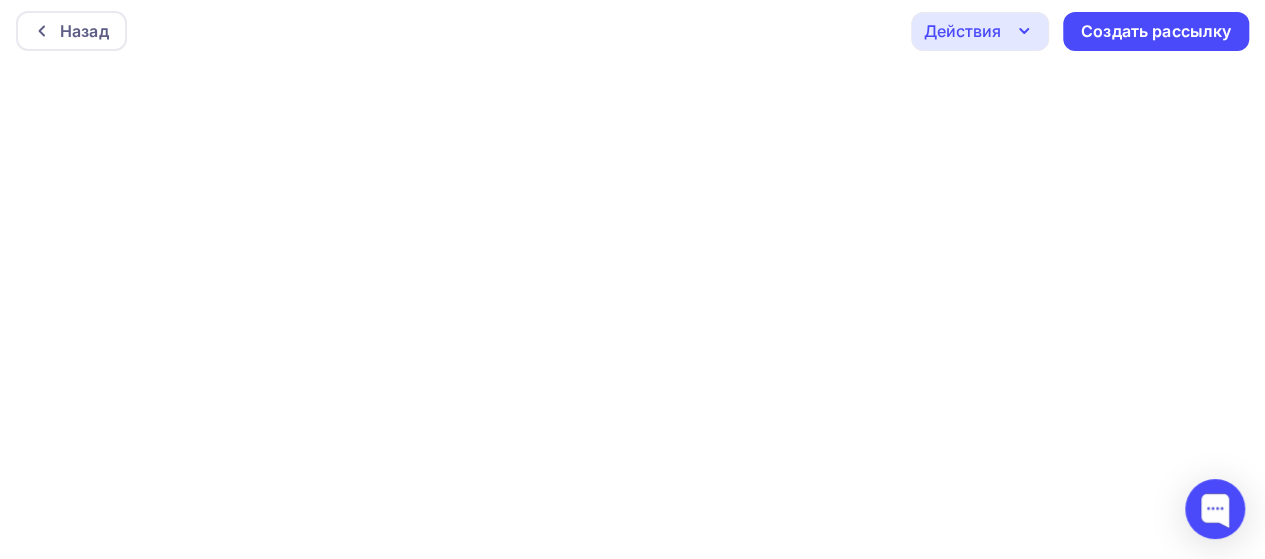 click on "Действия" at bounding box center [962, 31] 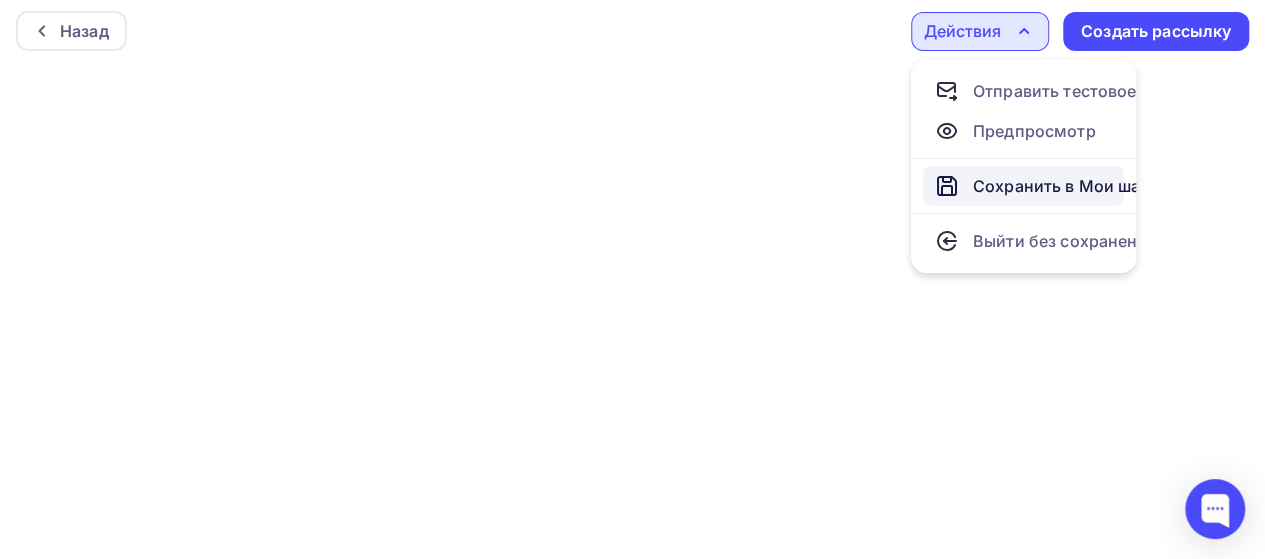 click on "Сохранить в Мои шаблоны" at bounding box center (1082, 186) 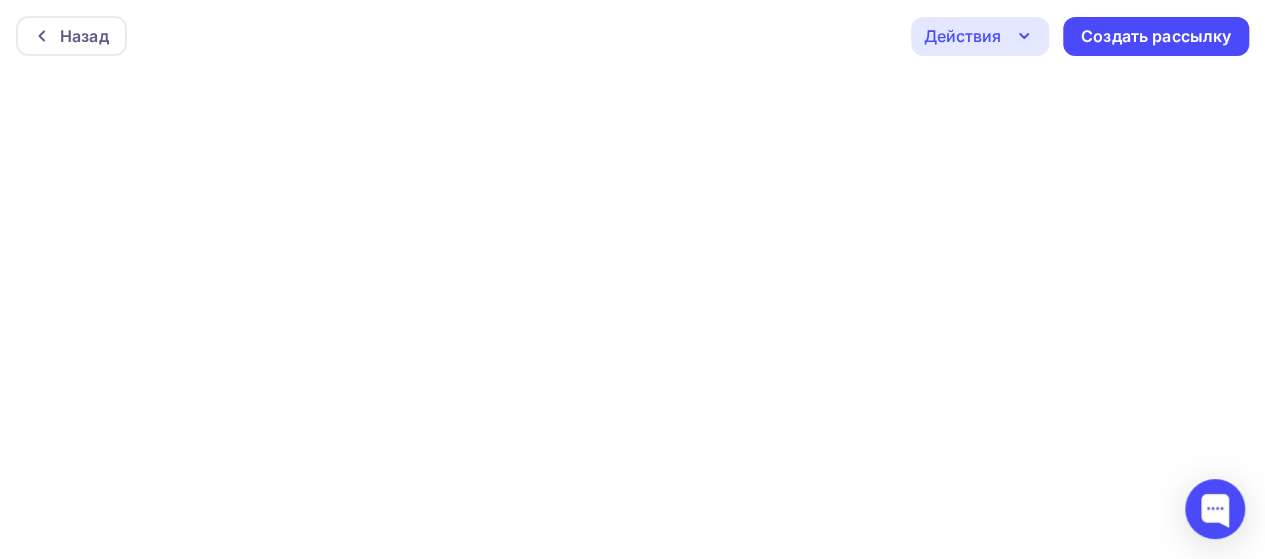 scroll, scrollTop: 0, scrollLeft: 0, axis: both 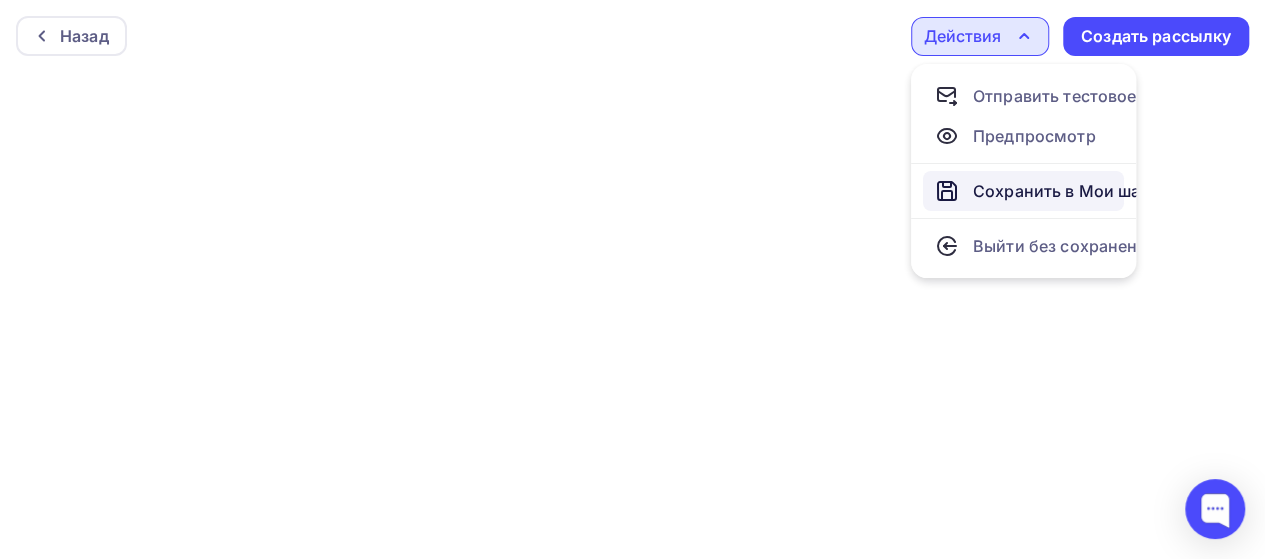 click on "Сохранить в Мои шаблоны" at bounding box center [1082, 191] 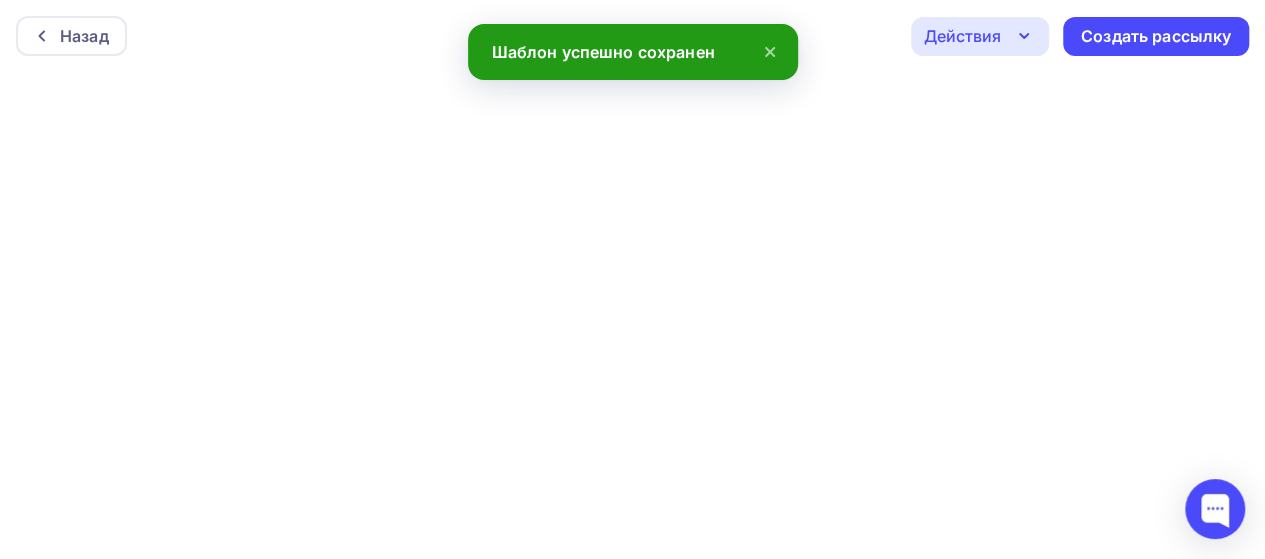 click on "Действия" at bounding box center (962, 36) 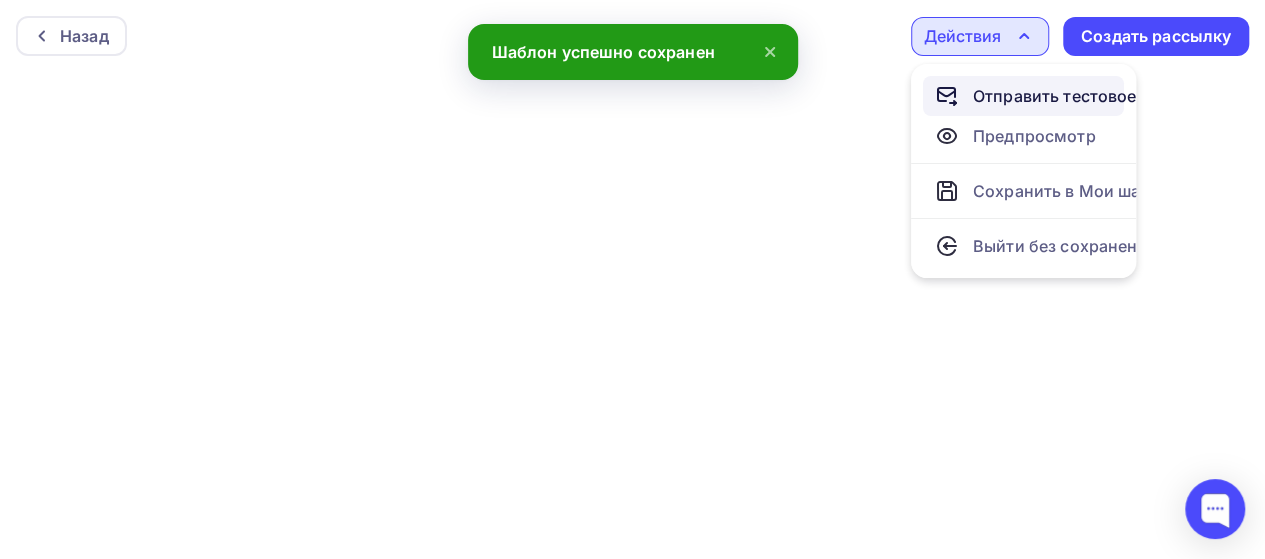 click on "Отправить тестовое письмо" at bounding box center [1088, 96] 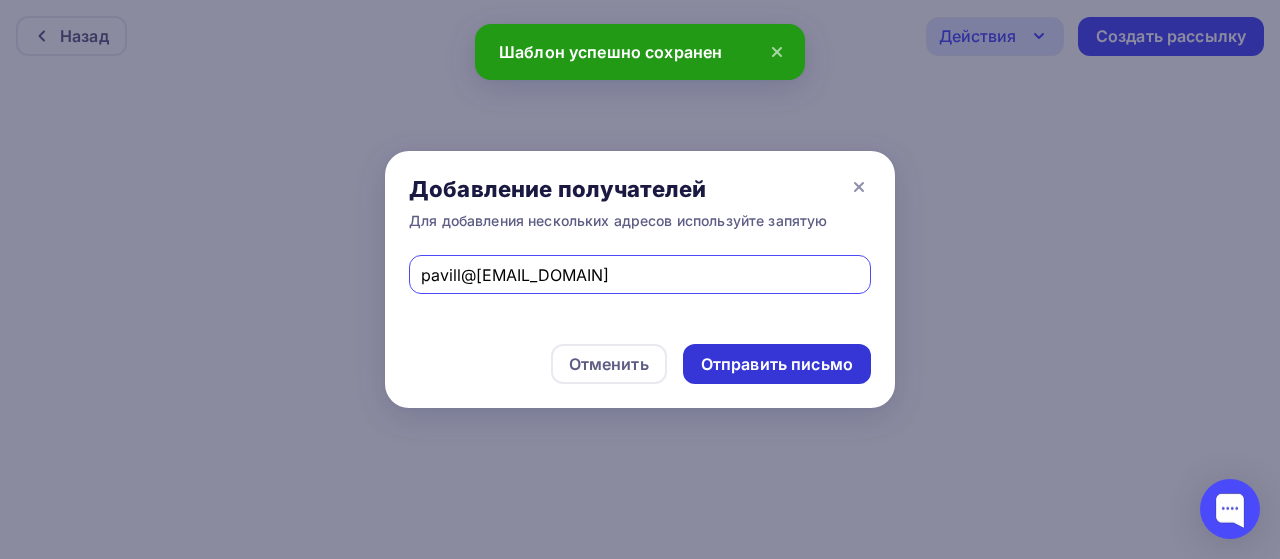 click on "Отправить письмо" at bounding box center (777, 364) 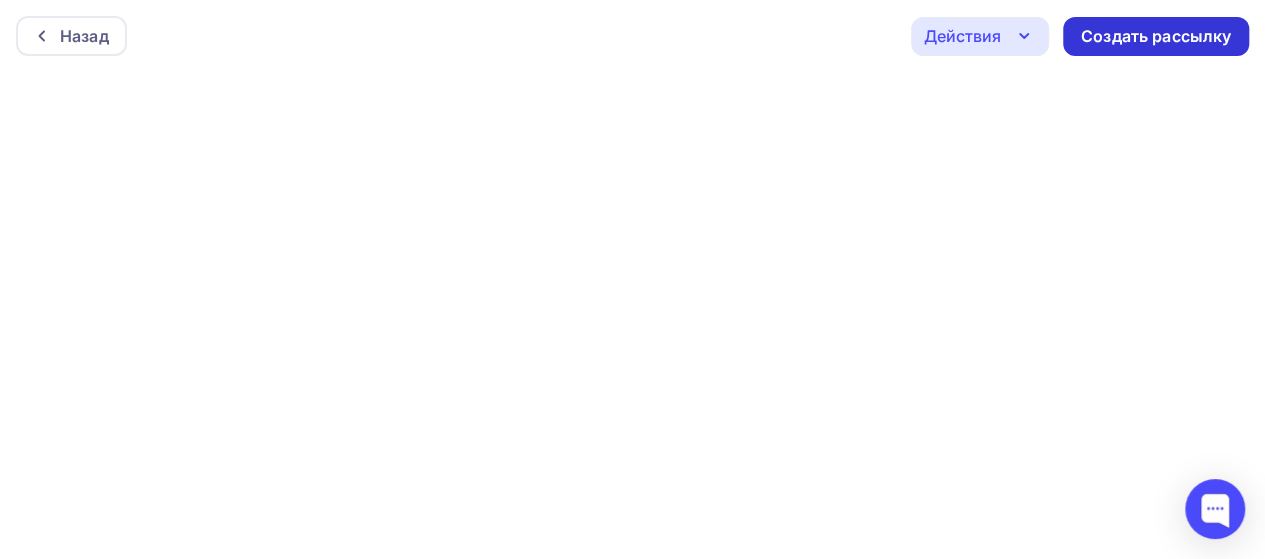click on "Создать рассылку" at bounding box center (1156, 36) 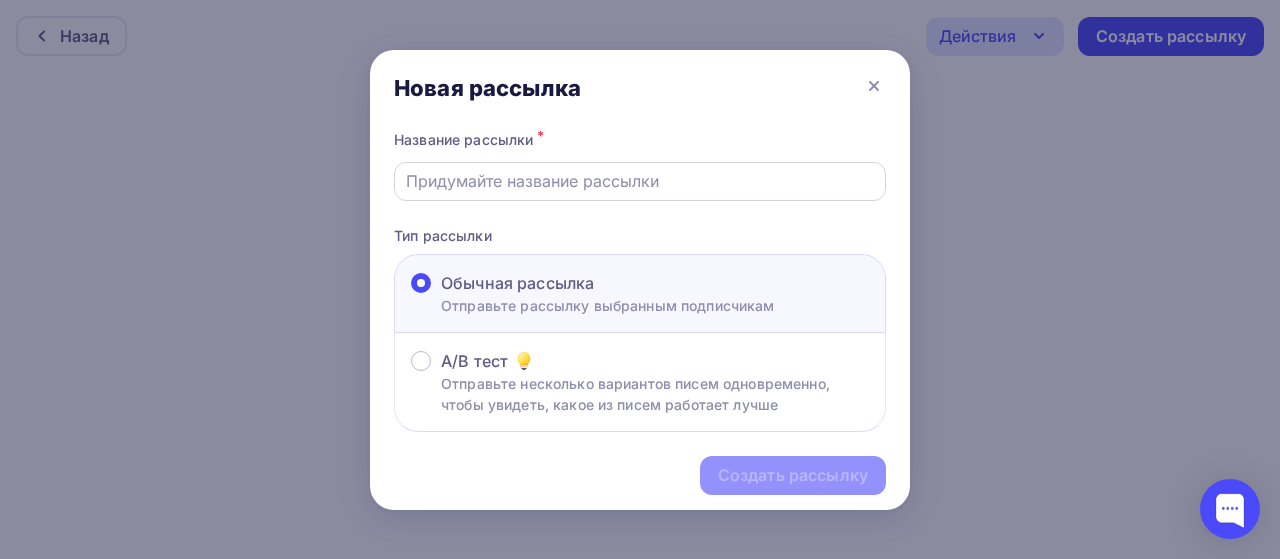 click at bounding box center (640, 181) 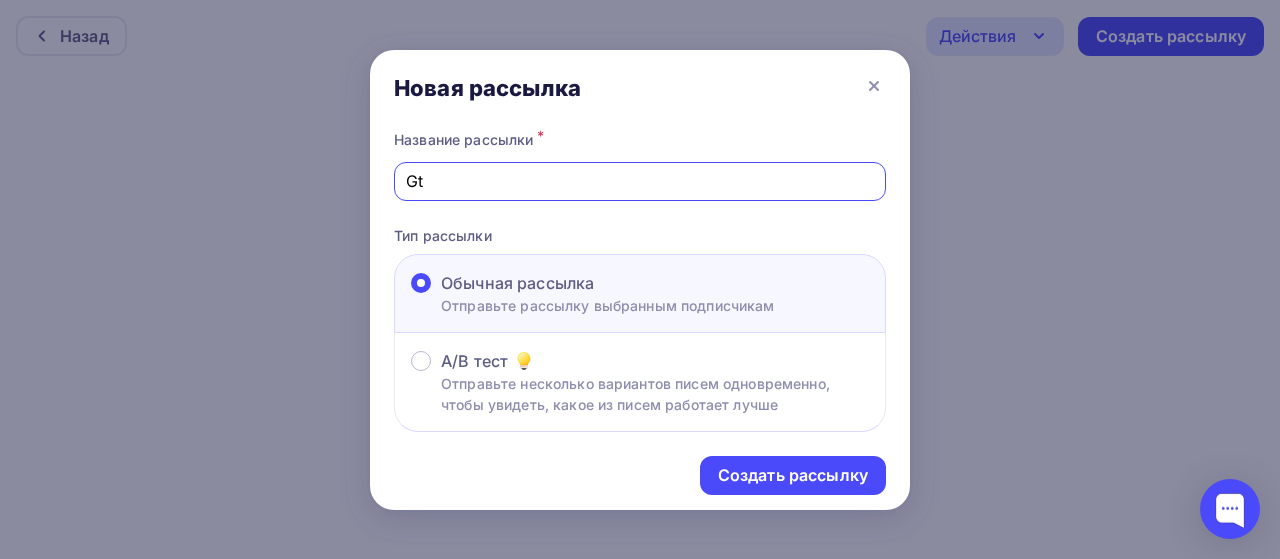type on "G" 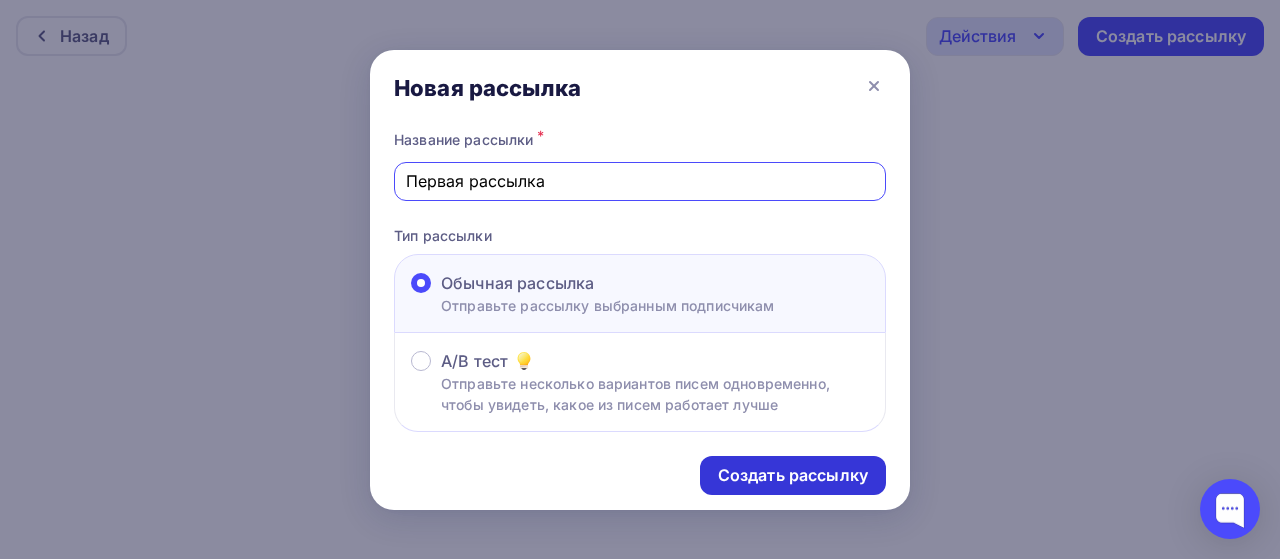 type on "Первая рассылка" 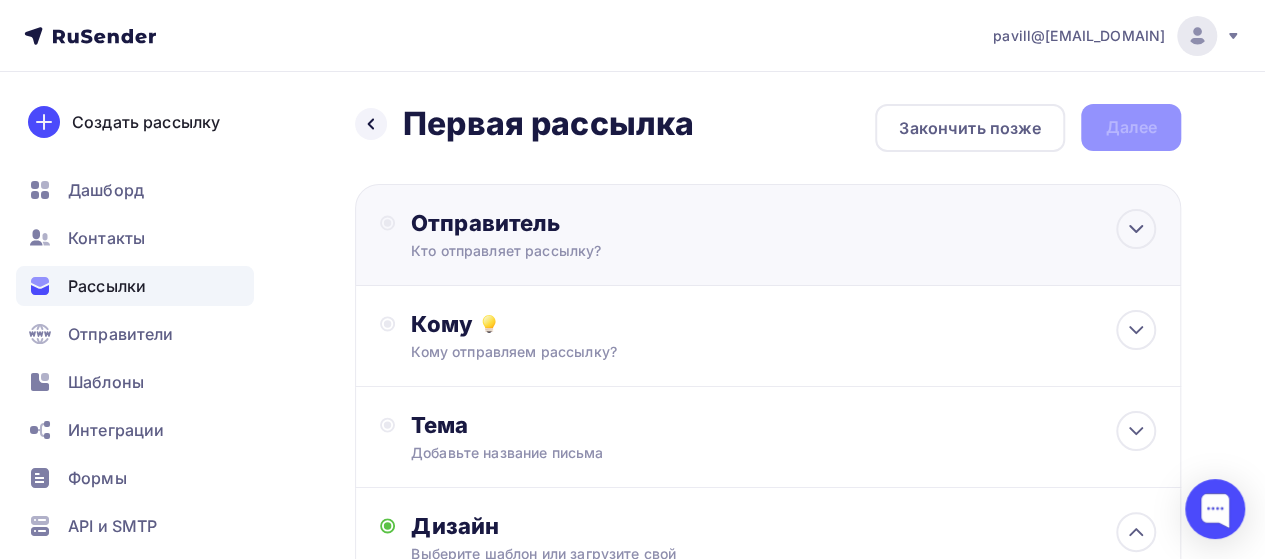 click on "Кто отправляет рассылку?" at bounding box center (606, 251) 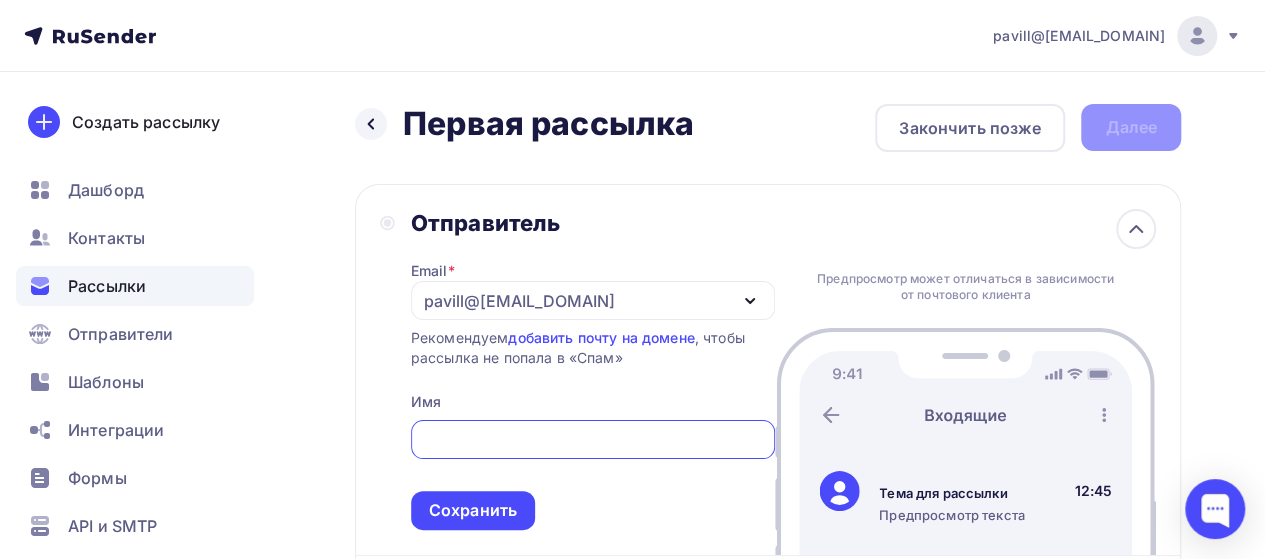 scroll, scrollTop: 0, scrollLeft: 0, axis: both 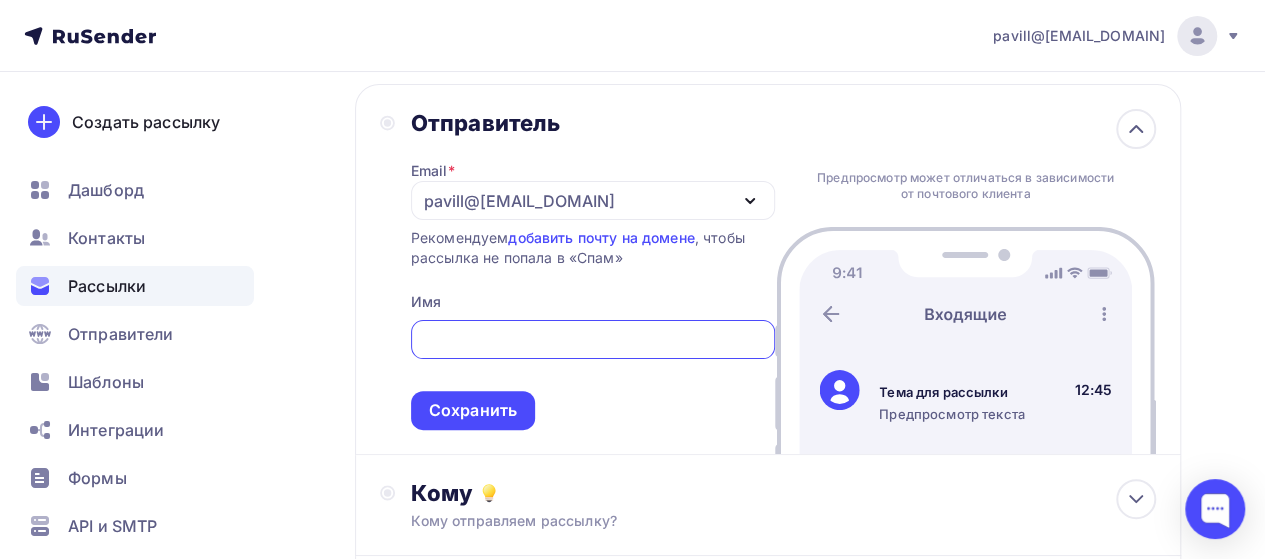 click at bounding box center [592, 340] 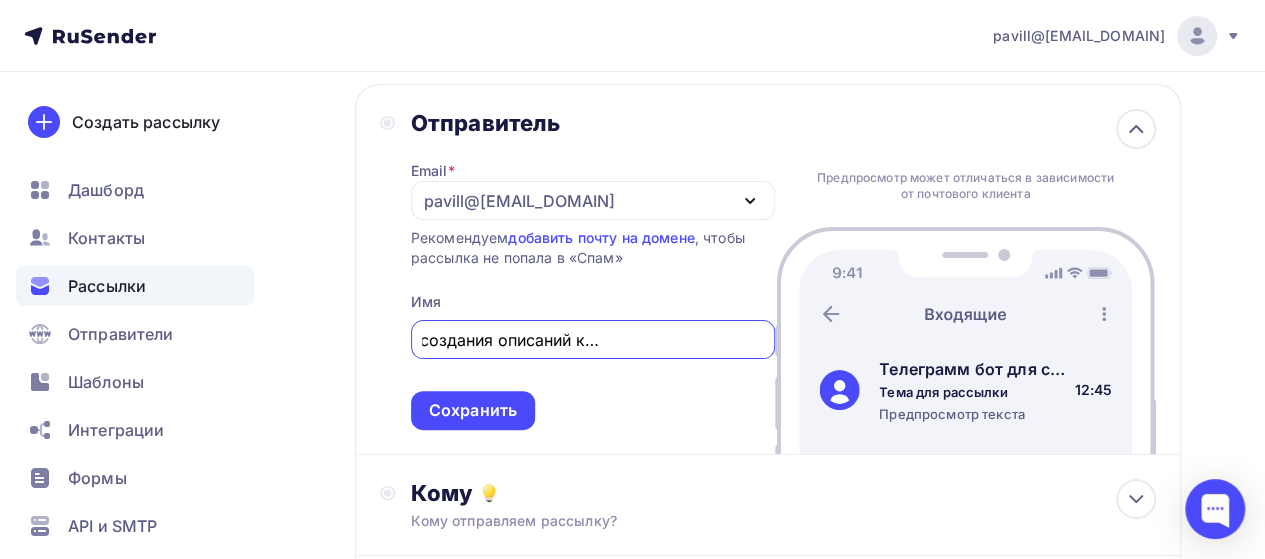 scroll, scrollTop: 0, scrollLeft: 168, axis: horizontal 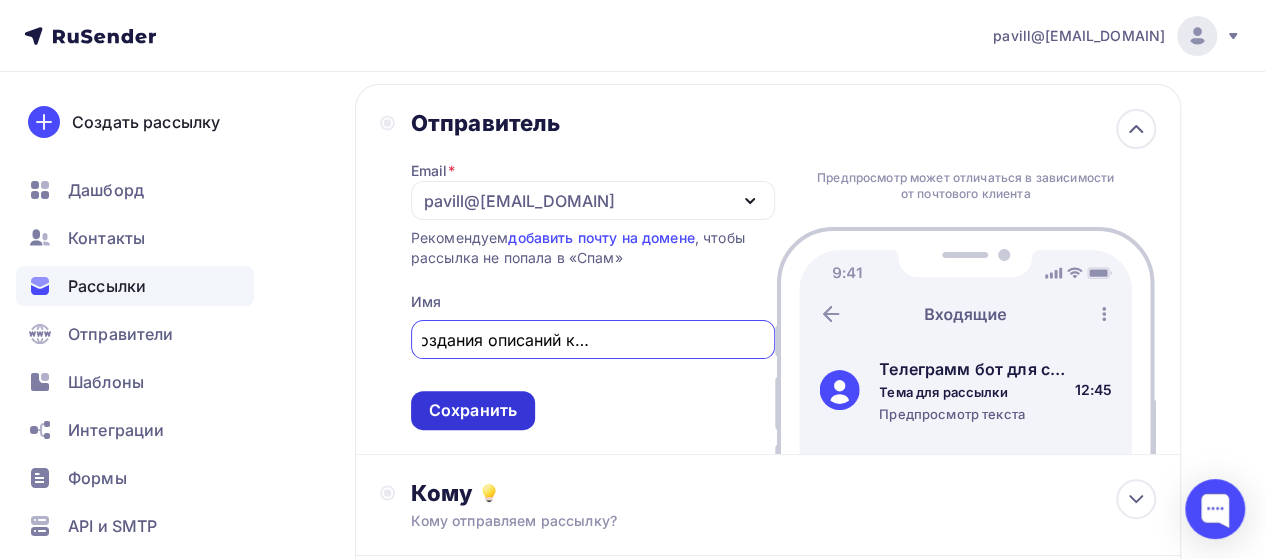 type on "Телеграмм бот для создания описаний карточек товара по фото" 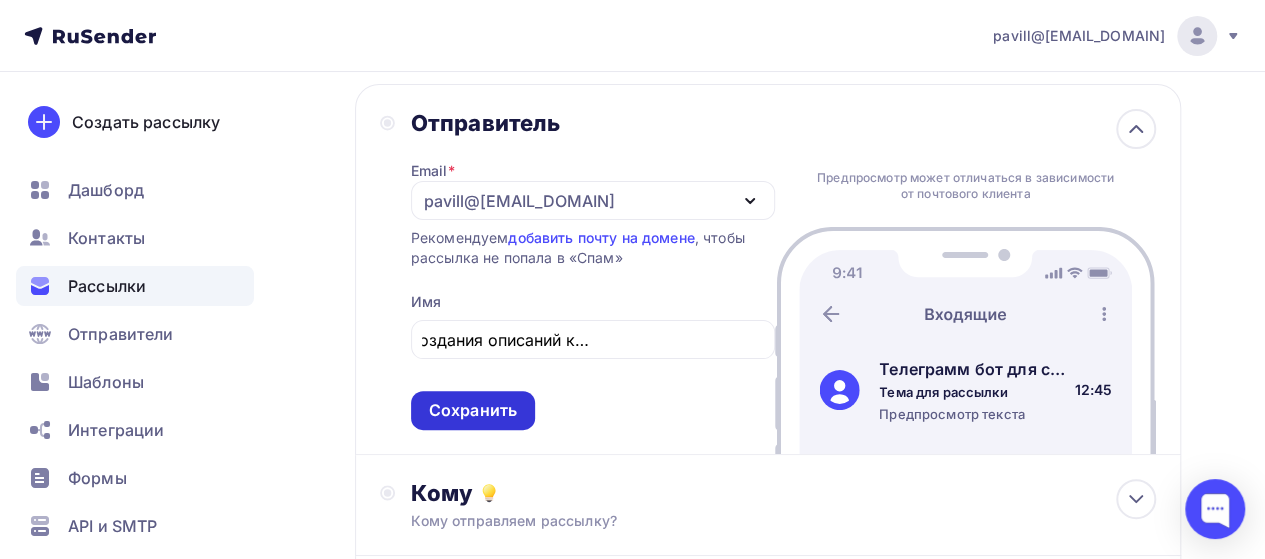 click on "Сохранить" at bounding box center (473, 410) 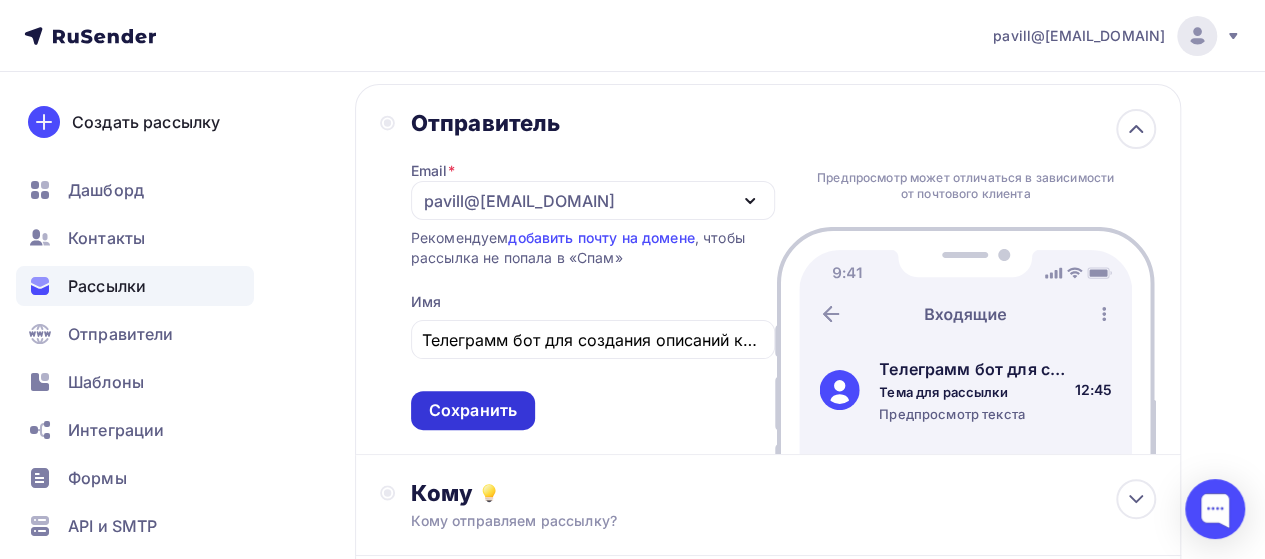 scroll, scrollTop: 0, scrollLeft: 0, axis: both 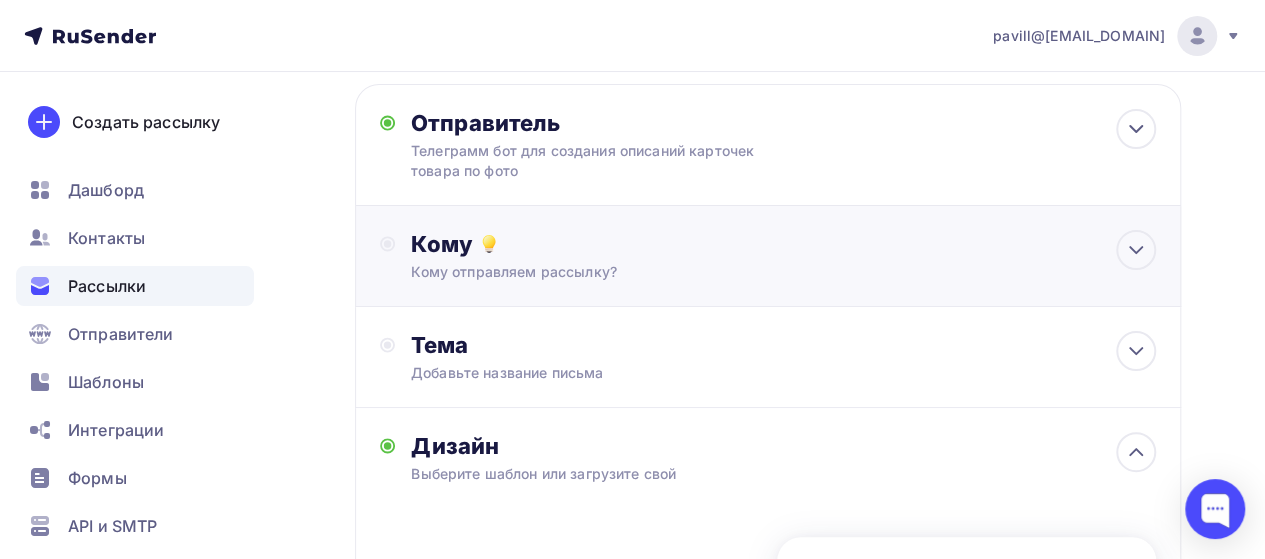 click on "Кому отправляем рассылку?" at bounding box center [746, 272] 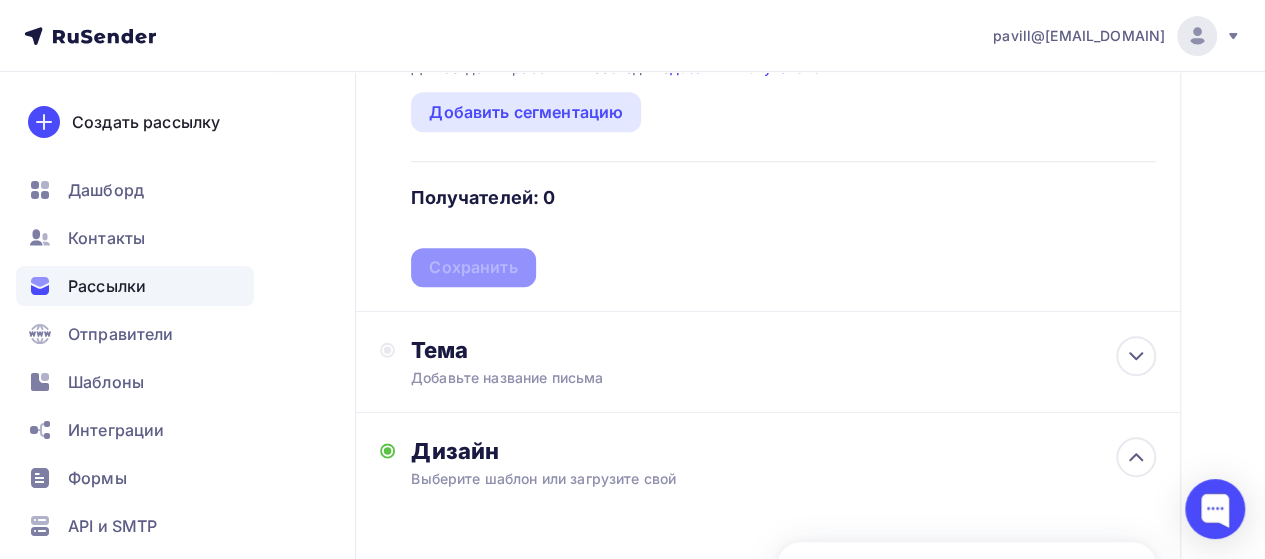 scroll, scrollTop: 500, scrollLeft: 0, axis: vertical 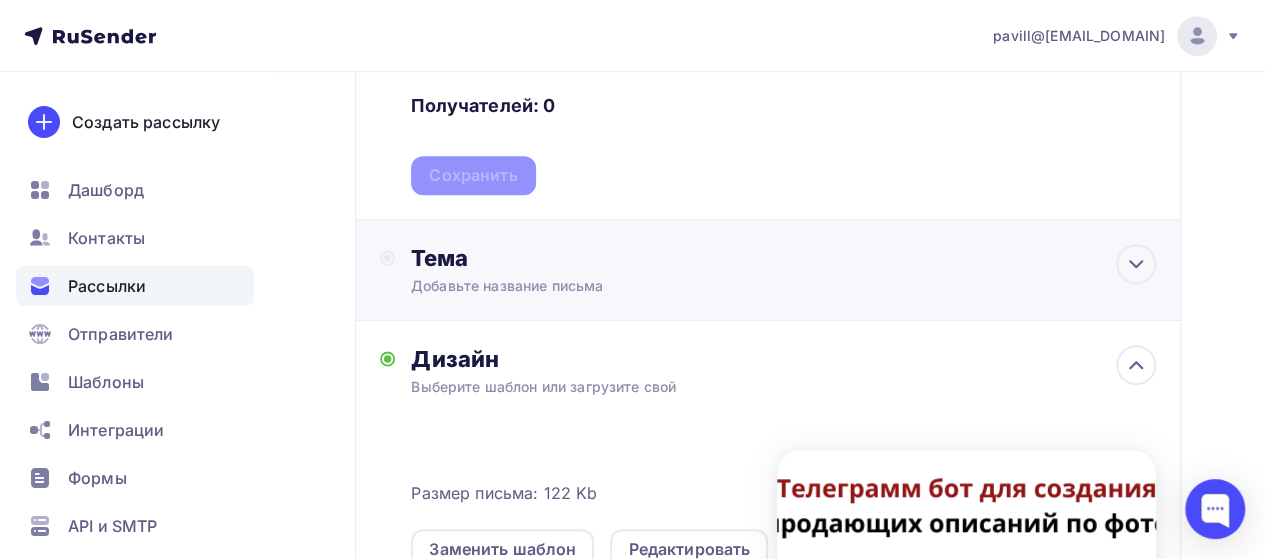 click on "Тема
Добавьте название письма
Тема  *
Рекомендуем использовать не более 150 символов
Прехедер               Сохранить" at bounding box center (608, 270) 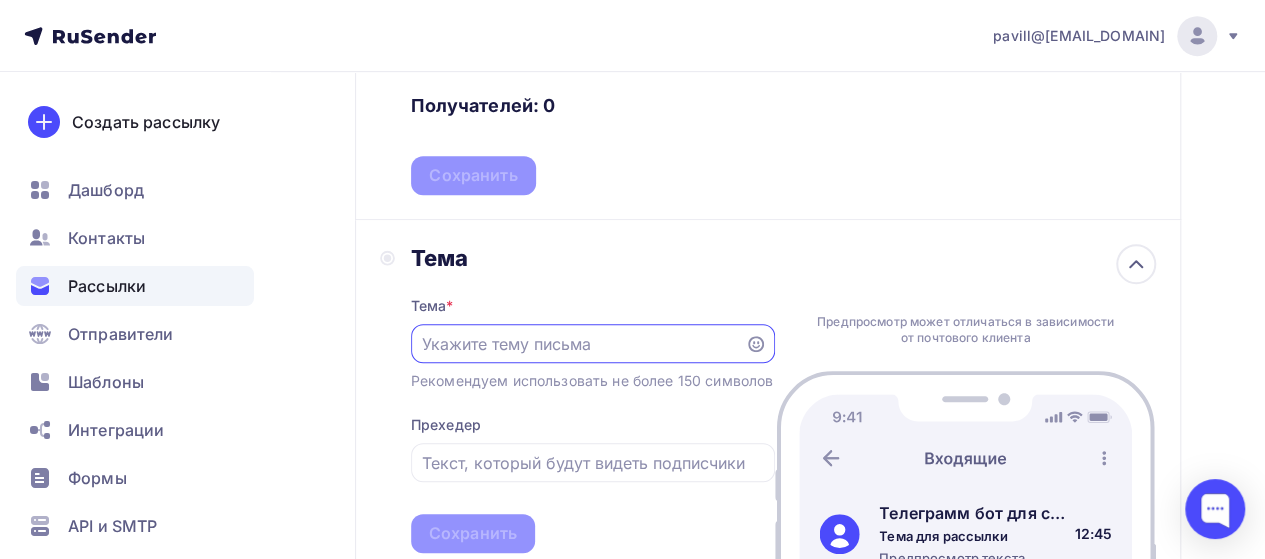 scroll, scrollTop: 0, scrollLeft: 0, axis: both 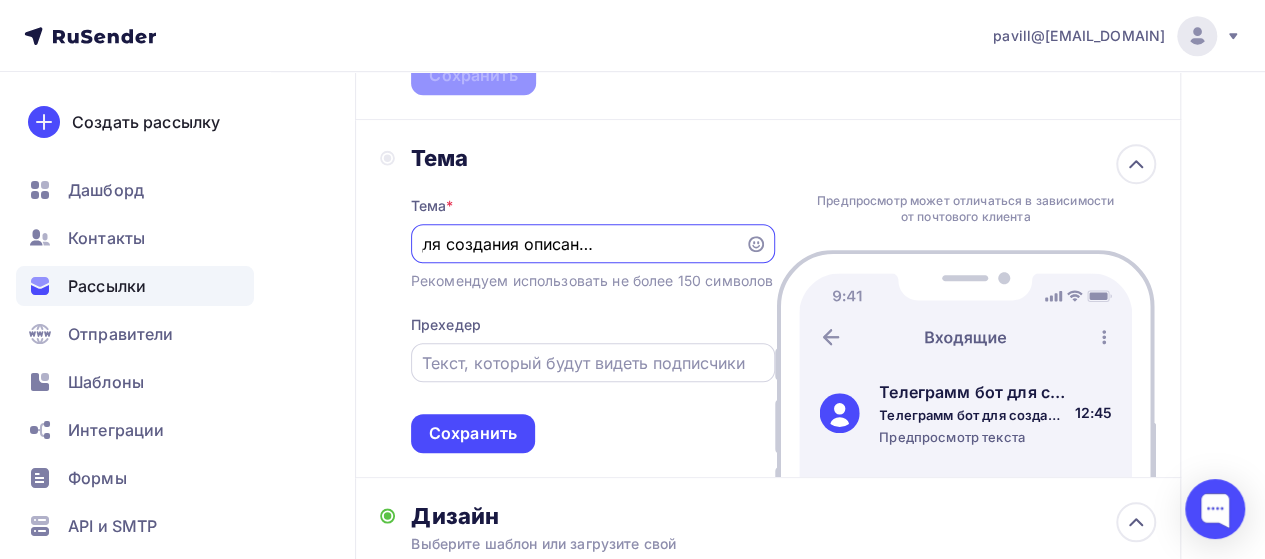 type on "Телеграмм бот для создания описаний карточек товара" 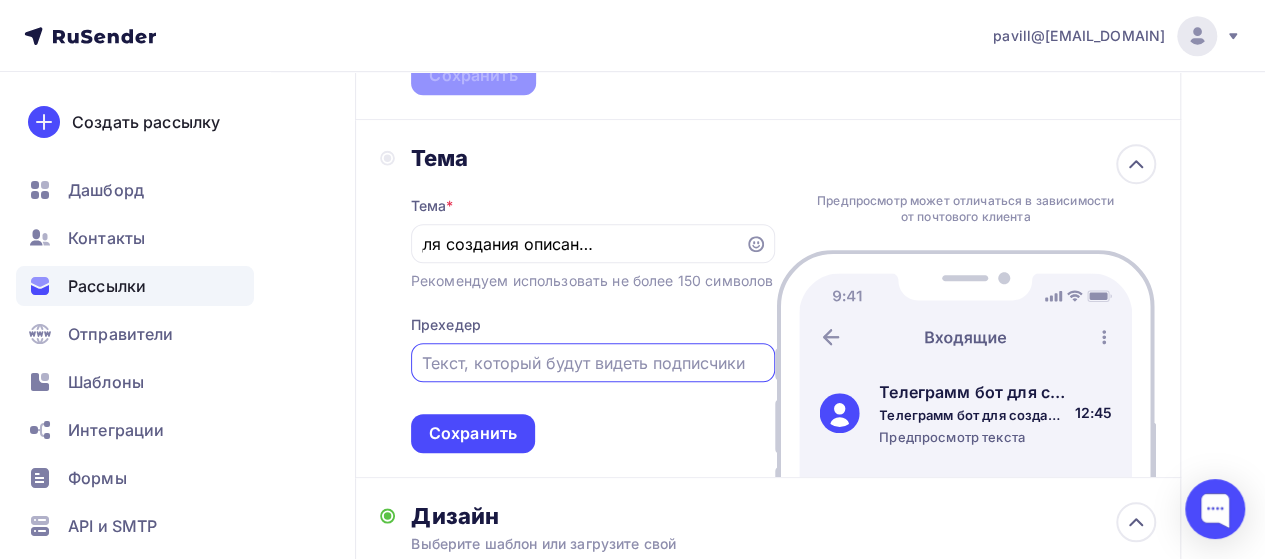 scroll, scrollTop: 0, scrollLeft: 0, axis: both 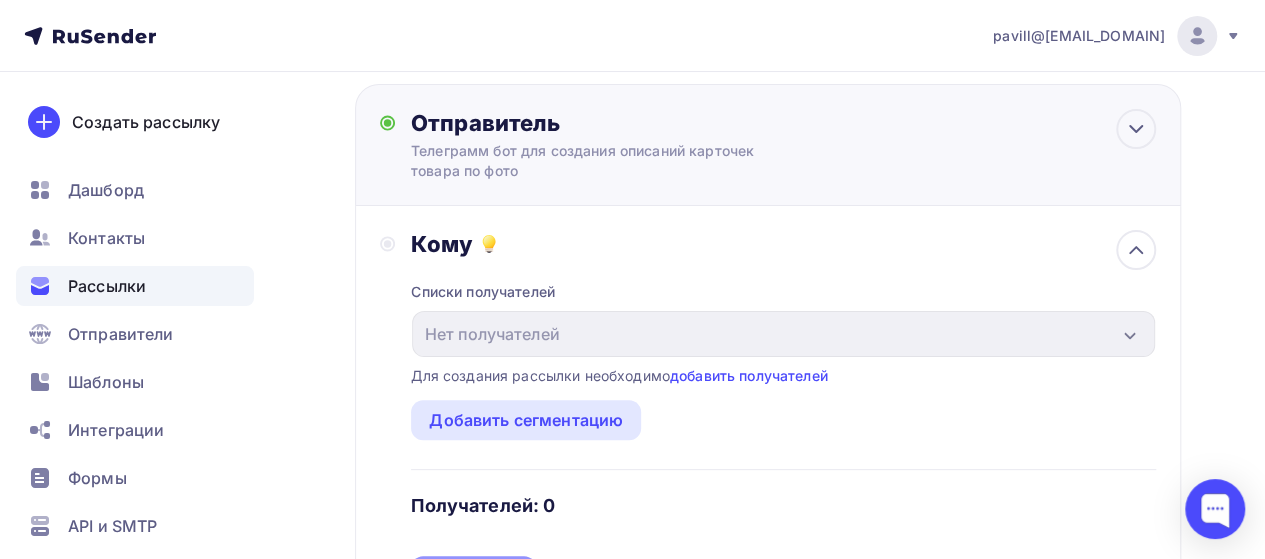 click on "Телеграмм бот для создания описаний карточек товара по фото" at bounding box center (606, 161) 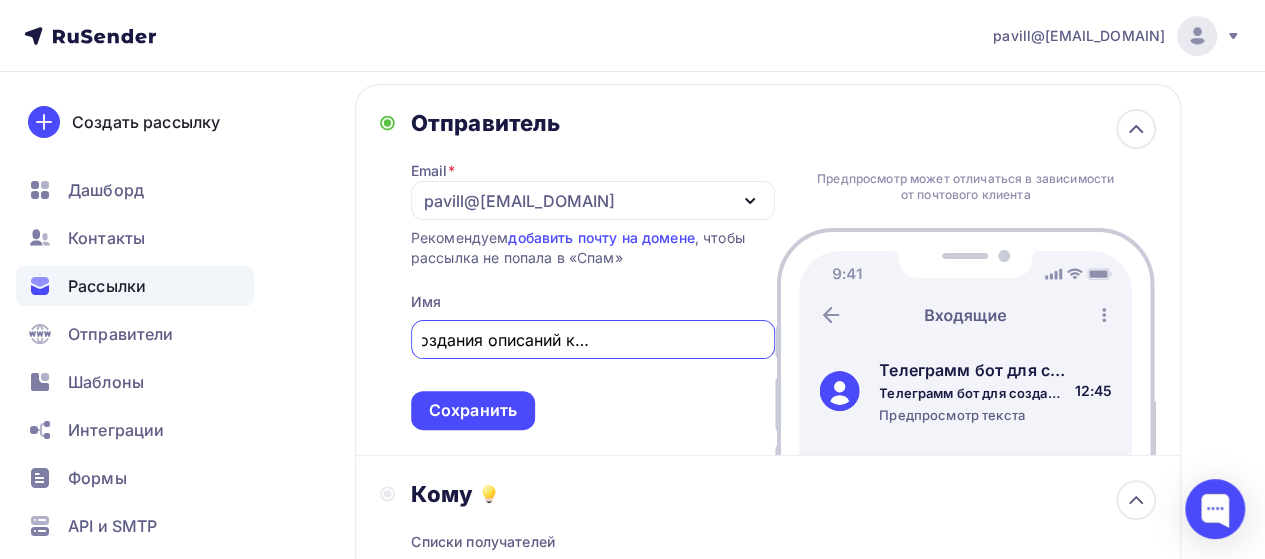 scroll, scrollTop: 0, scrollLeft: 0, axis: both 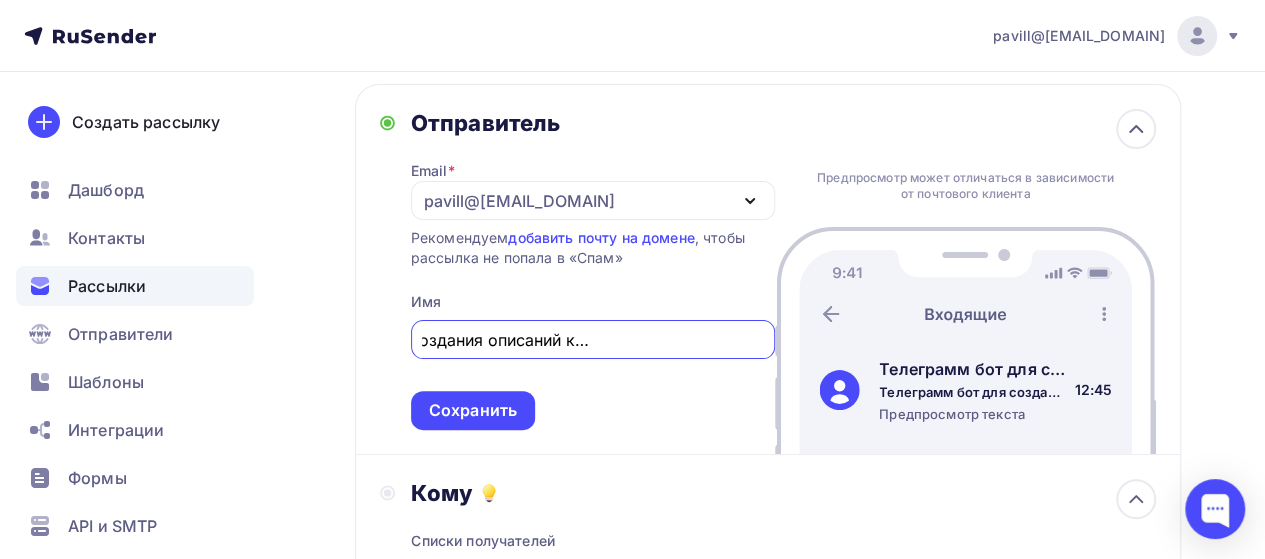 drag, startPoint x: 516, startPoint y: 349, endPoint x: 773, endPoint y: 349, distance: 257 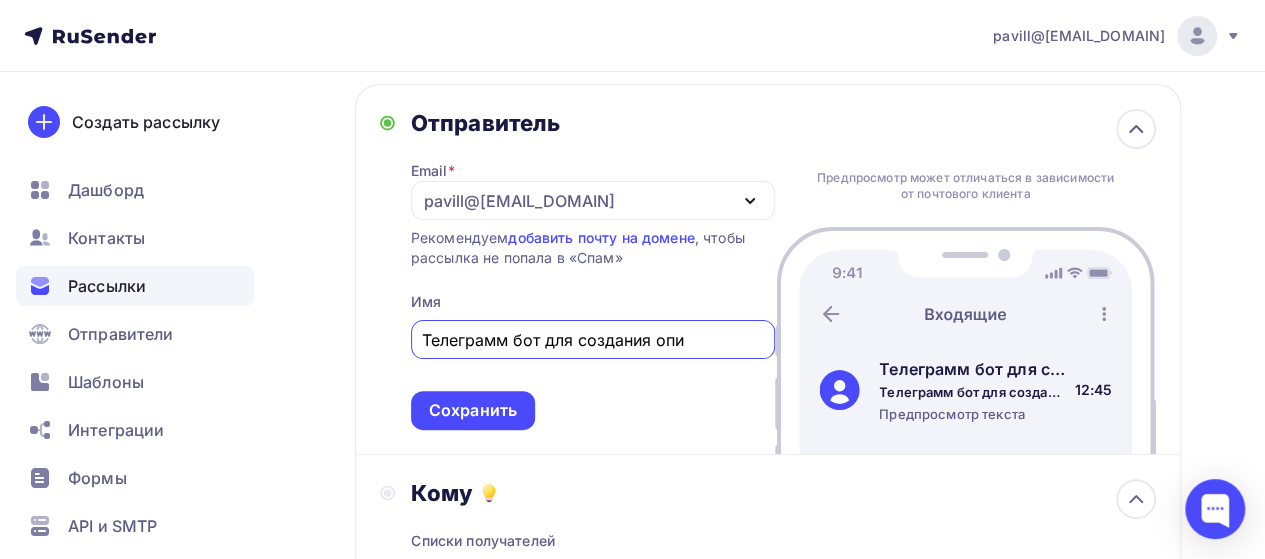 scroll, scrollTop: 0, scrollLeft: 0, axis: both 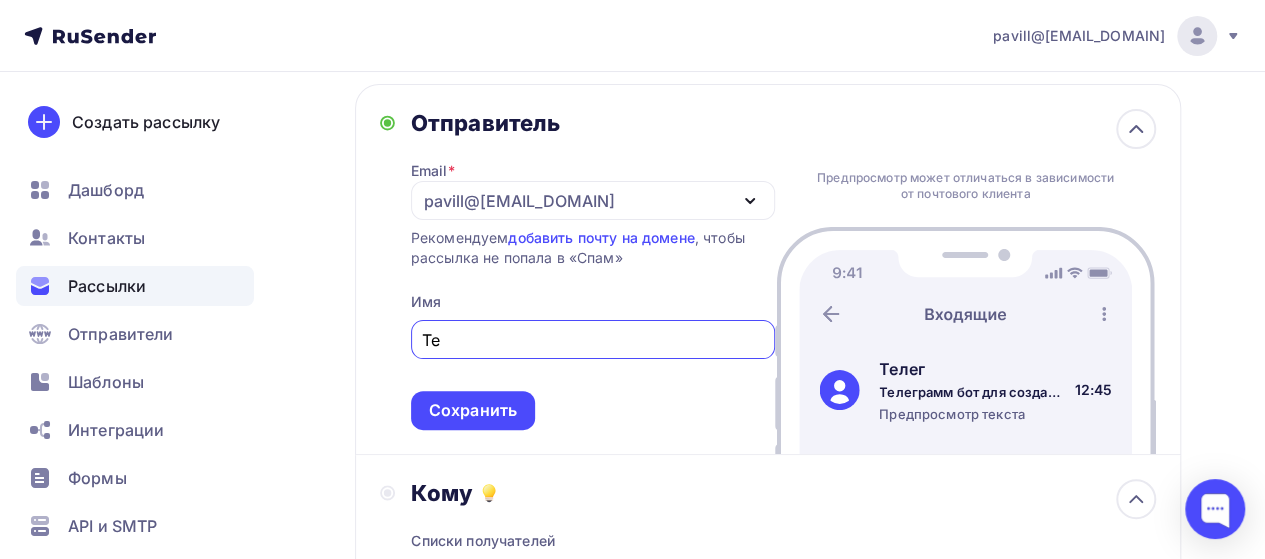 type on "Т" 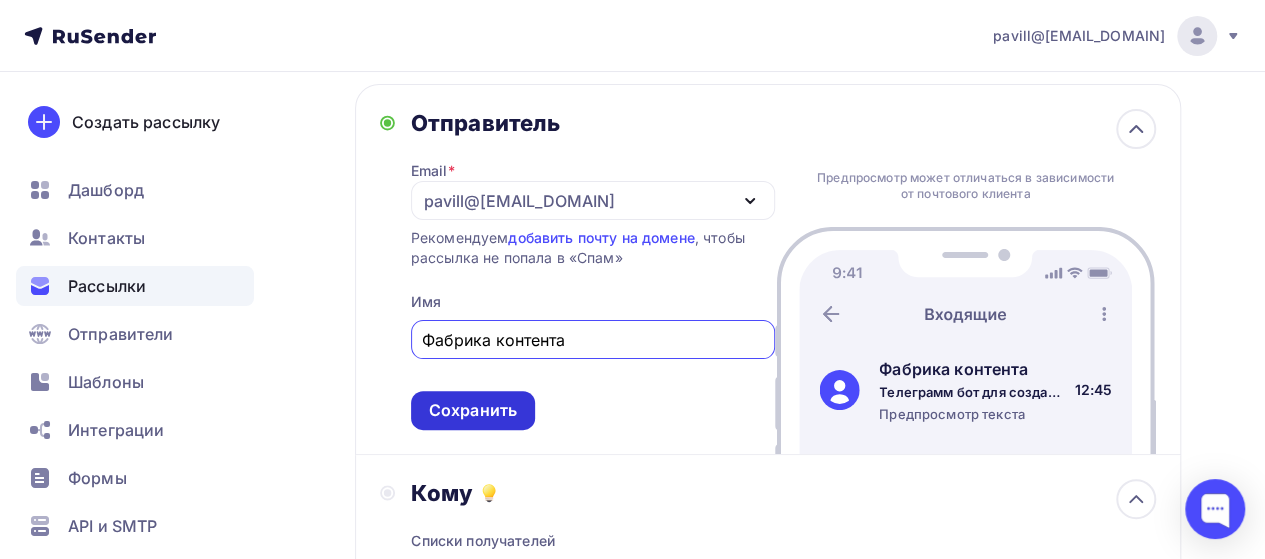 type on "Фабрика контента" 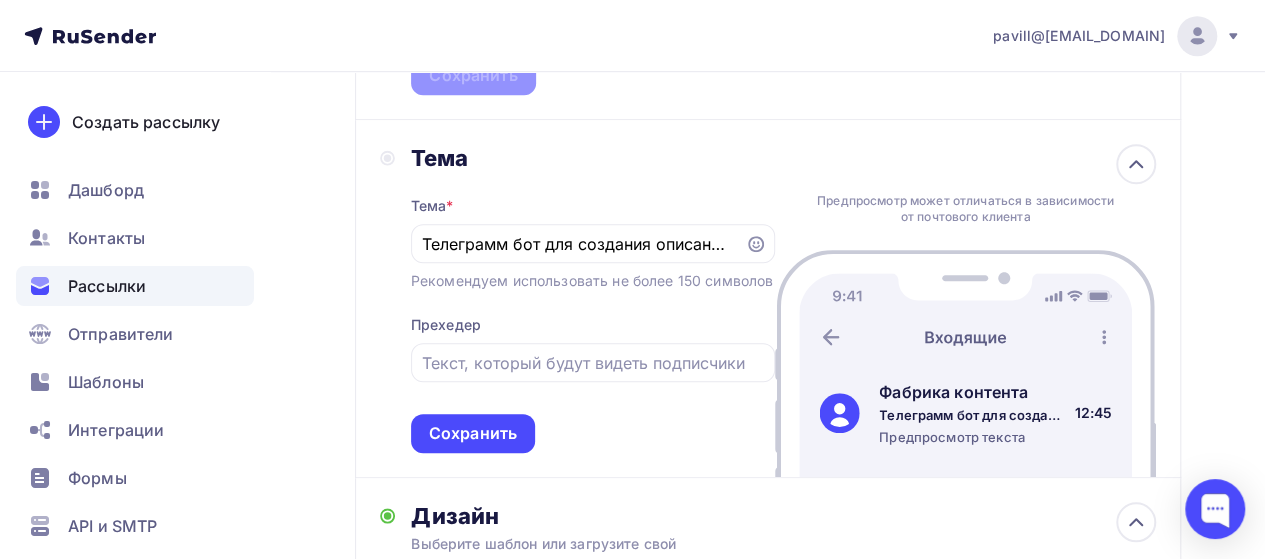 scroll, scrollTop: 600, scrollLeft: 0, axis: vertical 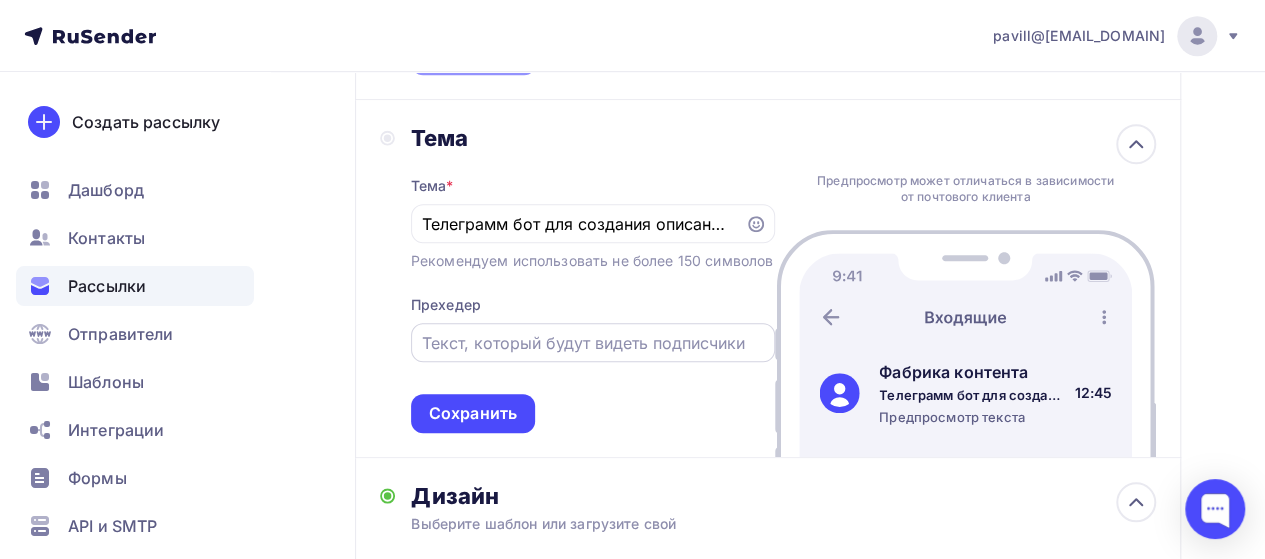 click at bounding box center (593, 342) 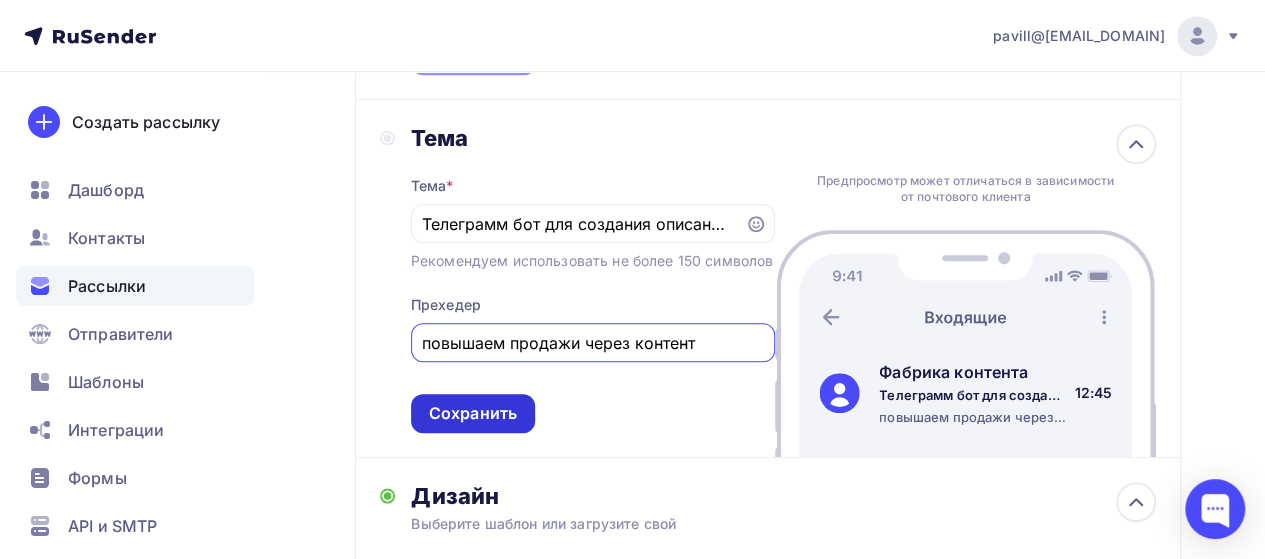 type on "повышаем продажи через контент" 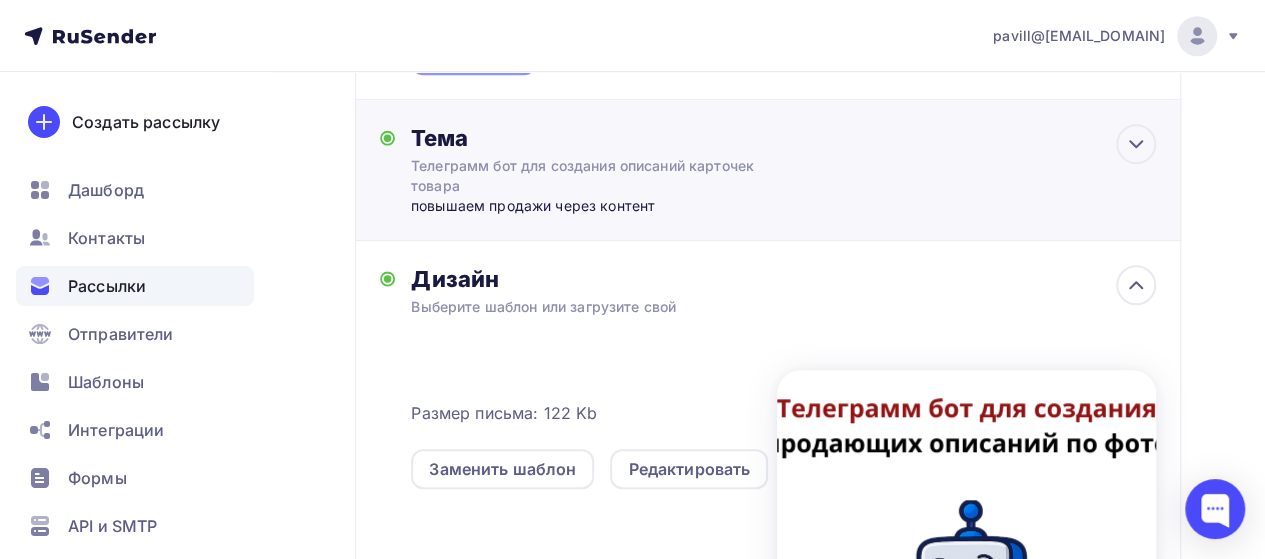 scroll, scrollTop: 0, scrollLeft: 0, axis: both 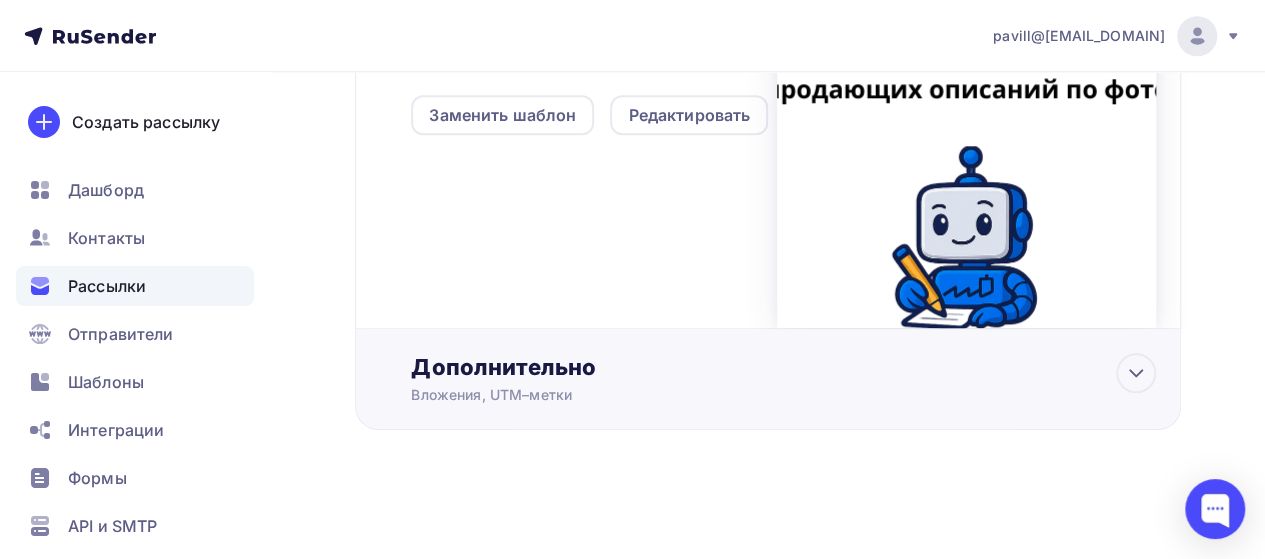 click on "Вложения, UTM–метки" at bounding box center (746, 395) 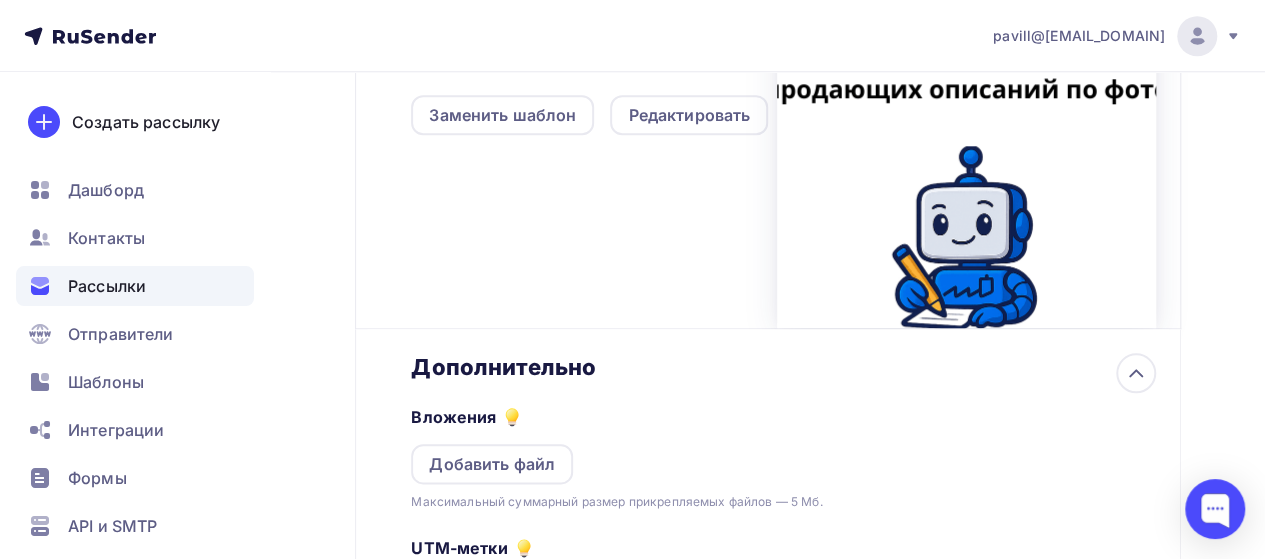 scroll, scrollTop: 0, scrollLeft: 0, axis: both 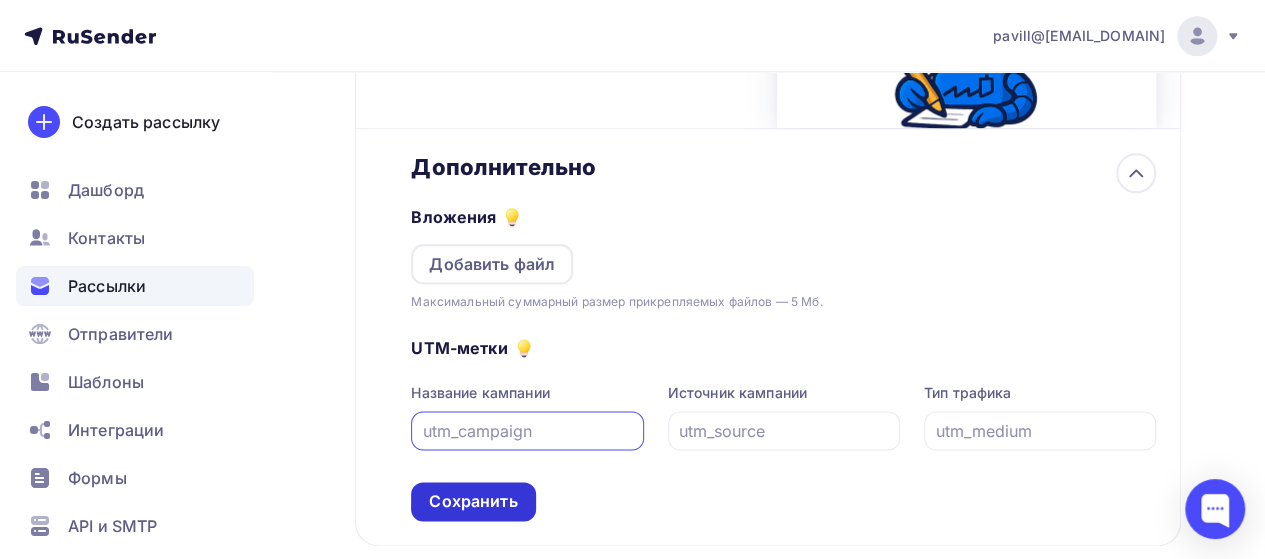 click on "Сохранить" at bounding box center [473, 501] 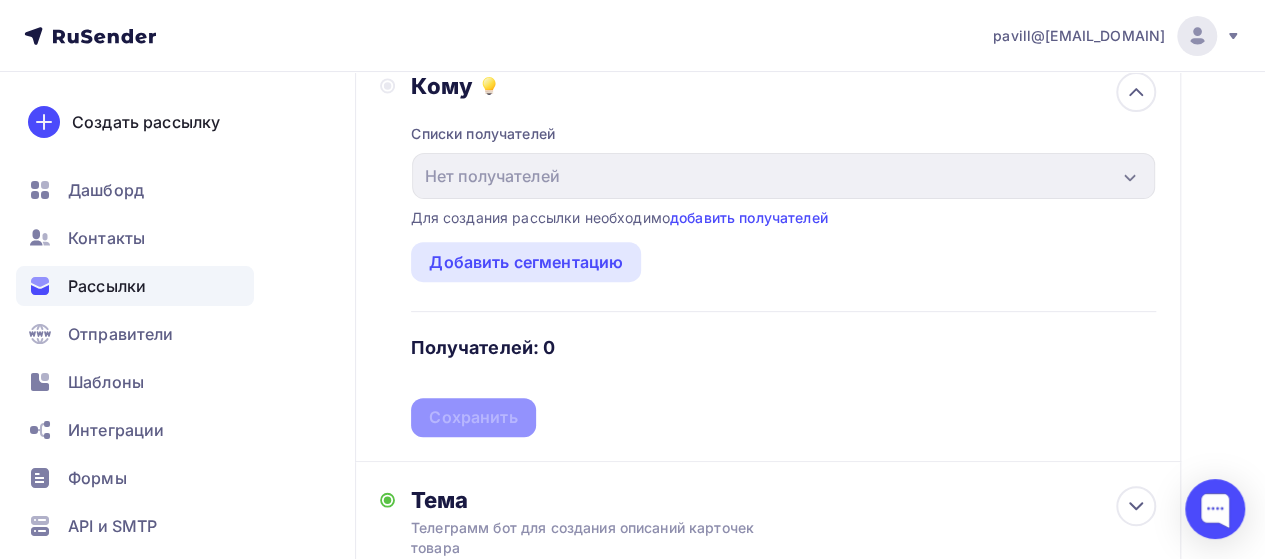 scroll, scrollTop: 0, scrollLeft: 0, axis: both 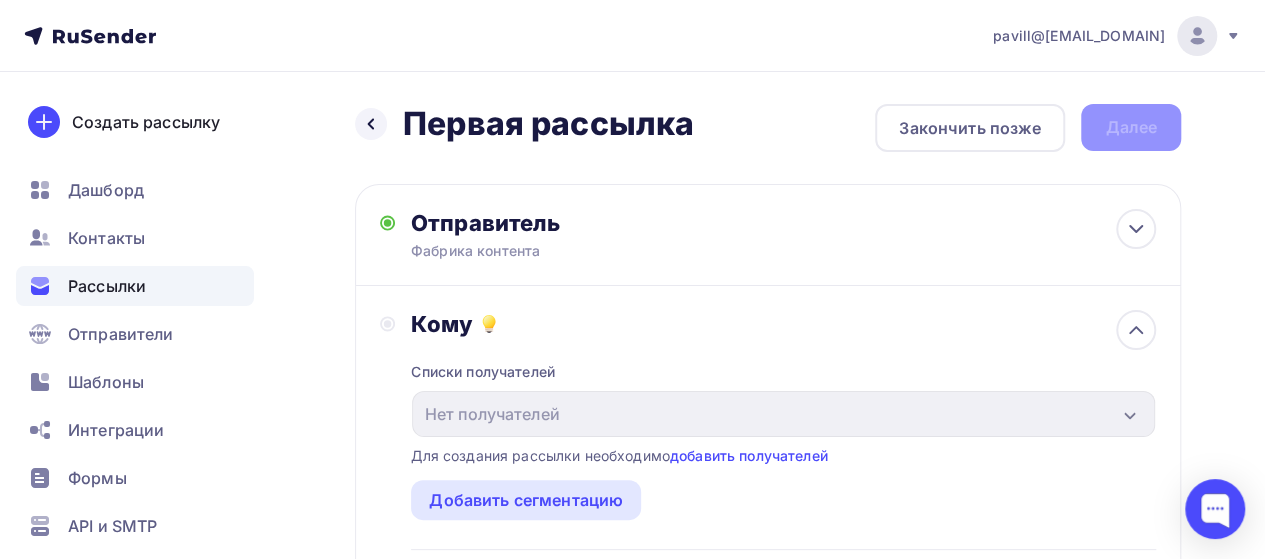 click on "Назад
Первая рассылка
Первая рассылка
Закончить позже
Далее" at bounding box center (768, 128) 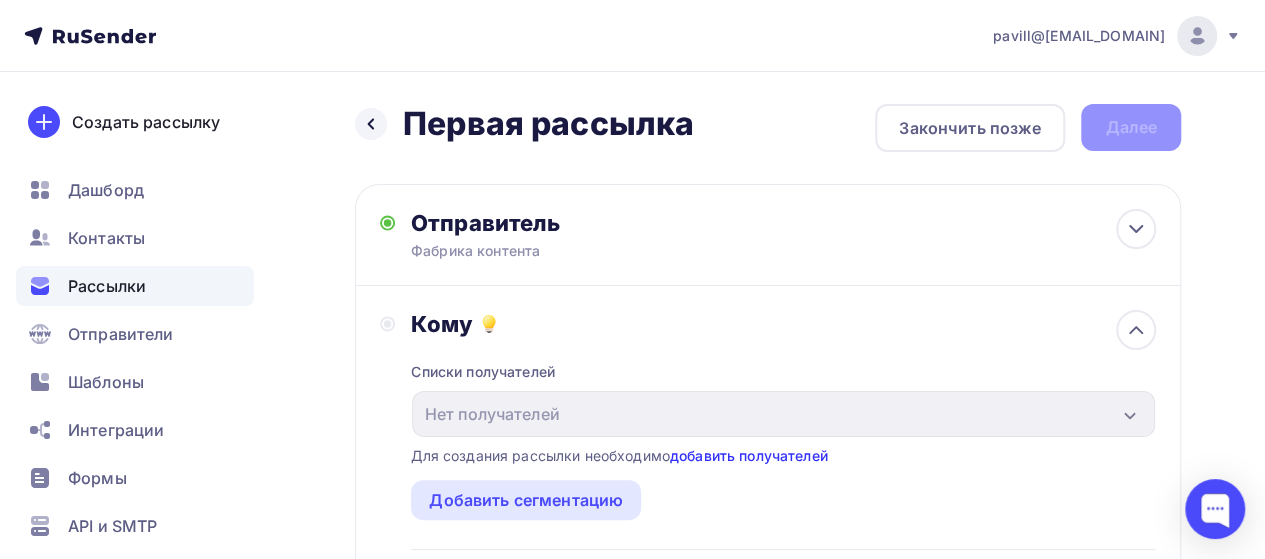 click on "добавить получателей" at bounding box center (749, 455) 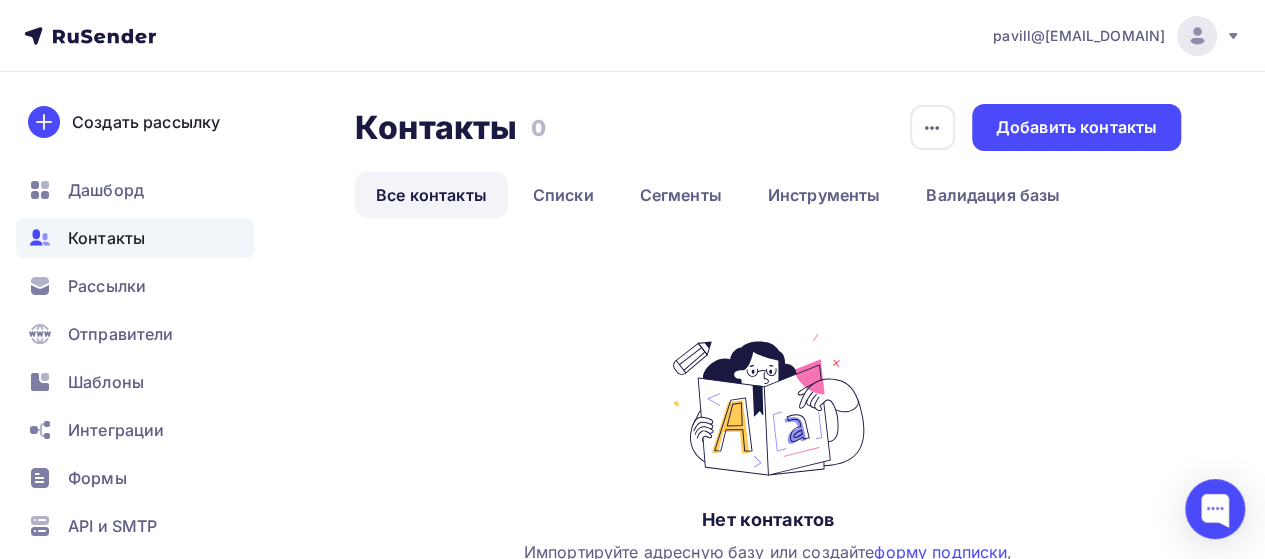 scroll, scrollTop: 258, scrollLeft: 0, axis: vertical 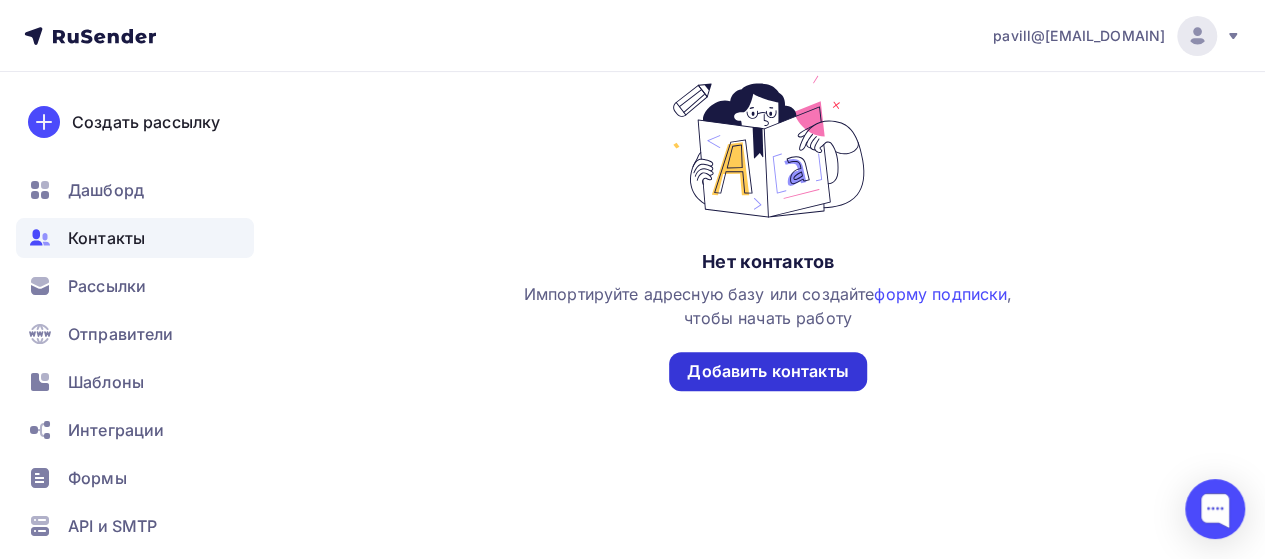 click on "Добавить контакты" at bounding box center [767, 371] 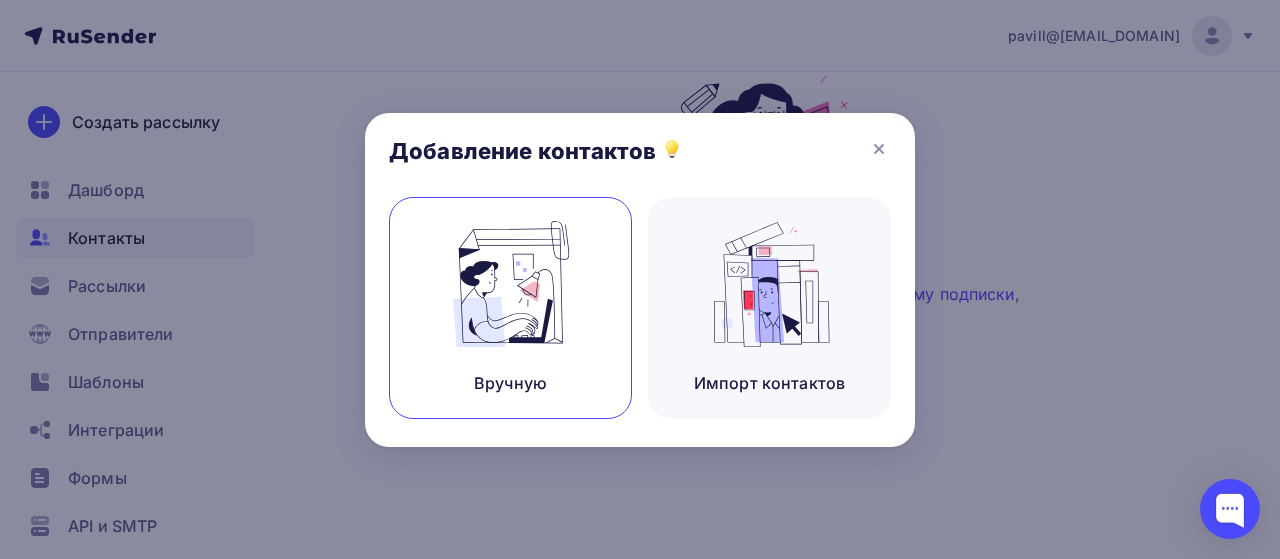 click at bounding box center (511, 284) 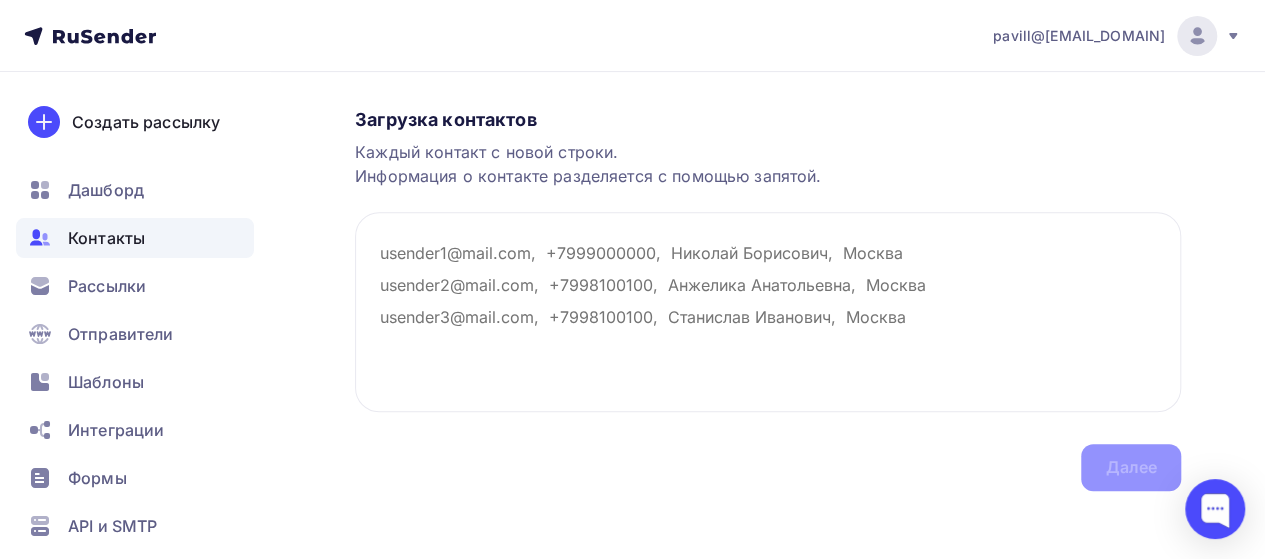 scroll, scrollTop: 348, scrollLeft: 0, axis: vertical 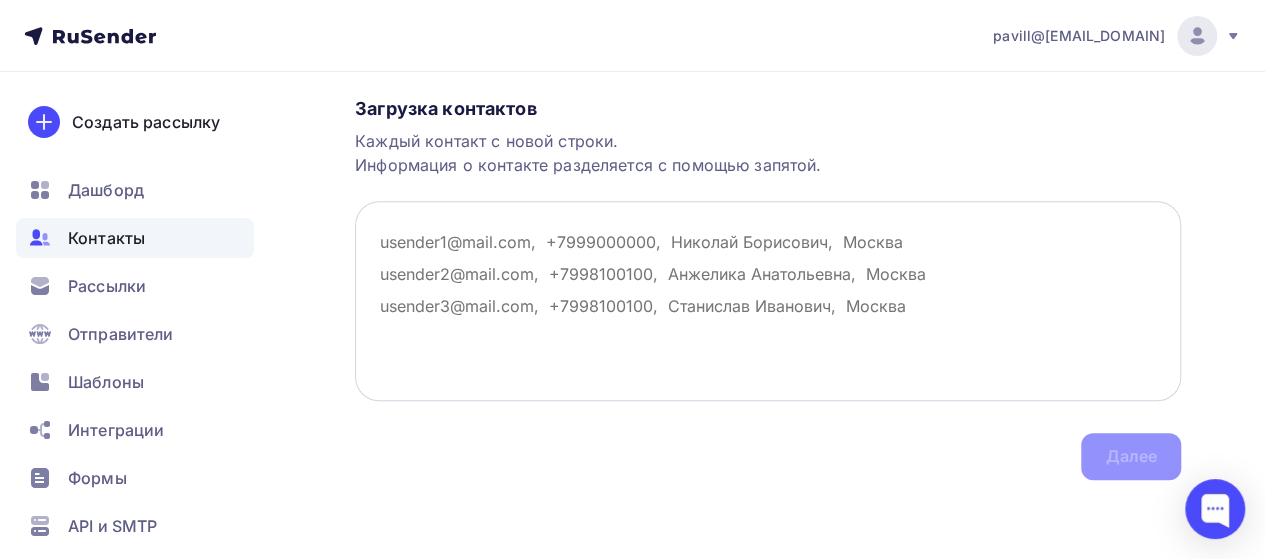 click at bounding box center [768, 301] 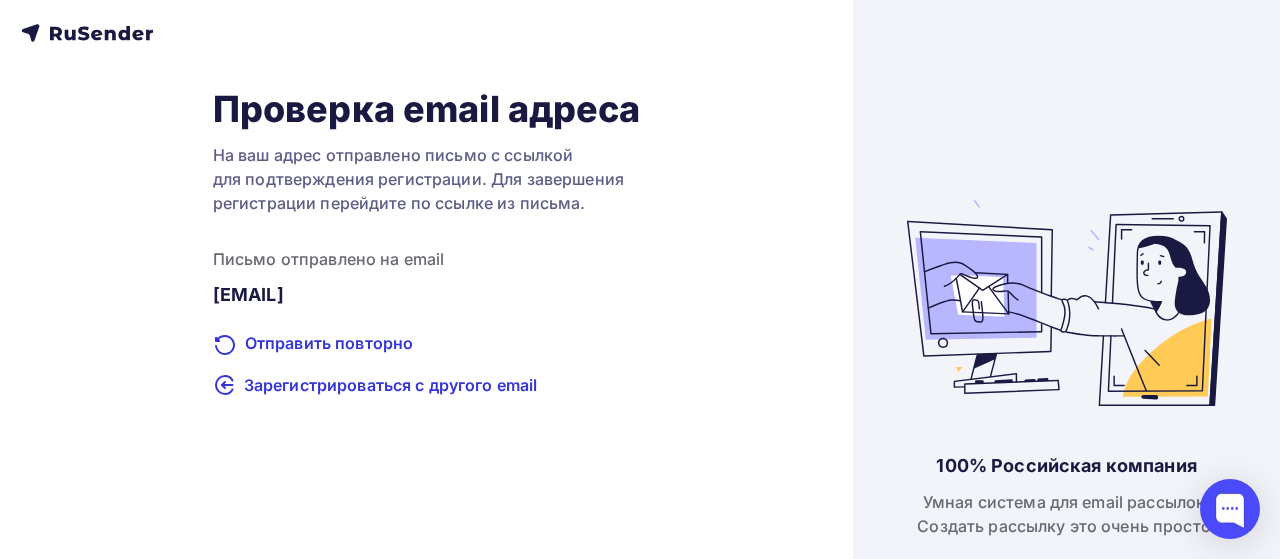 scroll, scrollTop: 0, scrollLeft: 0, axis: both 